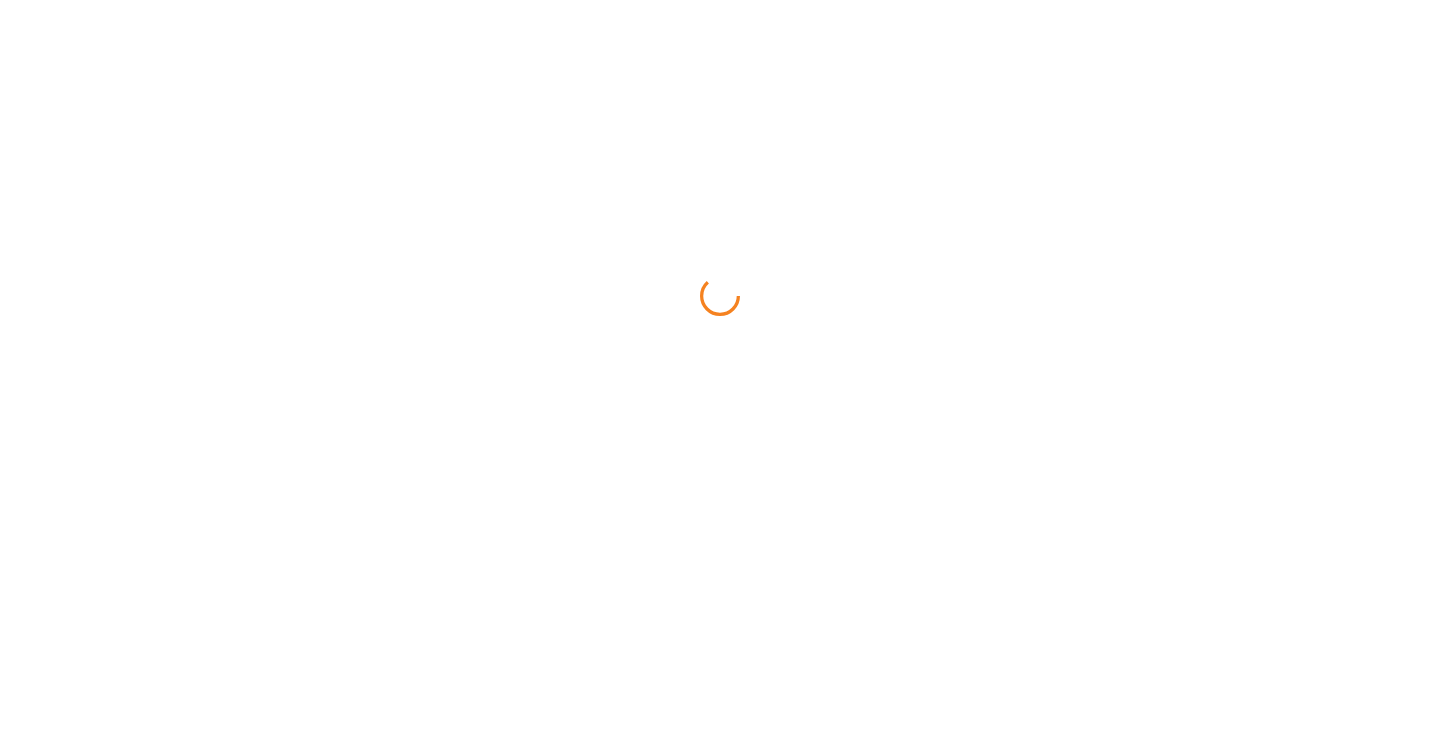 scroll, scrollTop: 0, scrollLeft: 0, axis: both 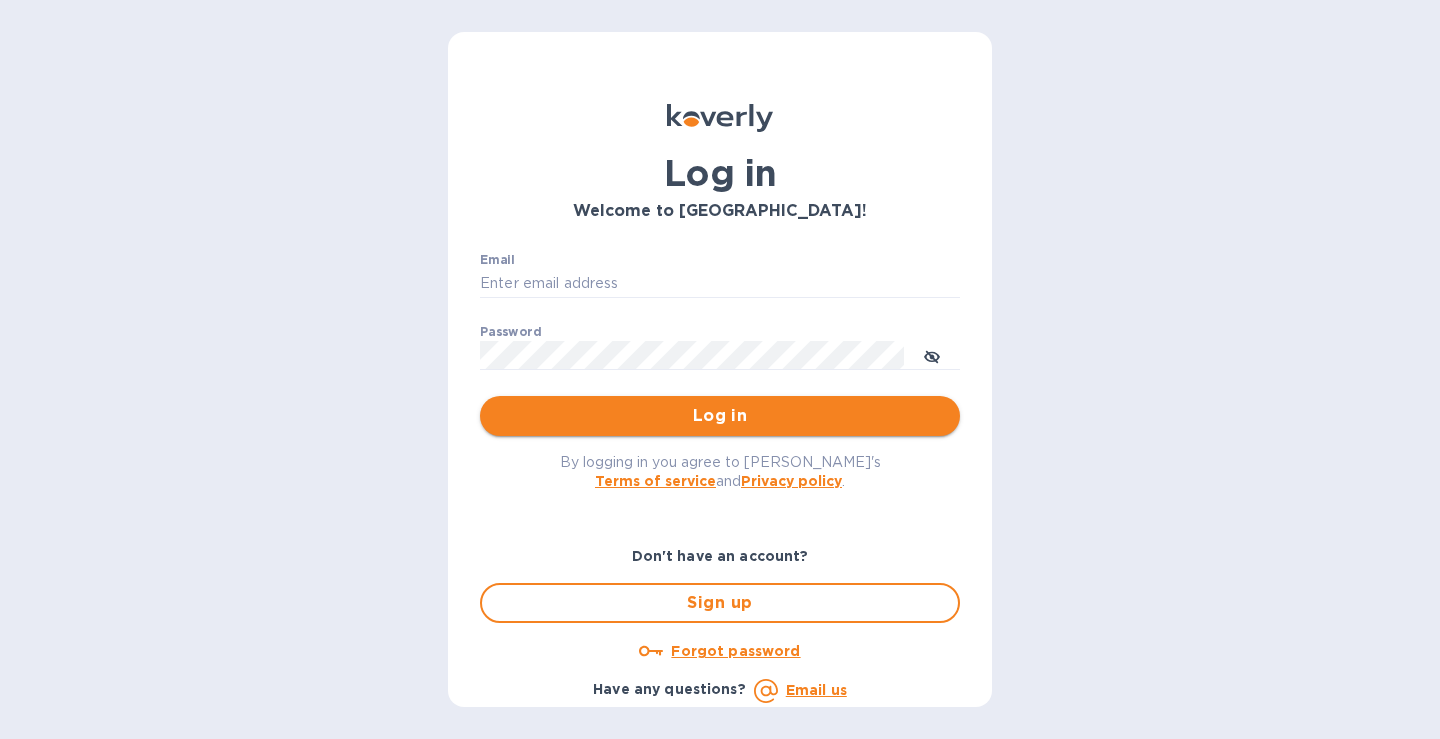 type on "[PERSON_NAME][EMAIL_ADDRESS][DOMAIN_NAME]" 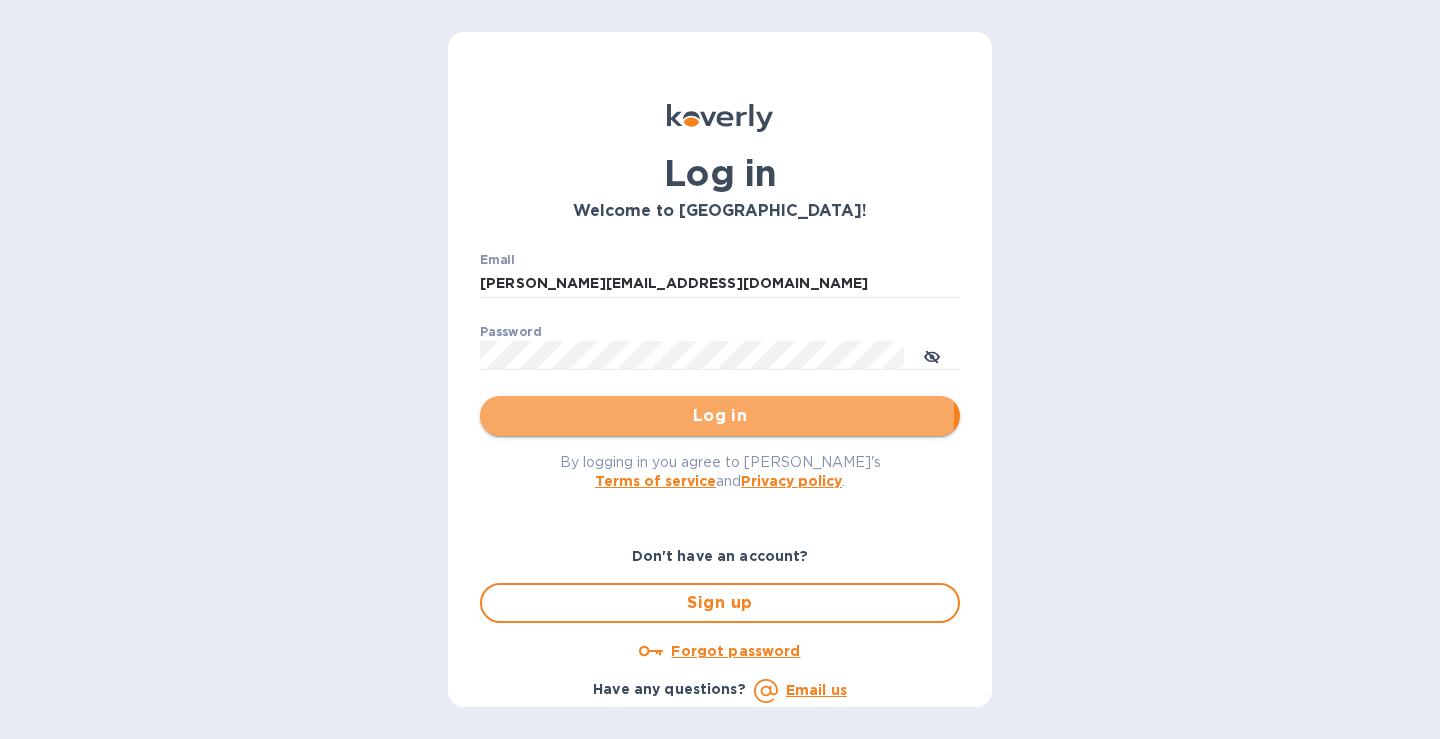 click on "Log in" at bounding box center (720, 416) 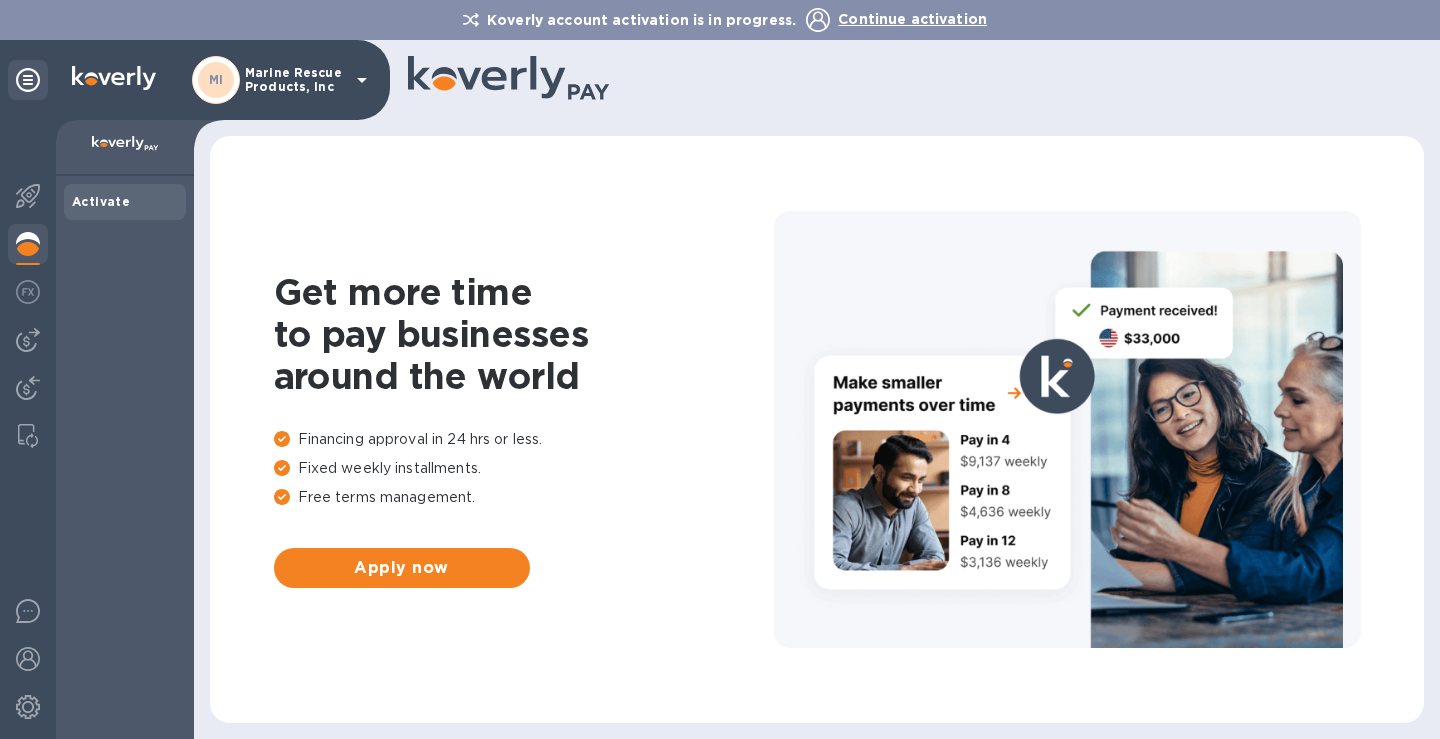 click on "Continue activation" at bounding box center [912, 19] 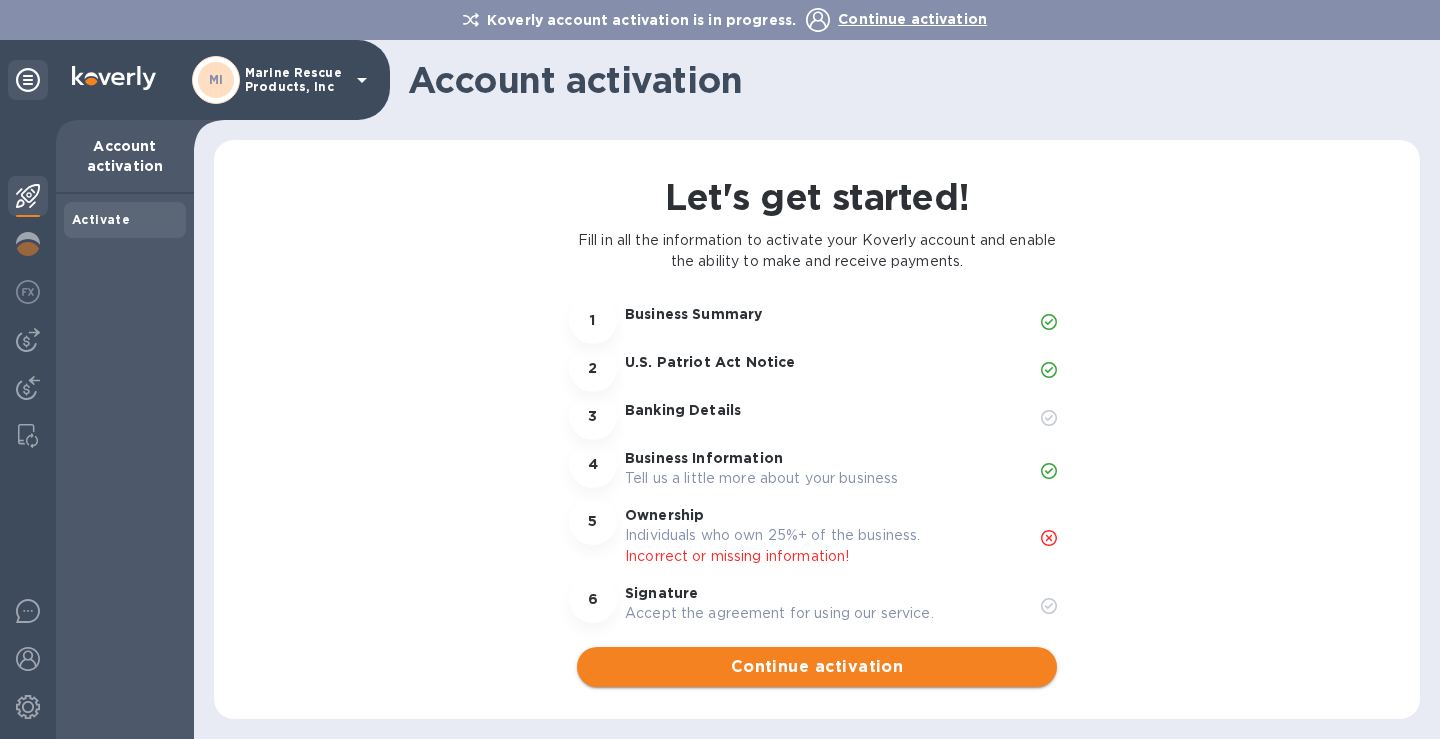 click on "Continue activation" at bounding box center (817, 667) 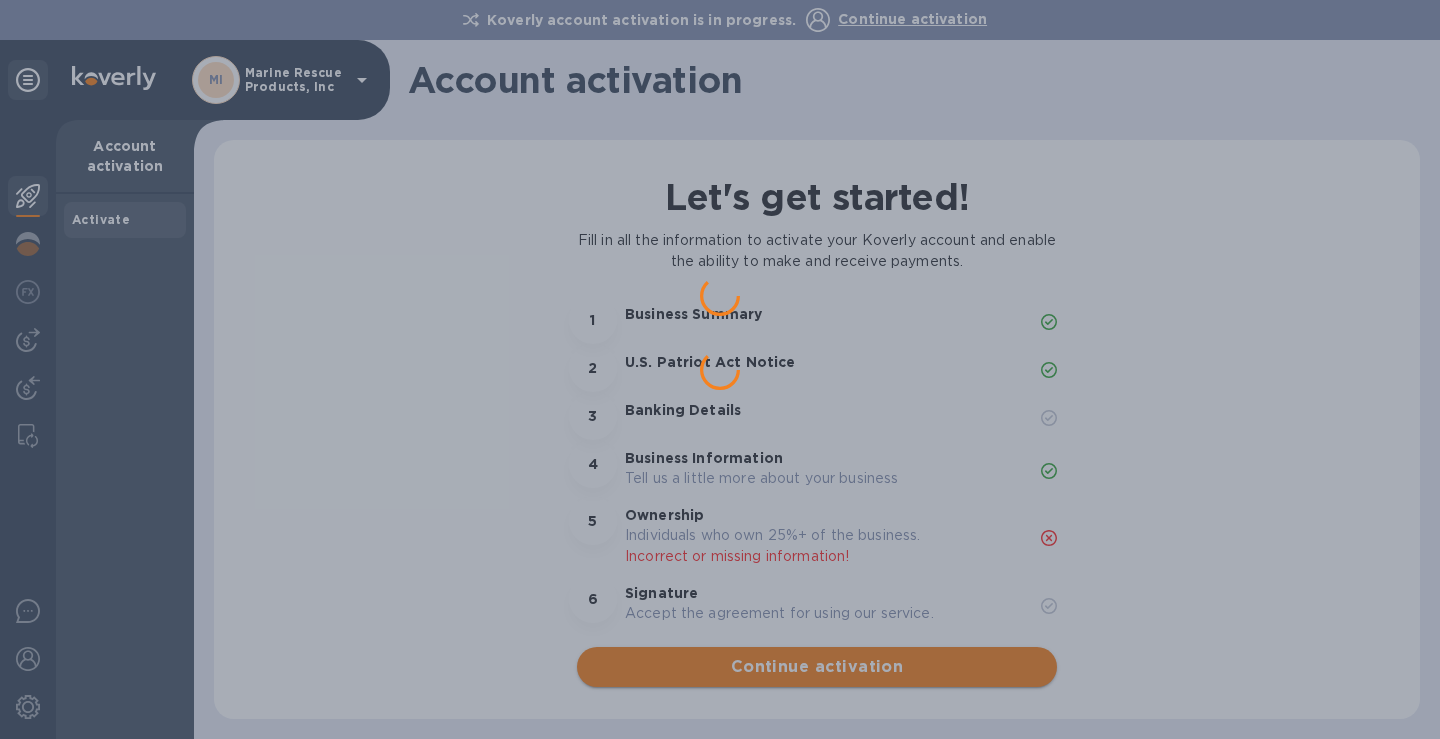 scroll, scrollTop: 0, scrollLeft: 0, axis: both 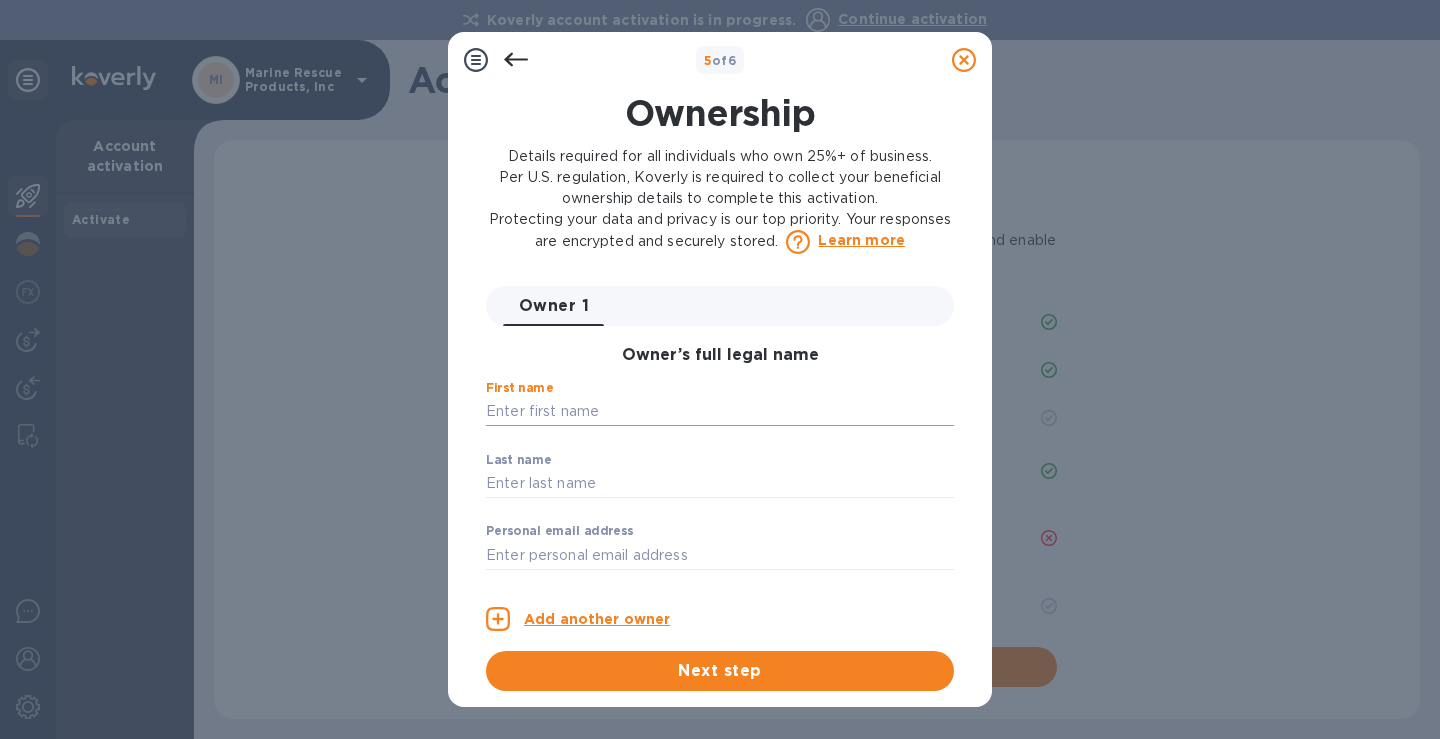 click at bounding box center [720, 412] 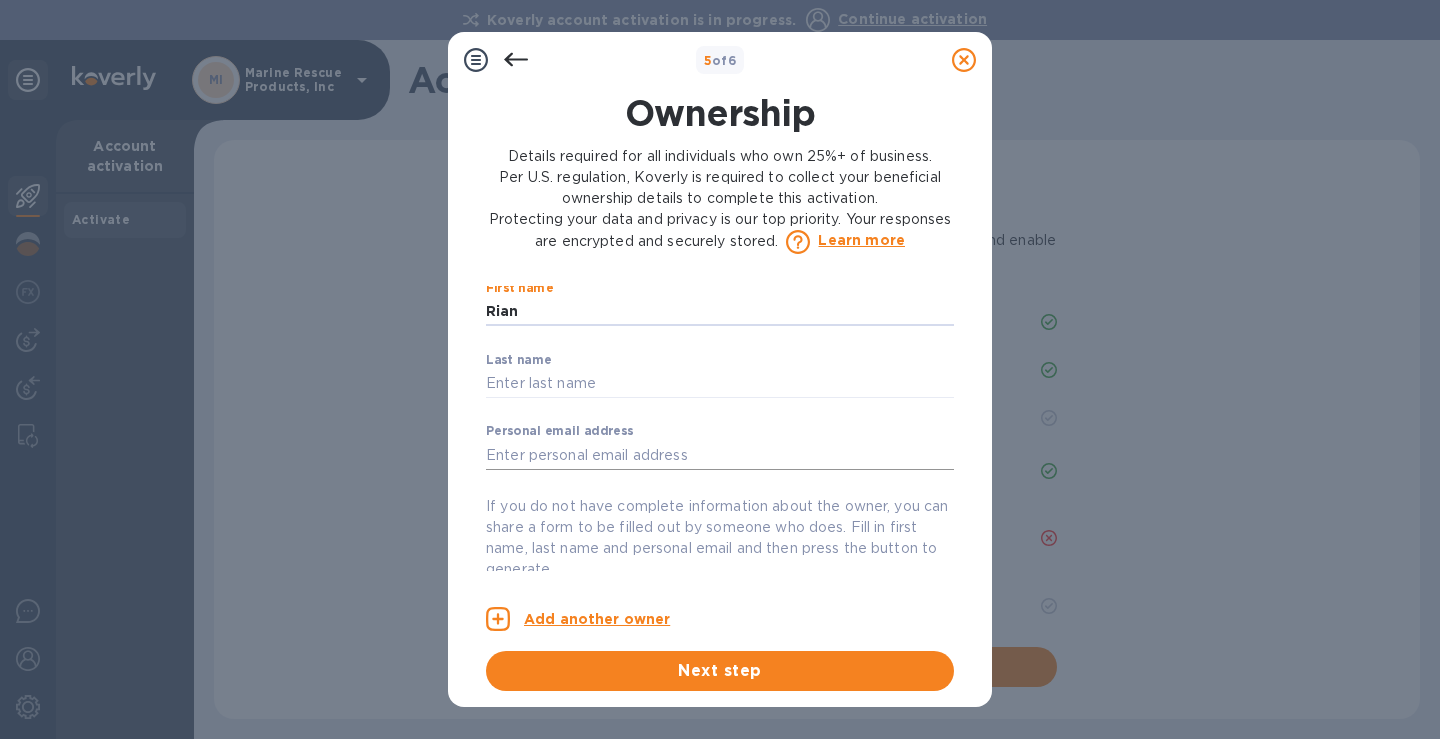 type on "Rian" 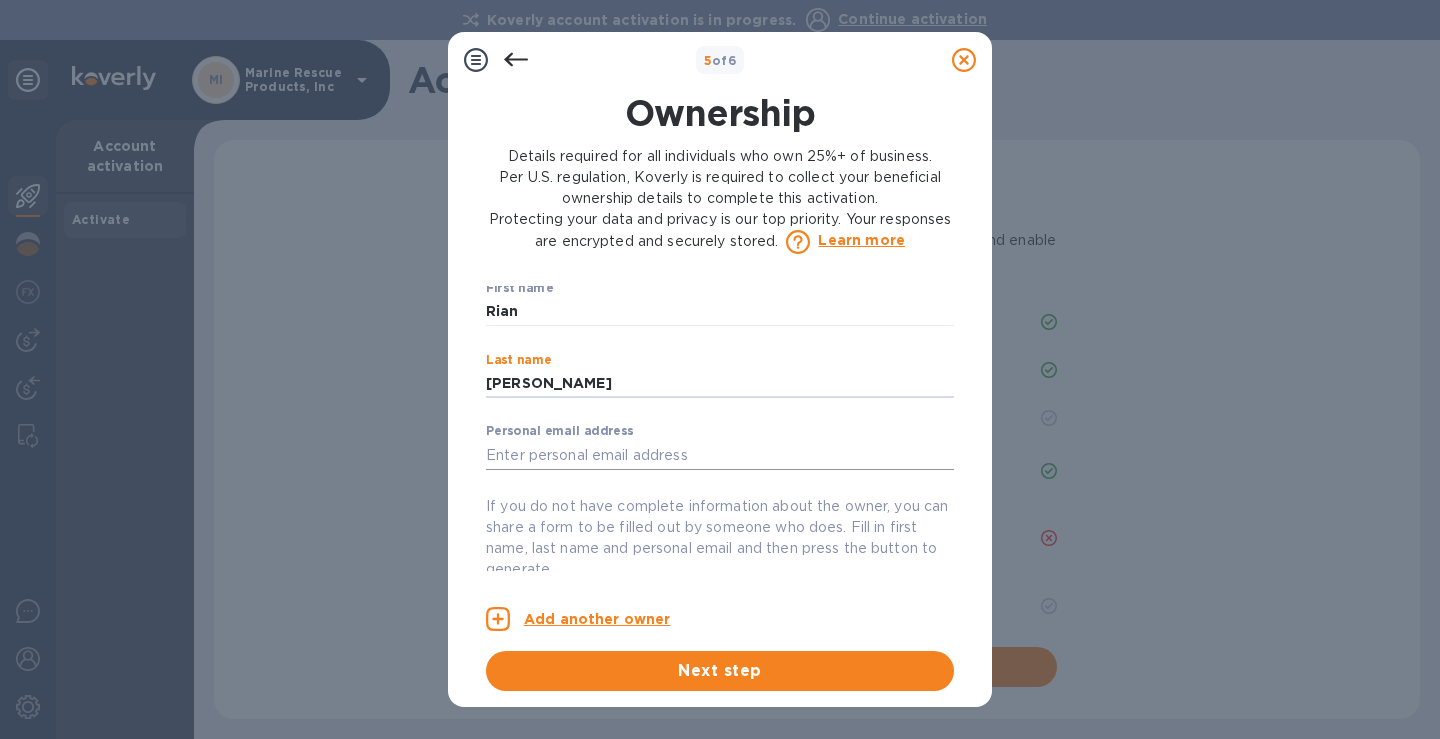 type on "Wilkinson" 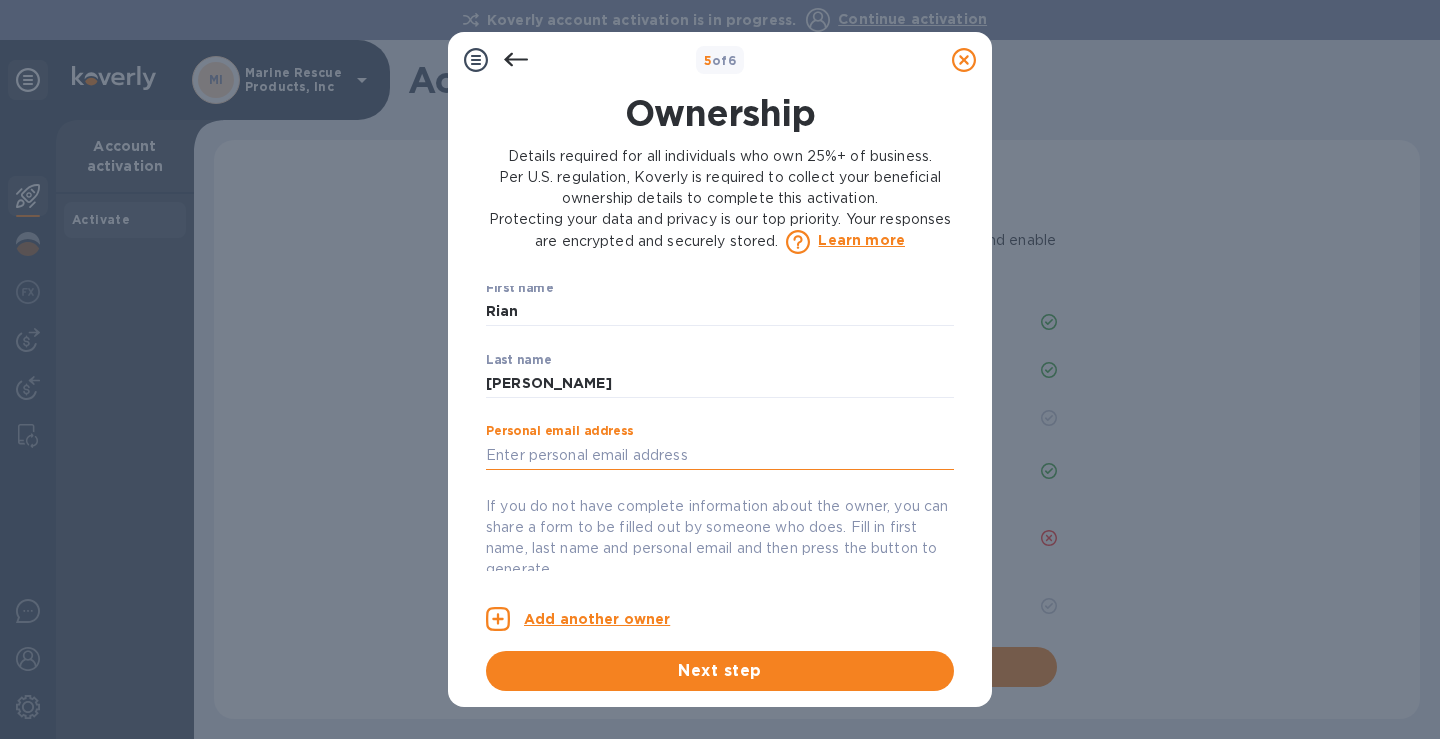 type on "i" 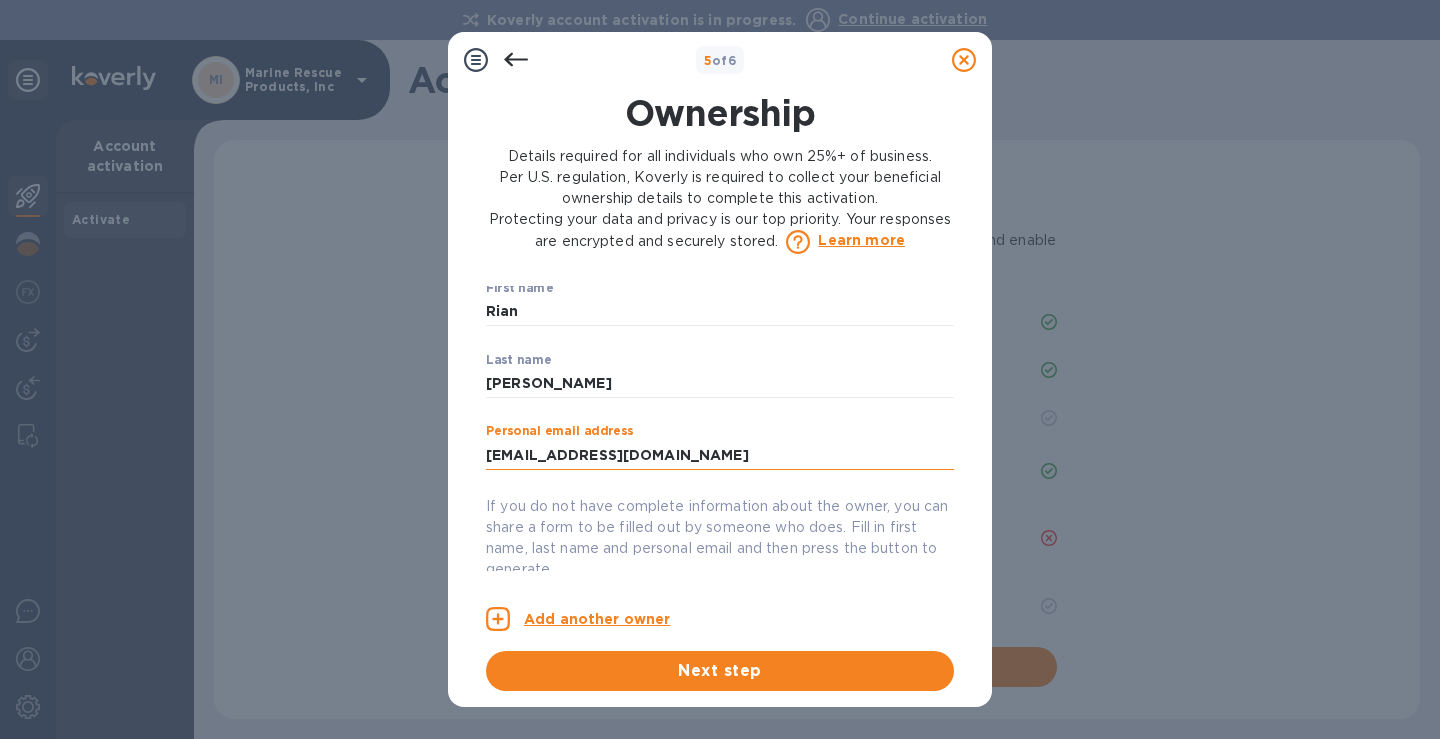 type on "rian@marine-rescue.com" 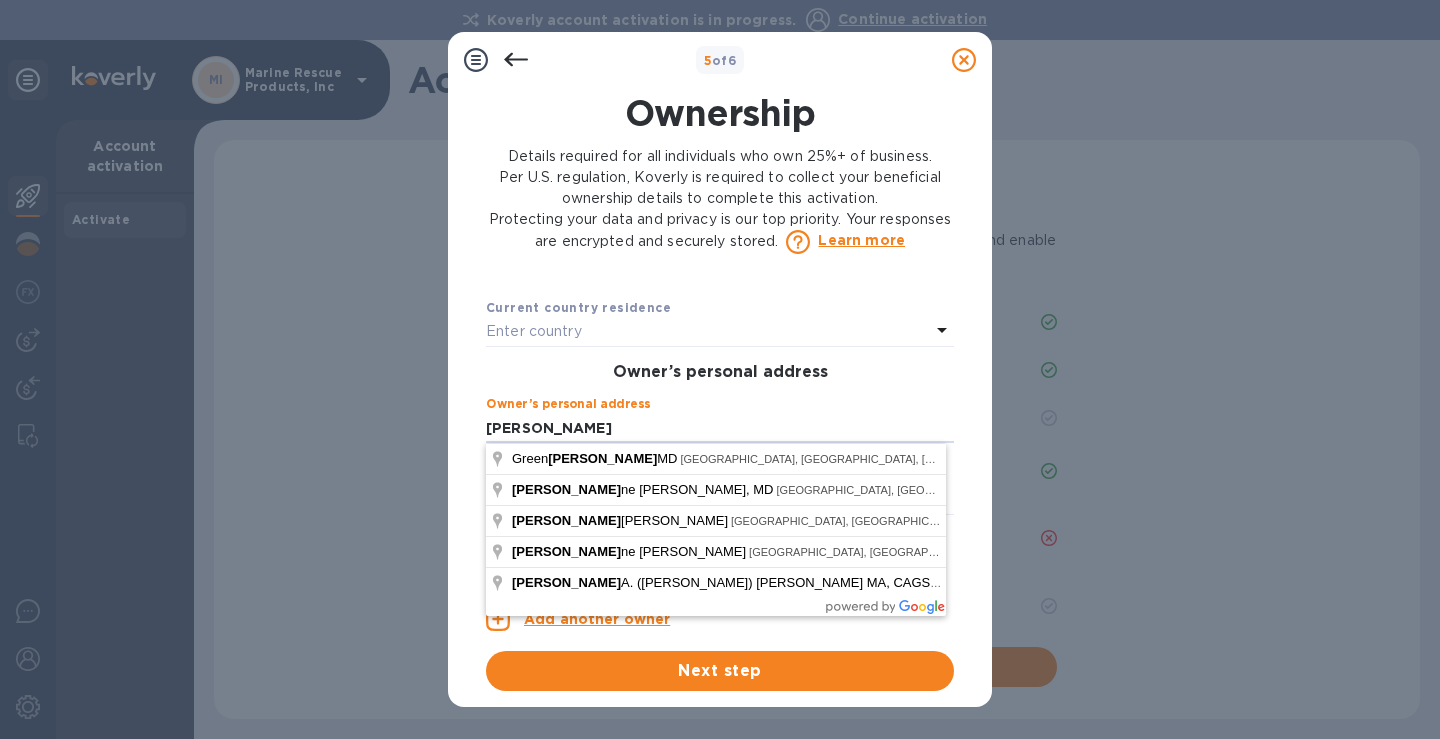 type on "Susan" 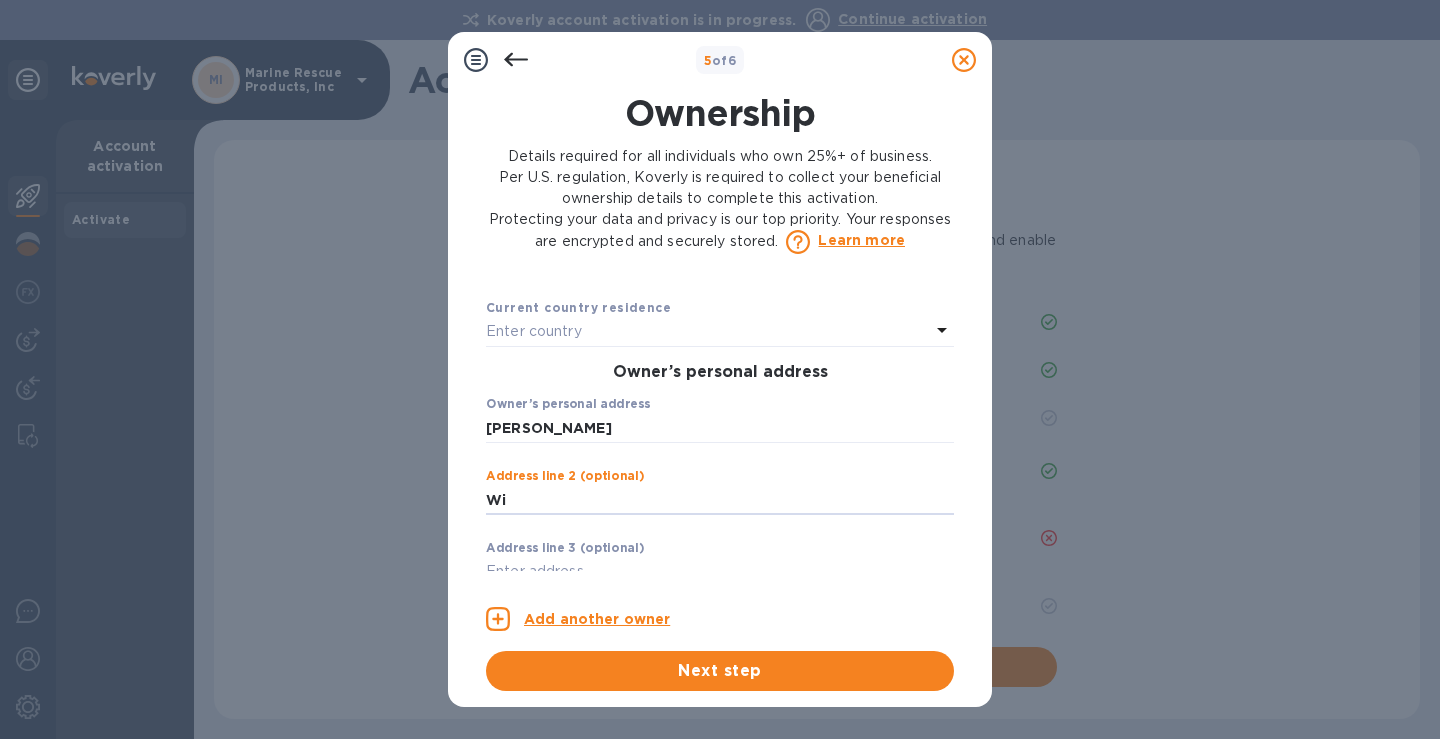 type on "W" 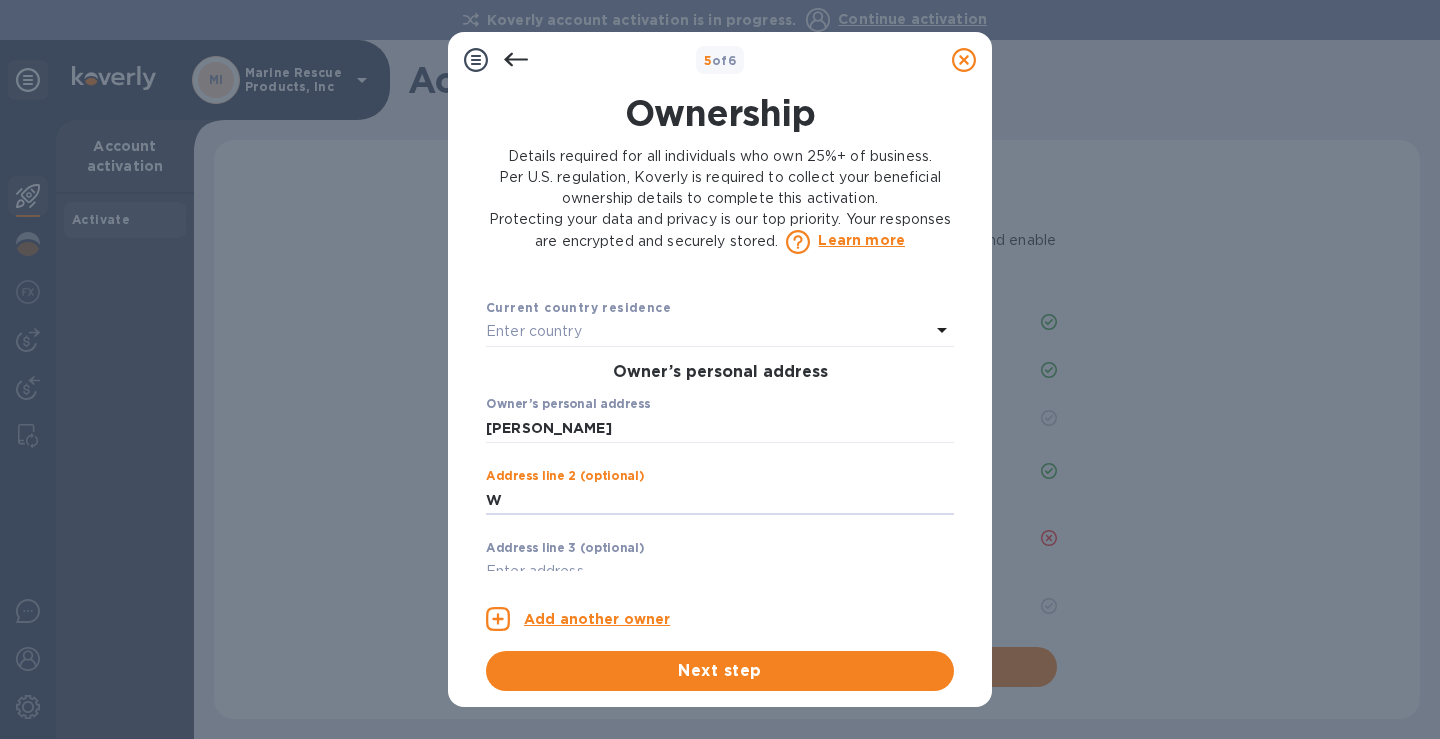 type 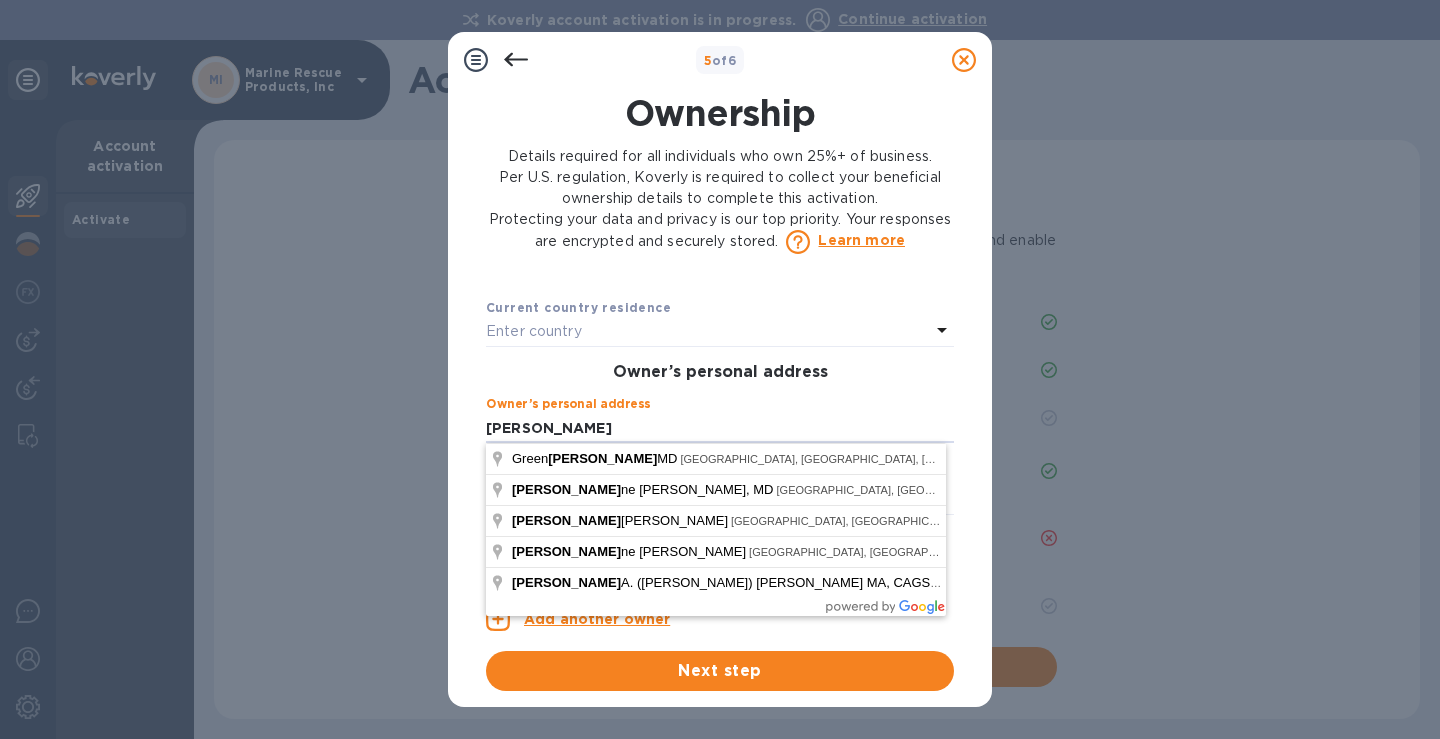 drag, startPoint x: 549, startPoint y: 421, endPoint x: 463, endPoint y: 427, distance: 86.209045 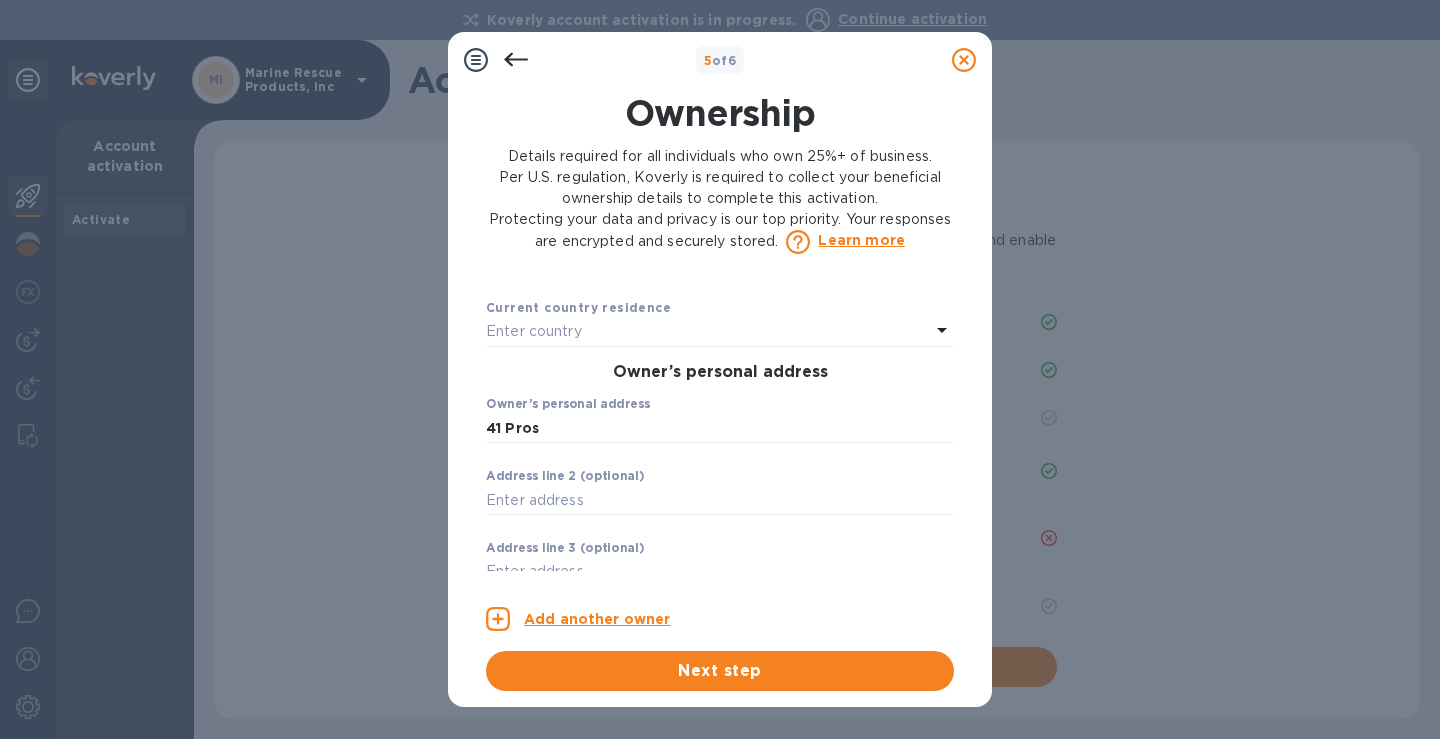 type on "41 Prospect Avenue" 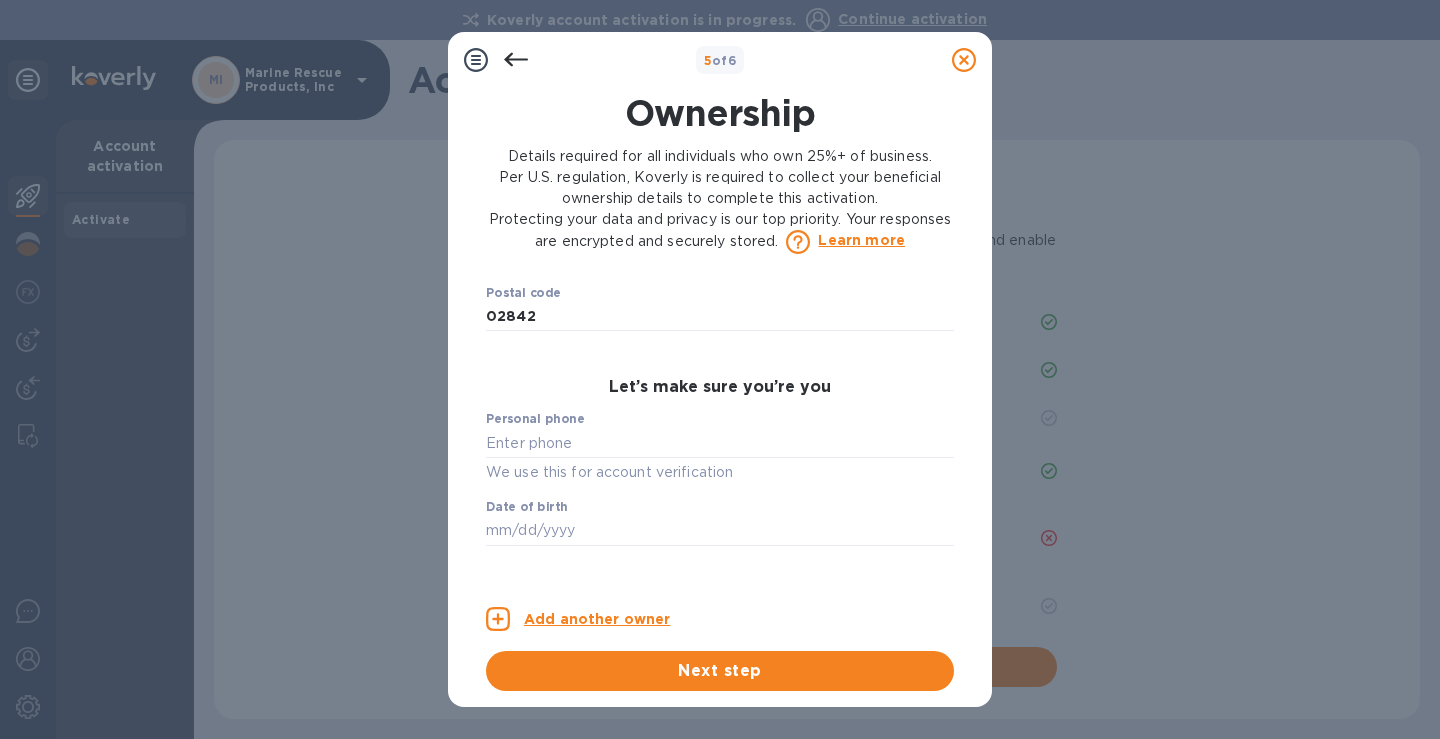 scroll, scrollTop: 1048, scrollLeft: 0, axis: vertical 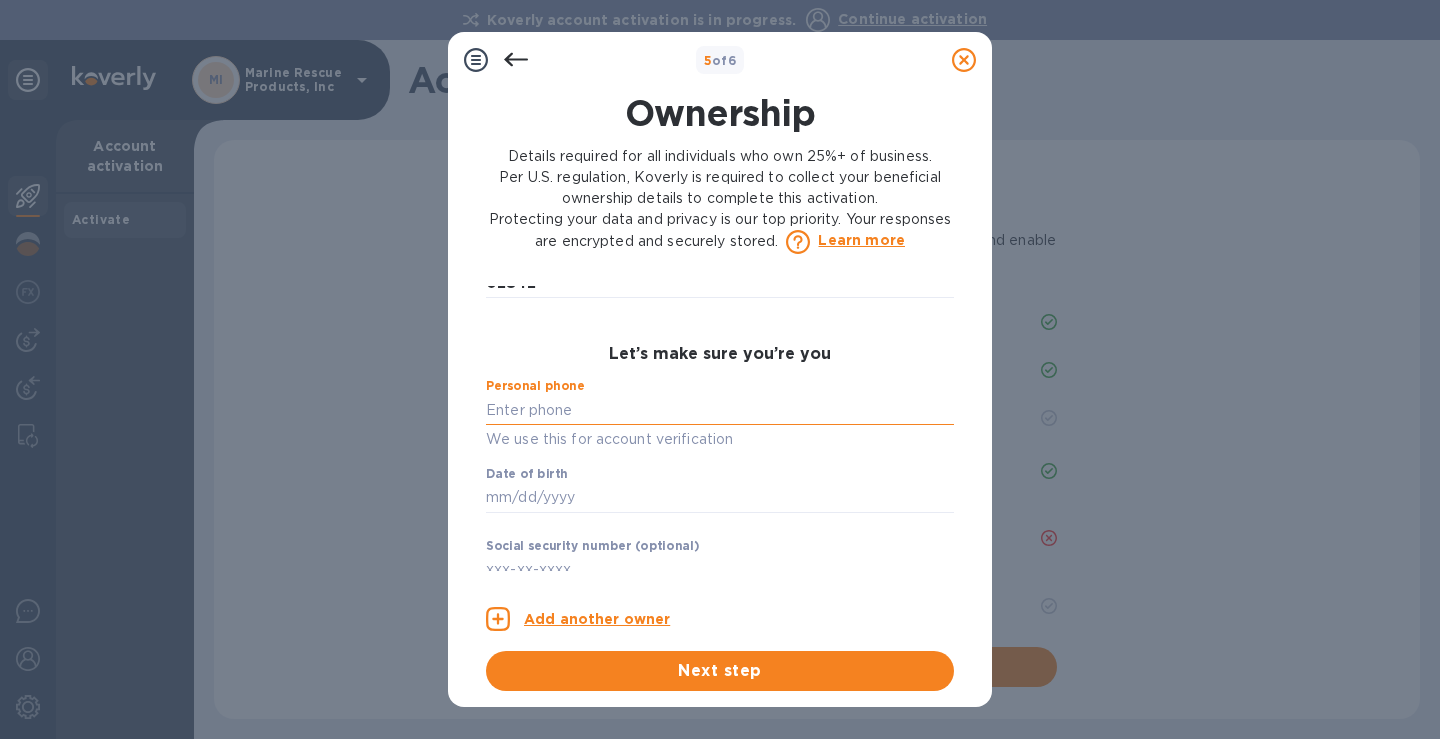 click at bounding box center [720, 410] 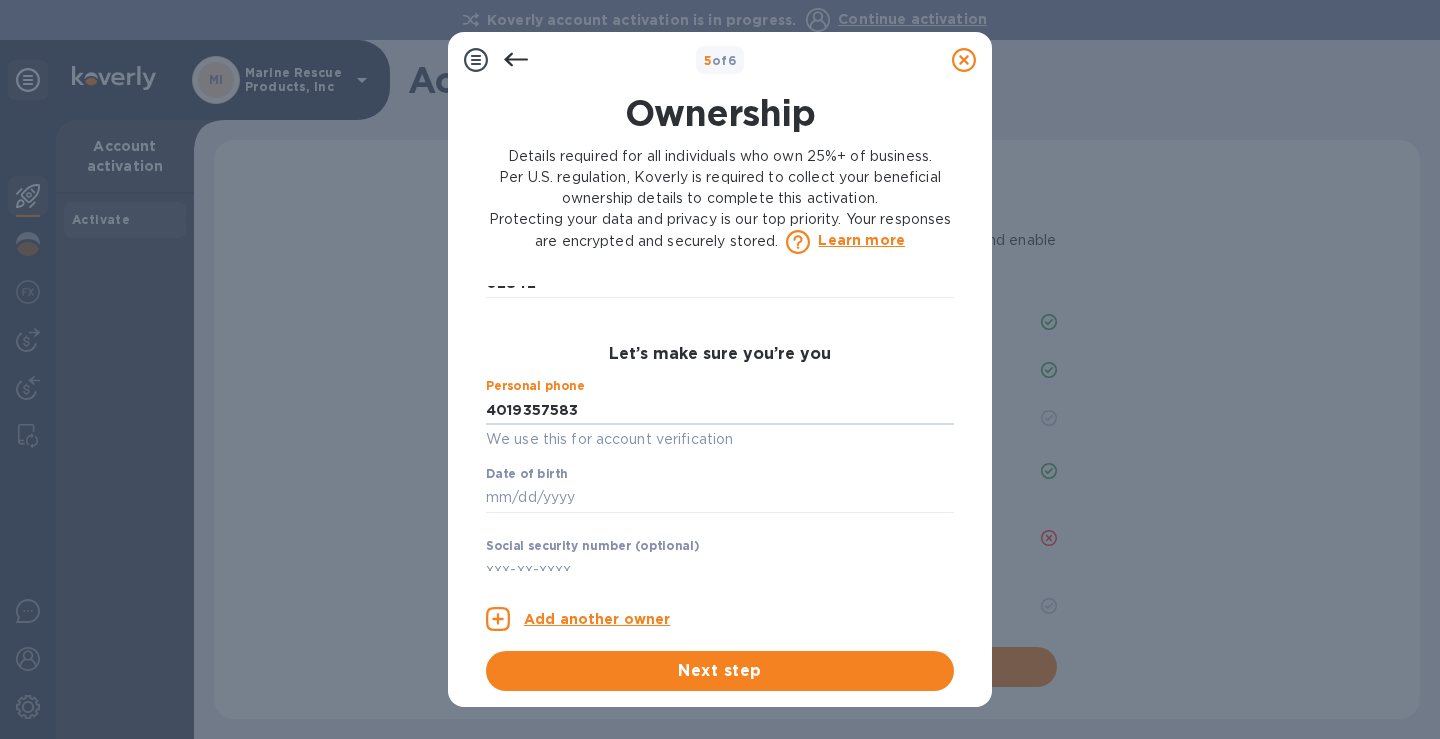 type on "***83" 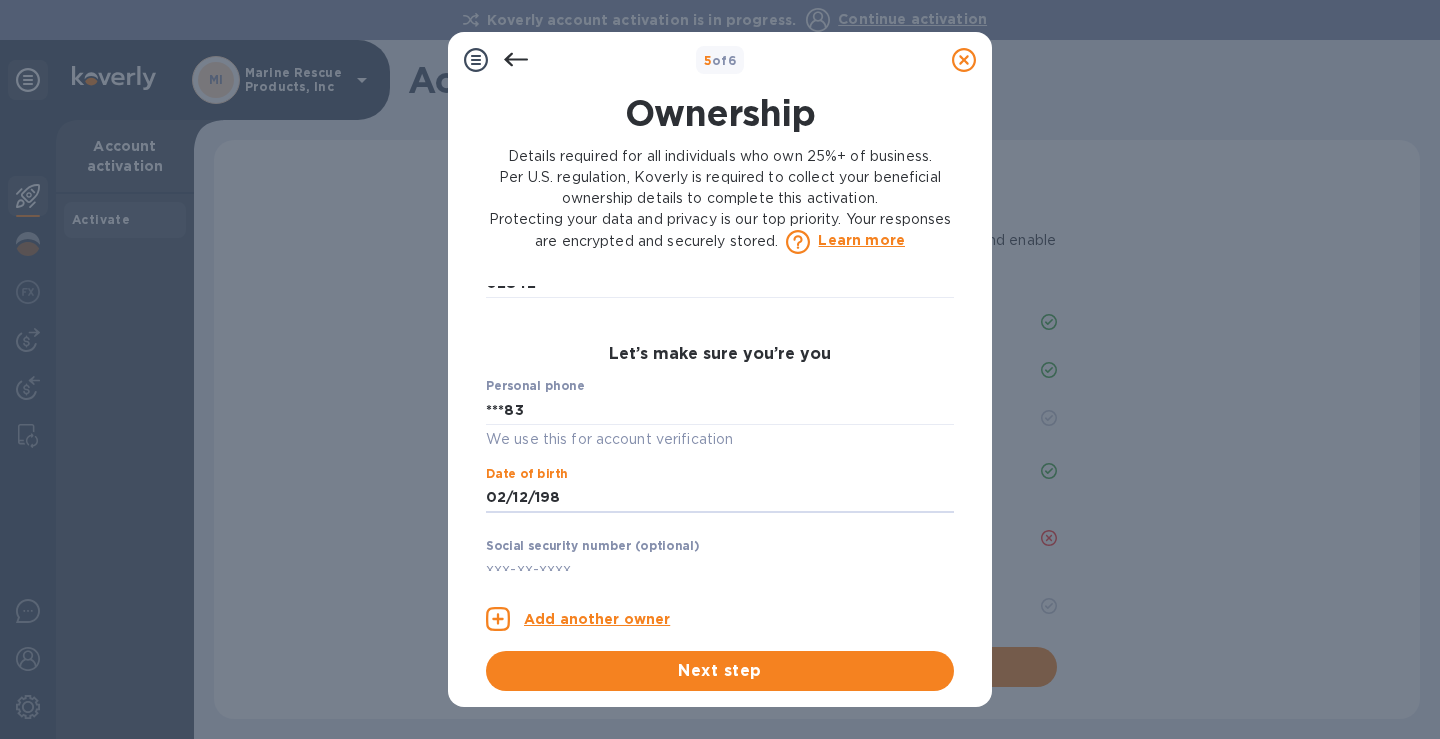 type on "02/12/1984" 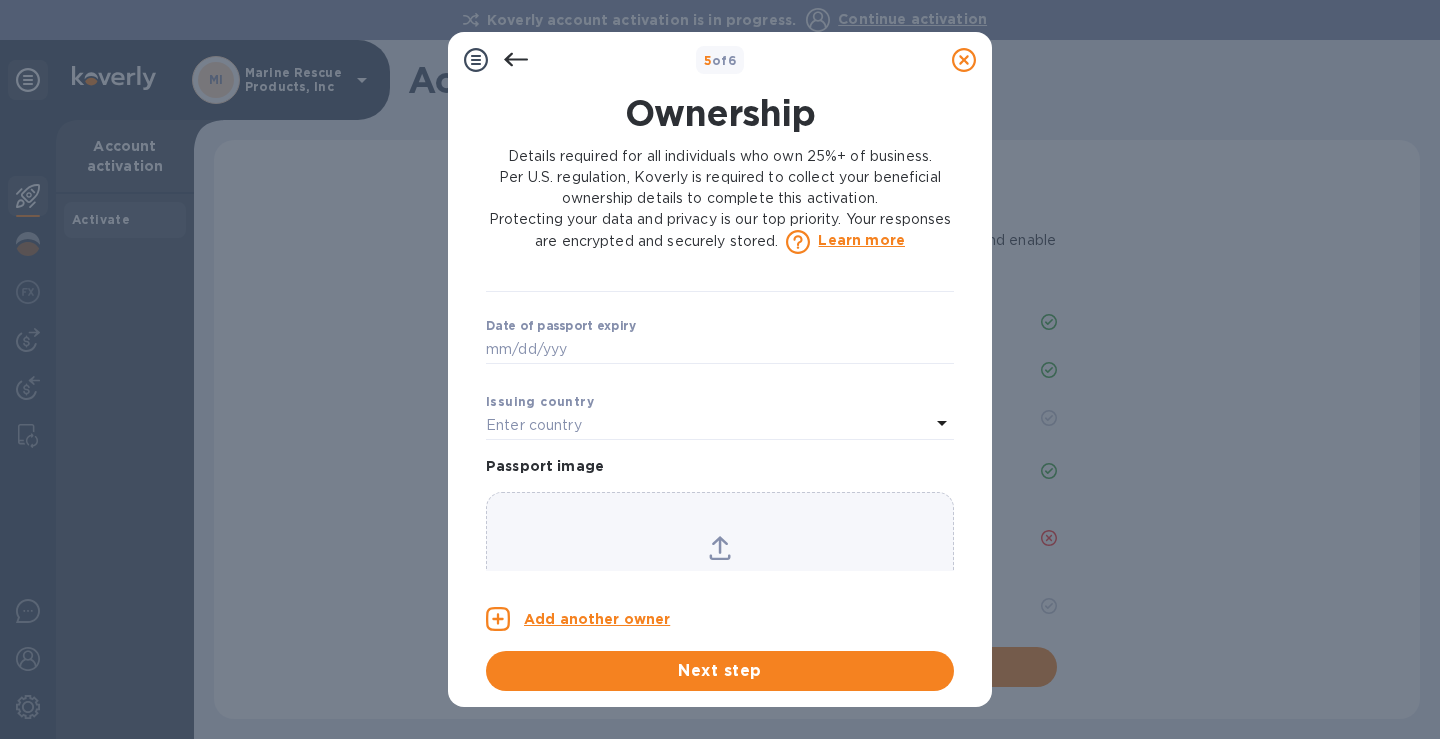 scroll, scrollTop: 1509, scrollLeft: 0, axis: vertical 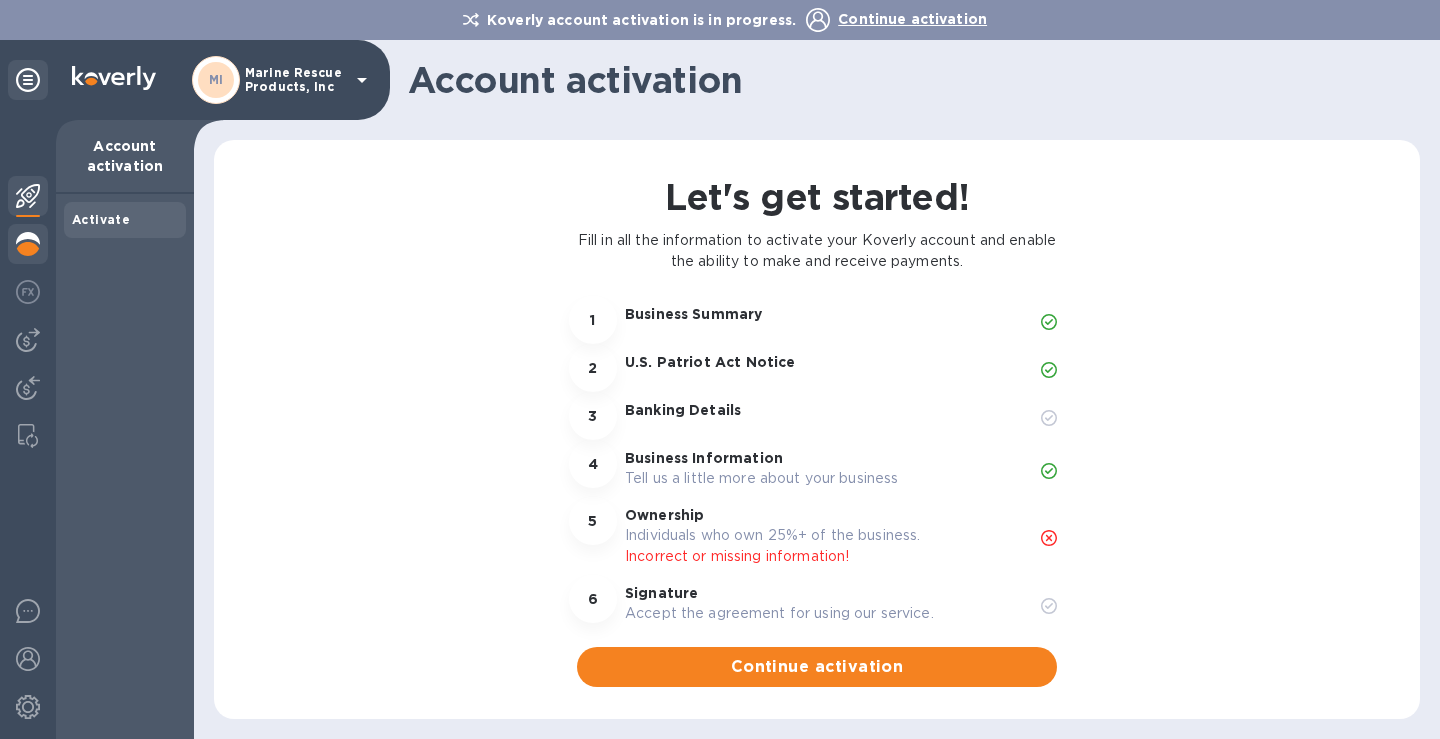click at bounding box center (28, 244) 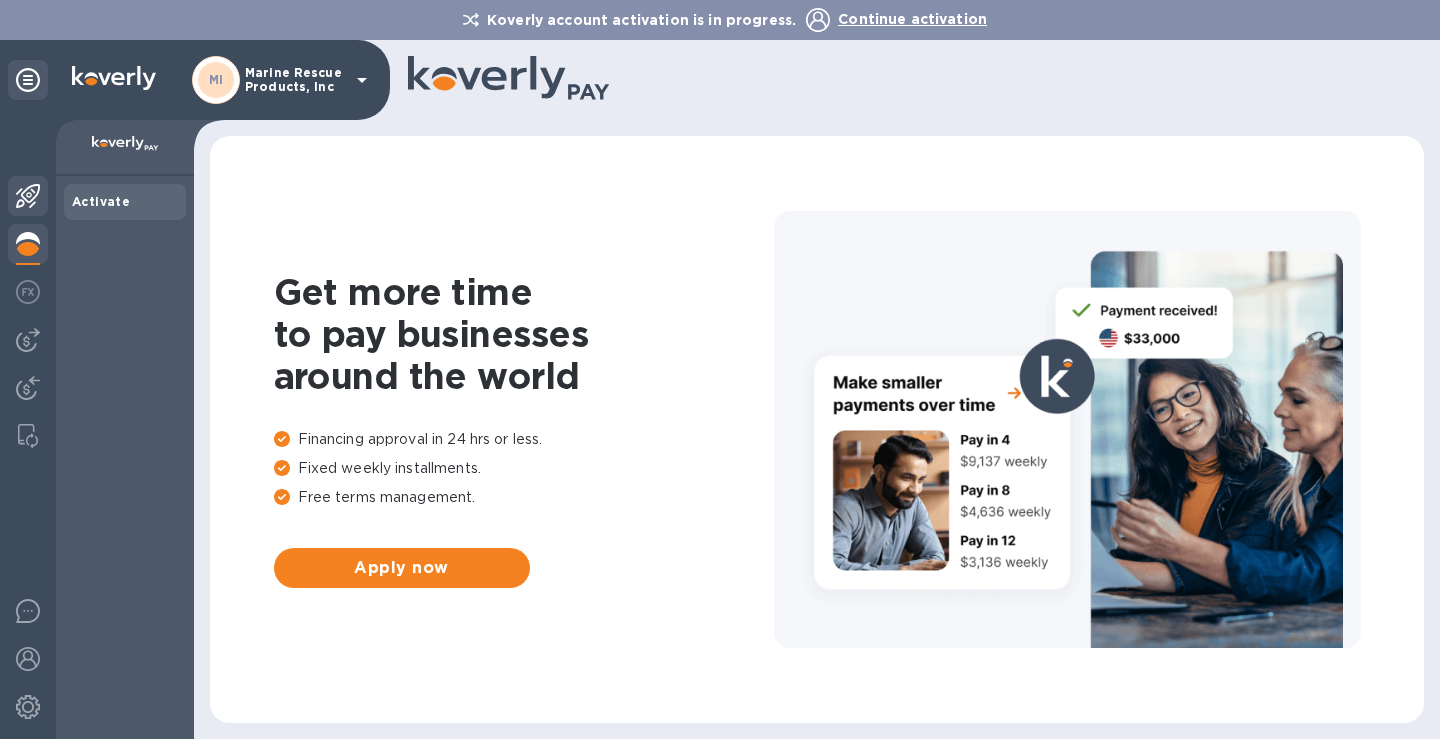 click at bounding box center [28, 196] 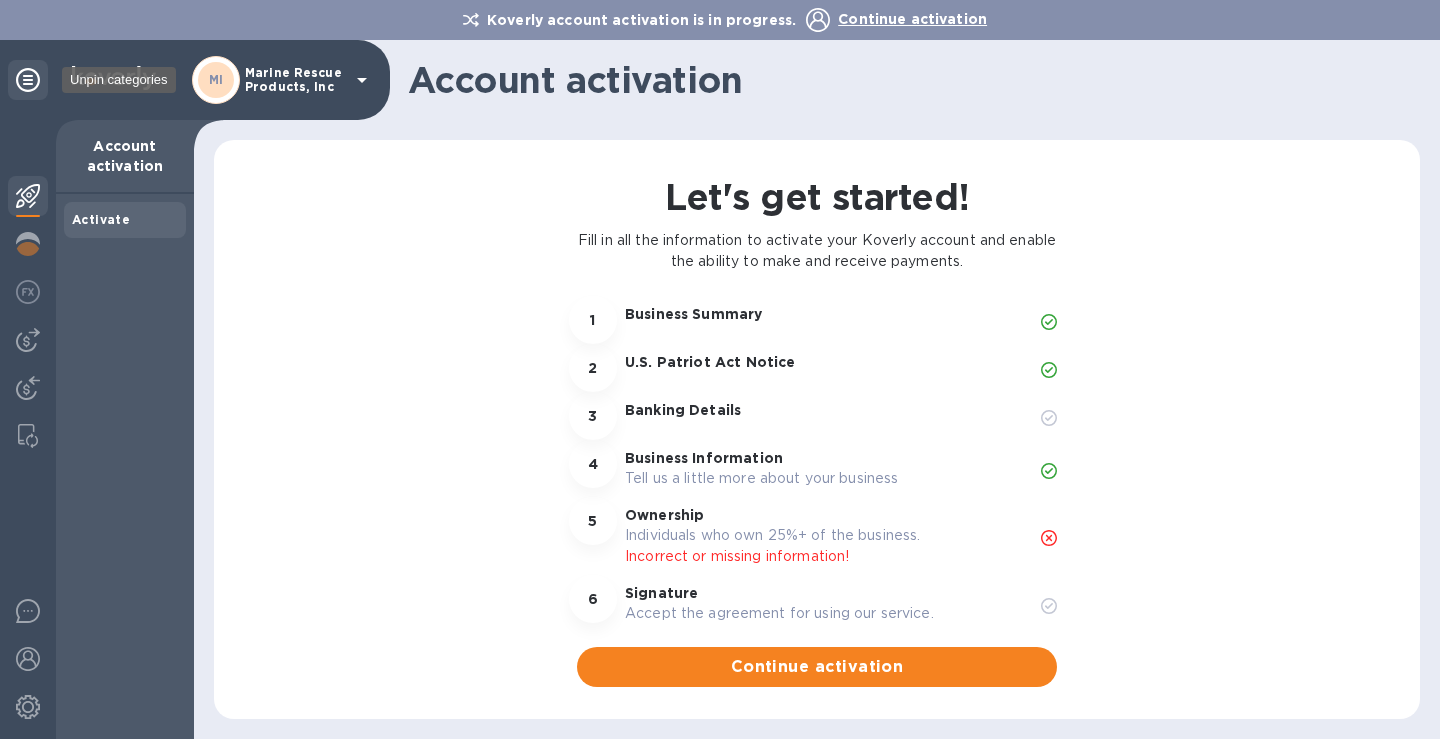 click at bounding box center [28, 80] 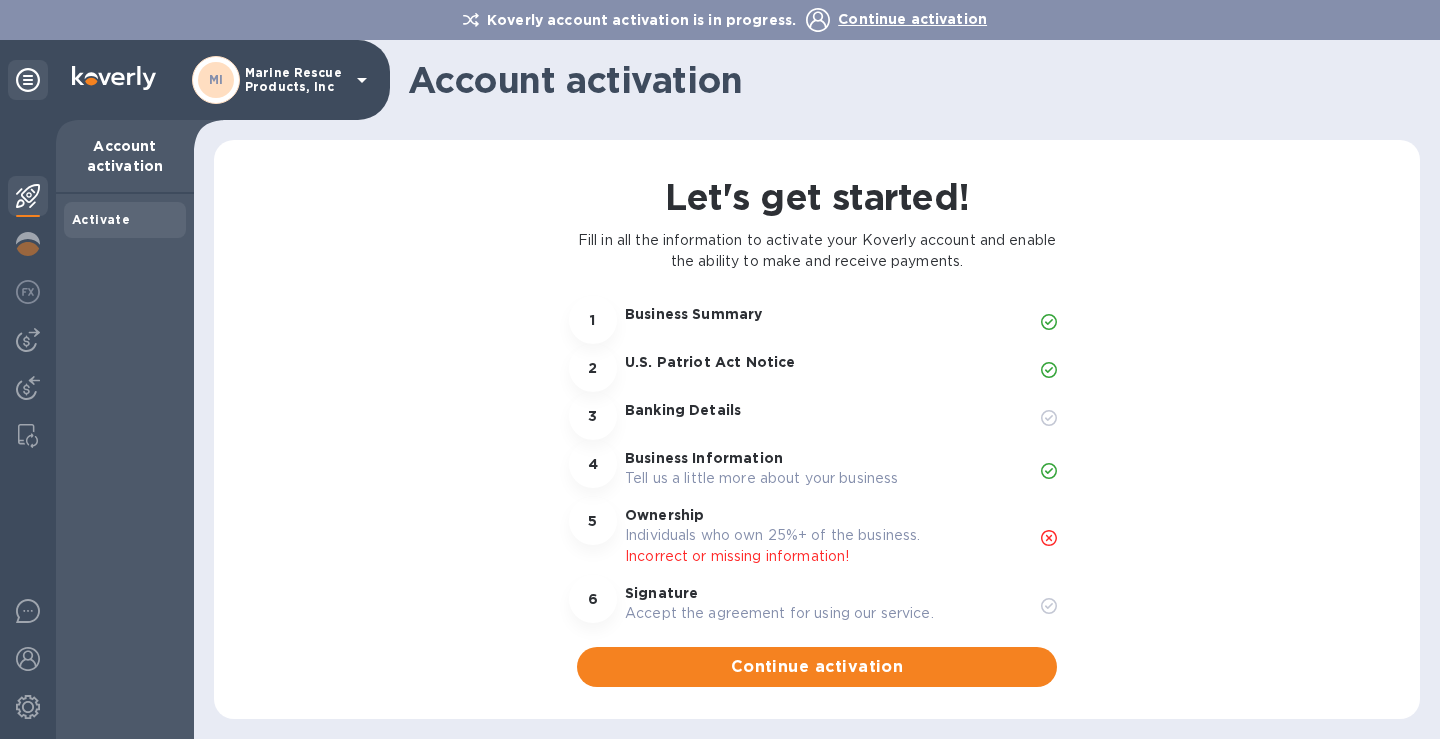 click 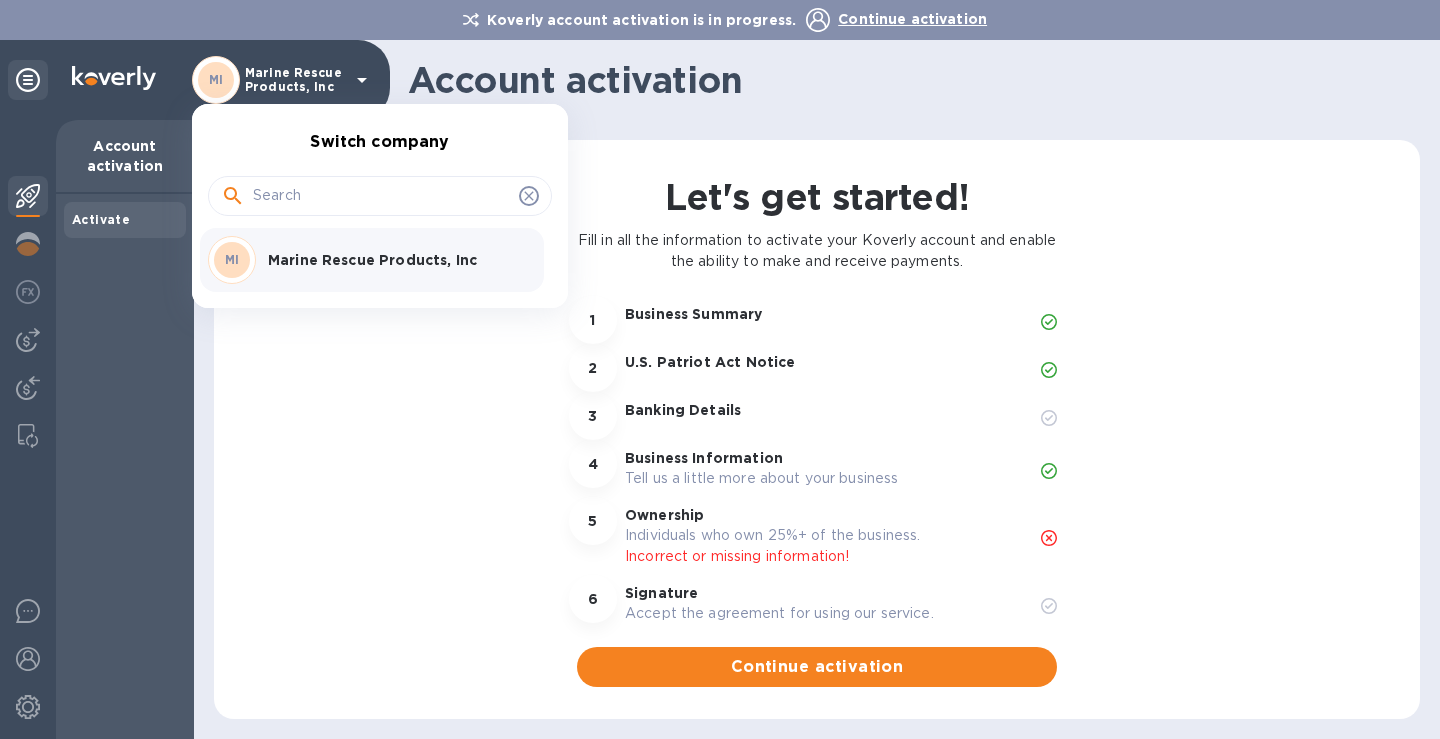 drag, startPoint x: 333, startPoint y: 444, endPoint x: 125, endPoint y: 406, distance: 211.44266 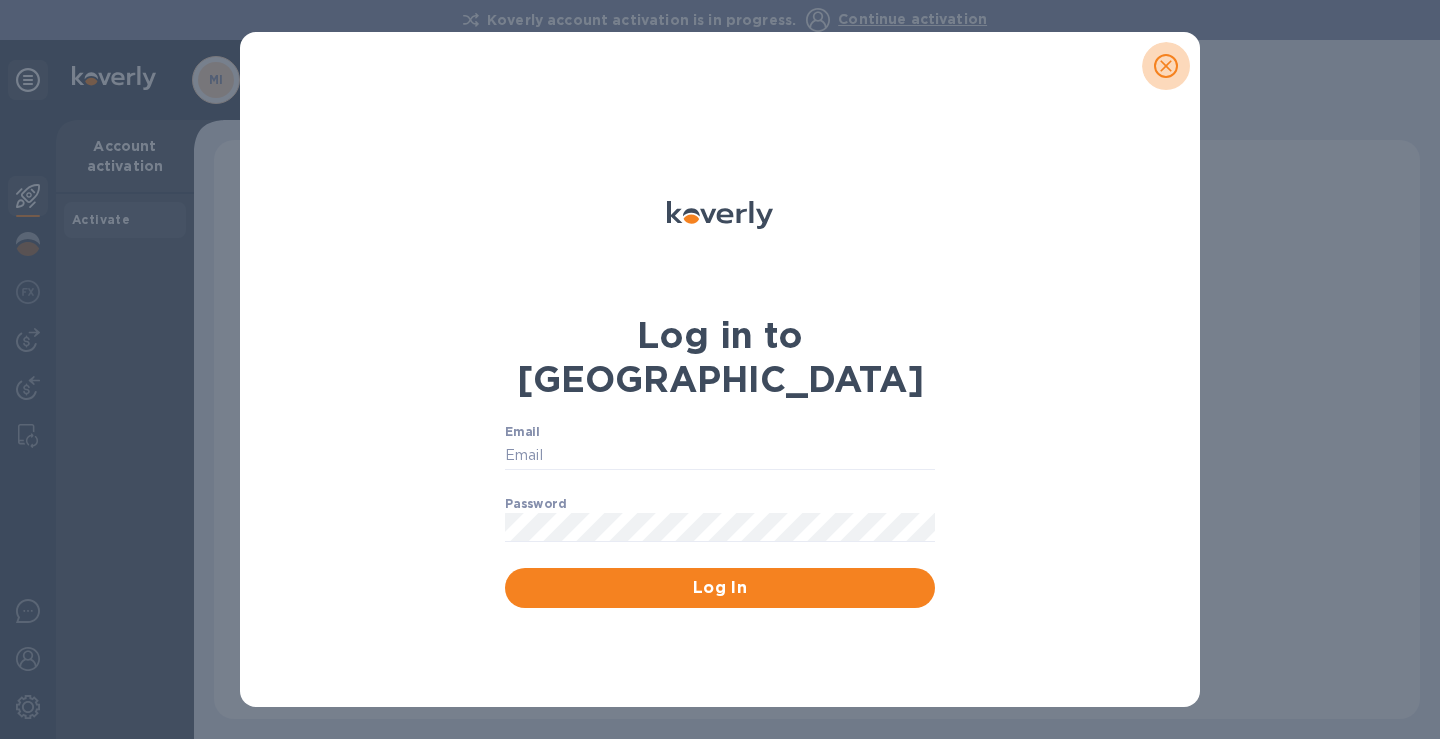 click 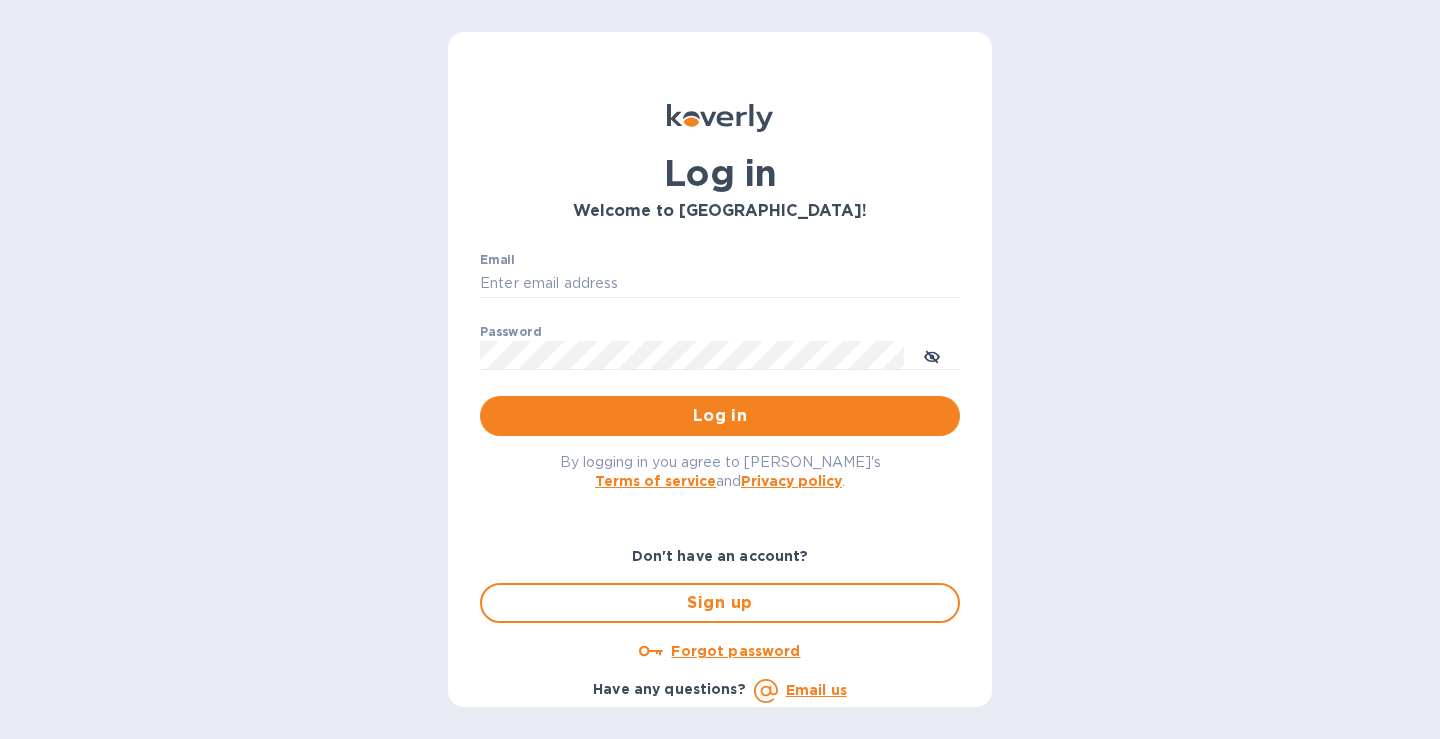 type on "dan@marine-rescue.com" 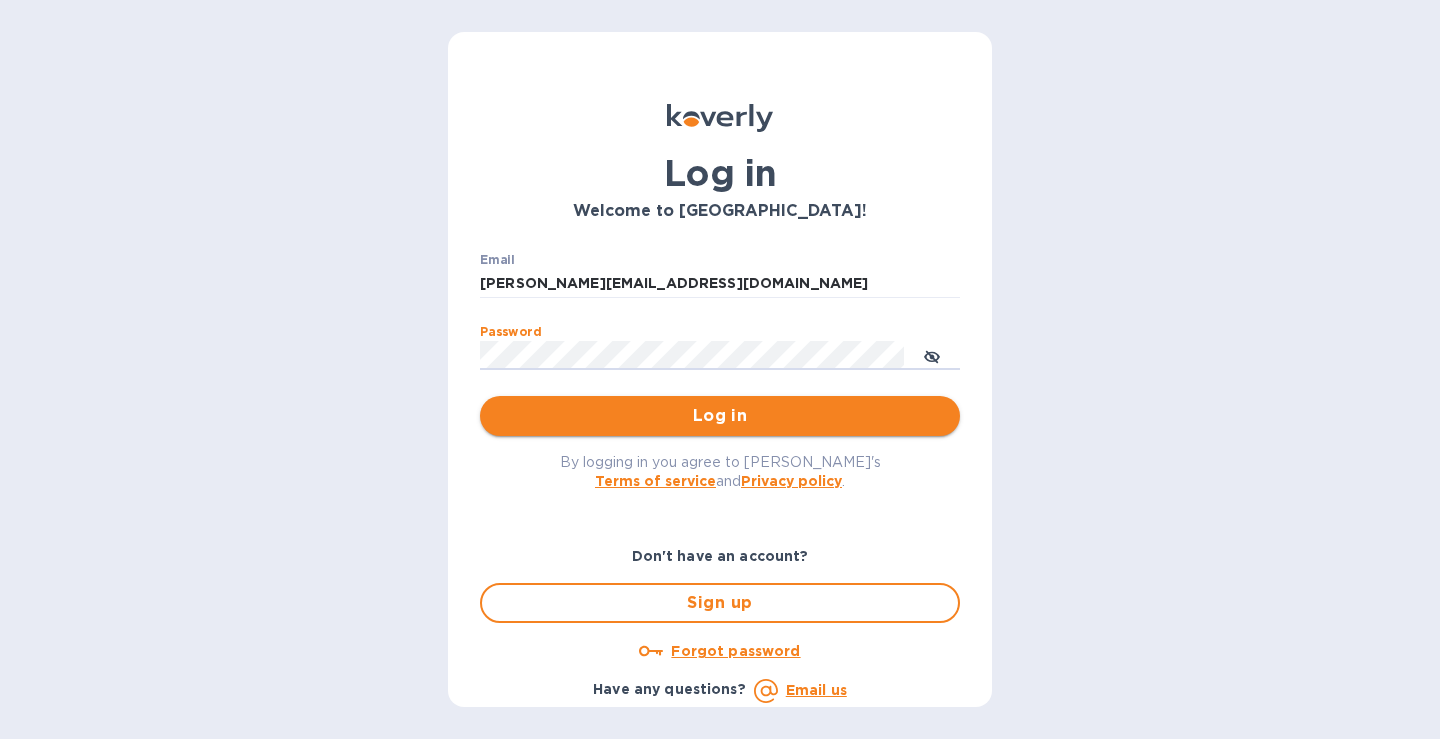 click on "Log in" at bounding box center [720, 416] 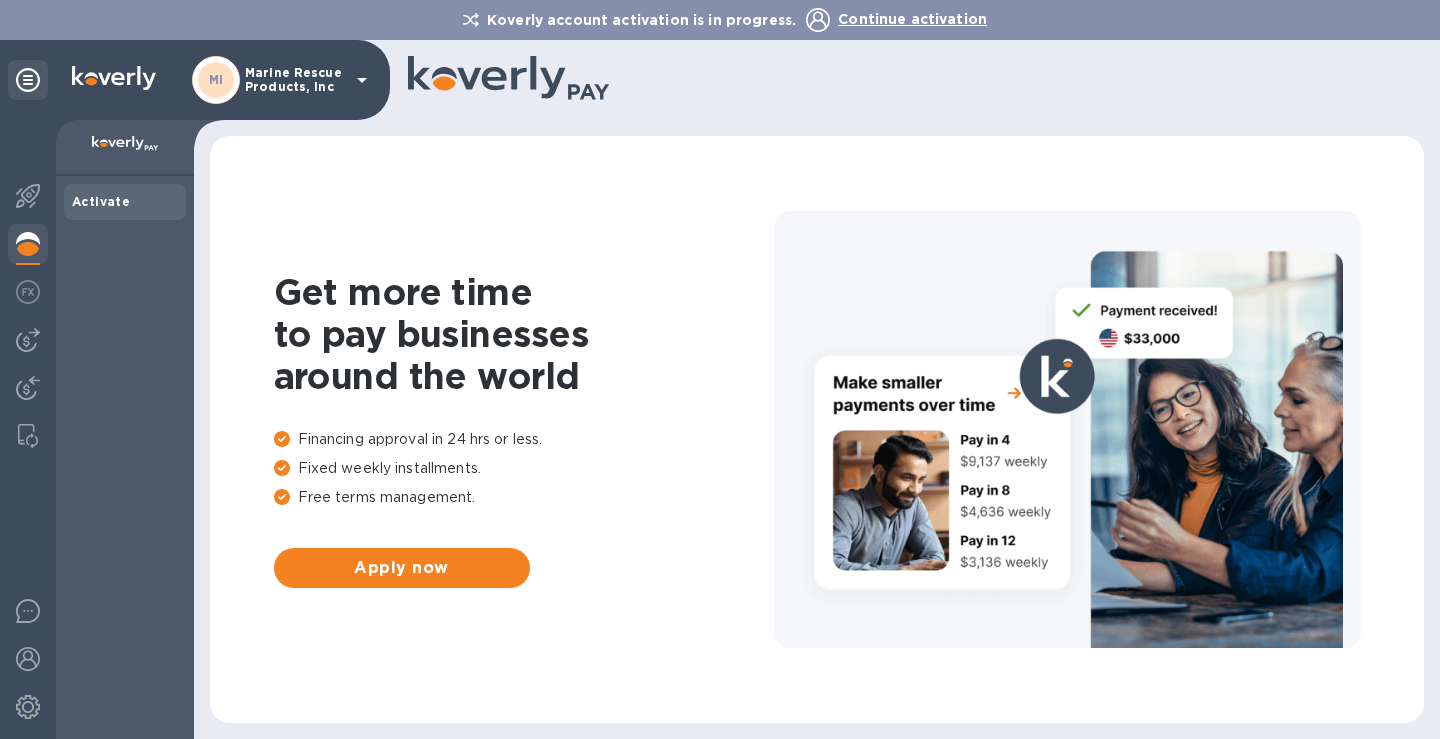 click at bounding box center (28, 244) 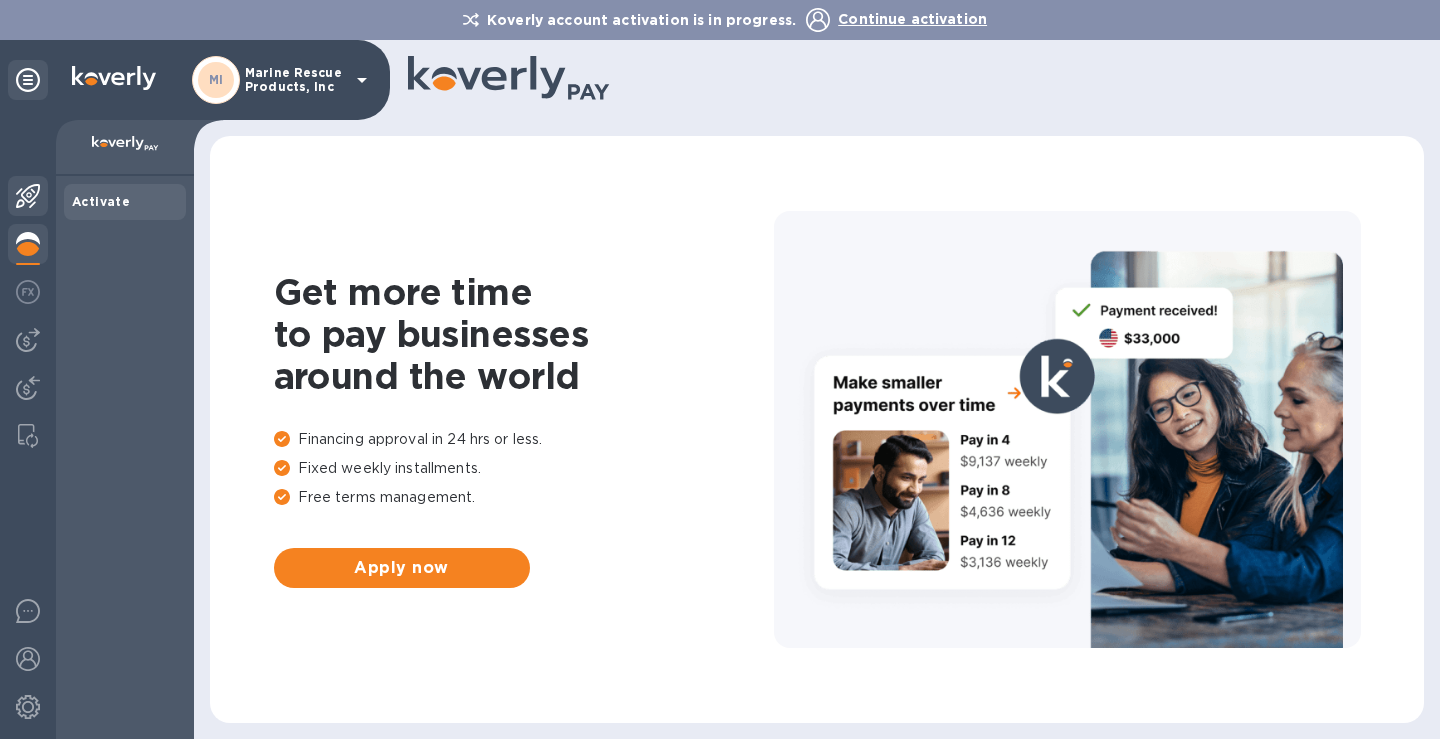 click at bounding box center [28, 198] 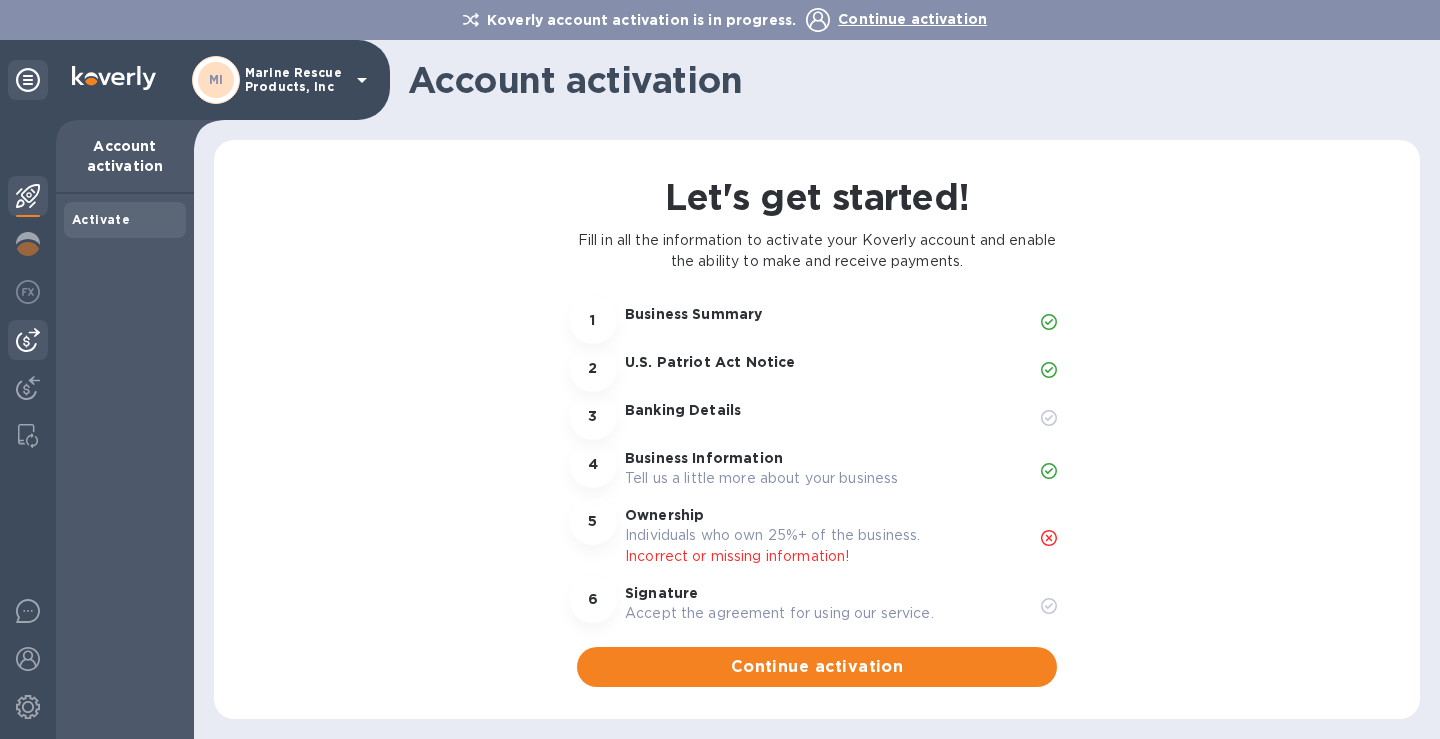 click at bounding box center [28, 340] 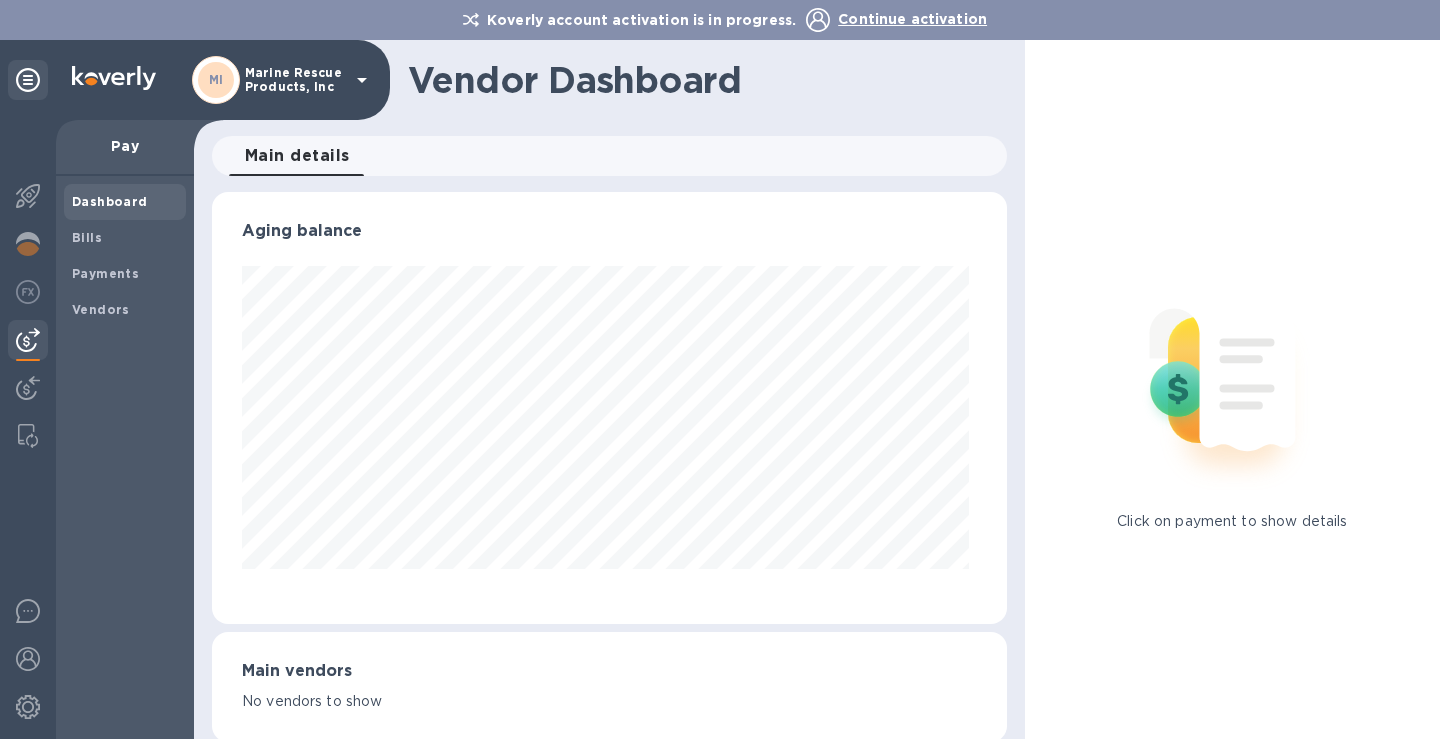 scroll, scrollTop: 999568, scrollLeft: 999213, axis: both 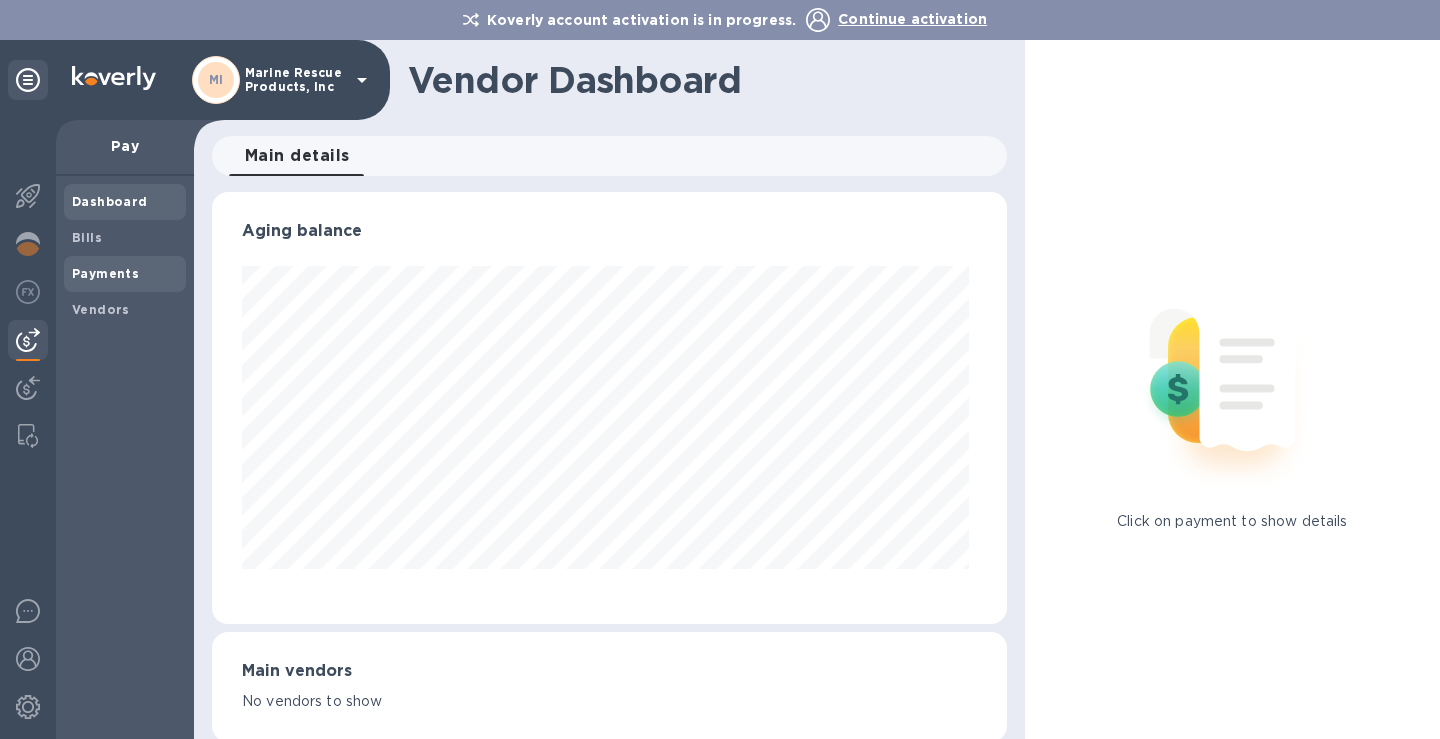 click on "Payments" at bounding box center (105, 273) 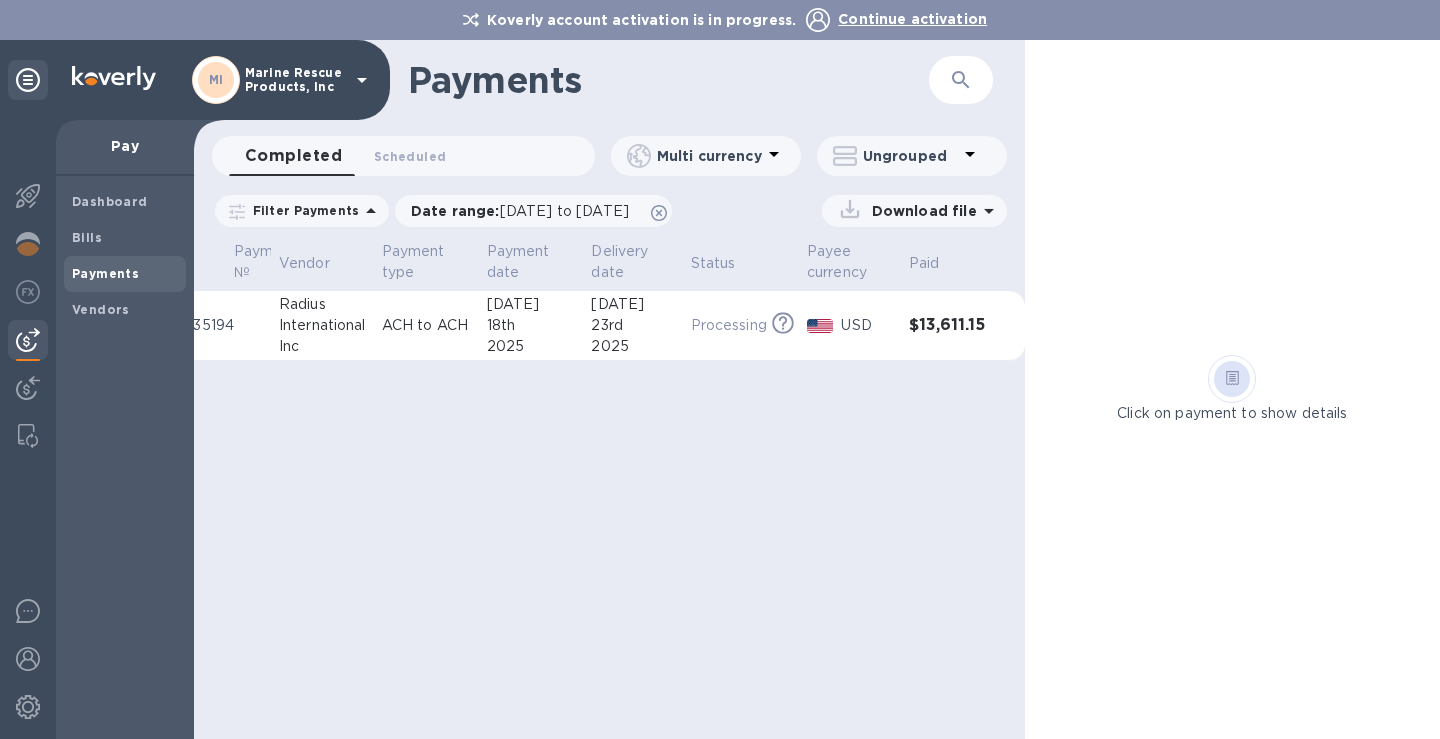 scroll, scrollTop: 0, scrollLeft: 31, axis: horizontal 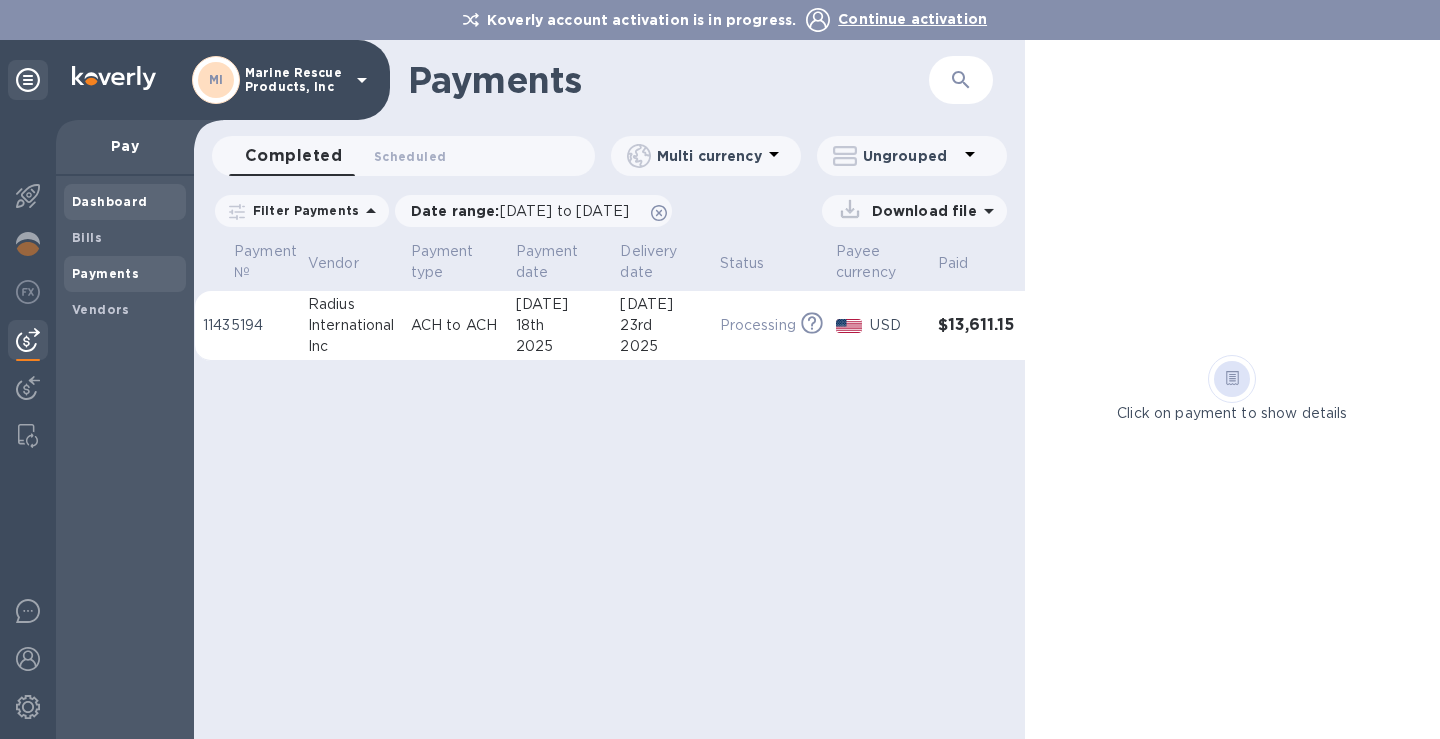 click on "Dashboard" at bounding box center (110, 202) 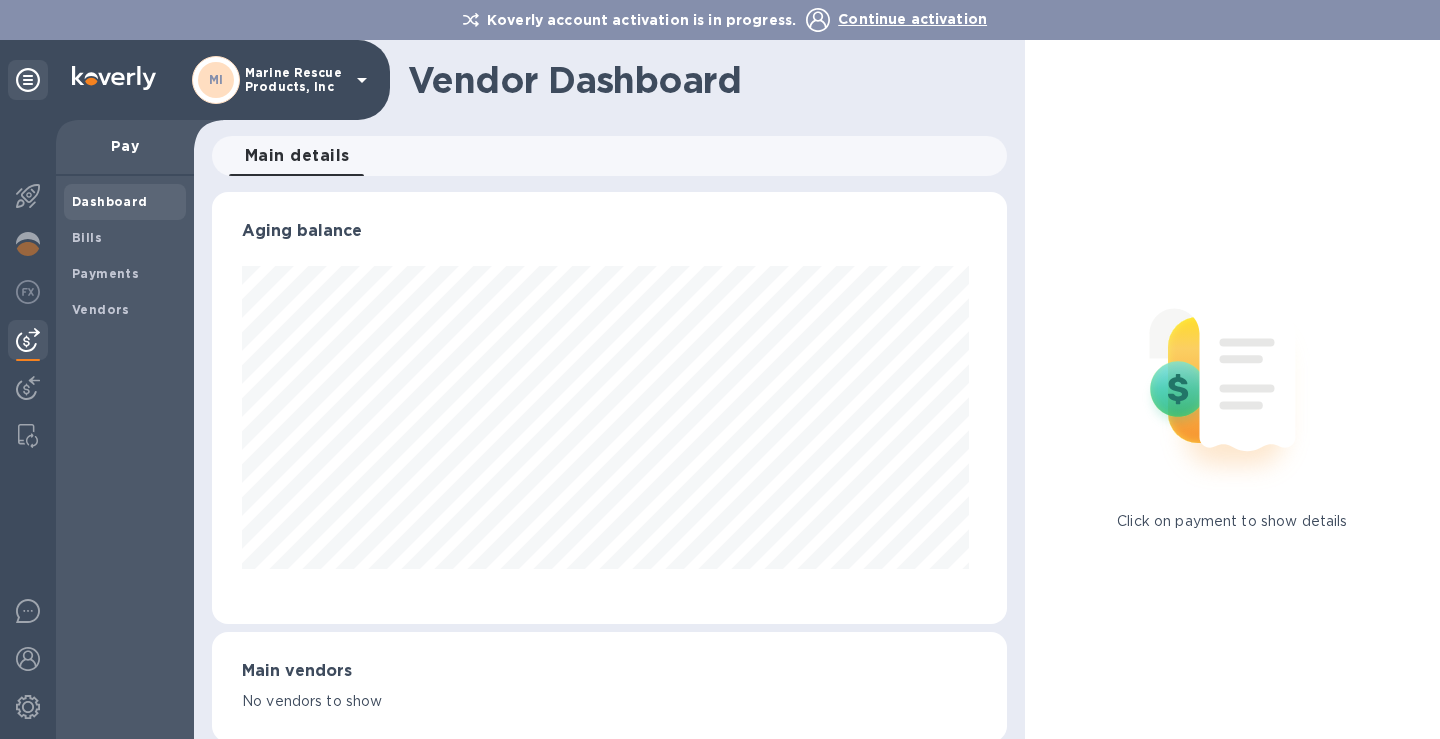 scroll, scrollTop: 999568, scrollLeft: 999213, axis: both 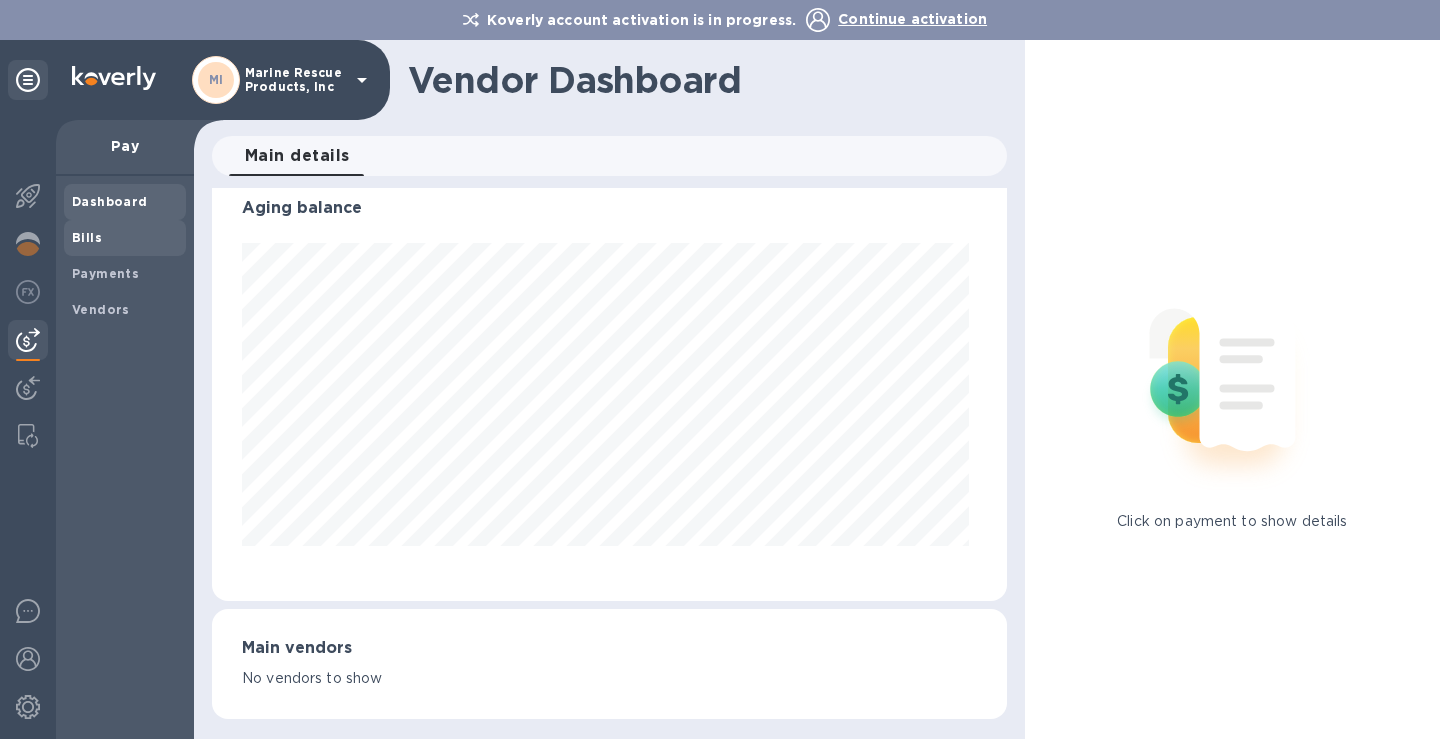 click on "Bills" at bounding box center (125, 238) 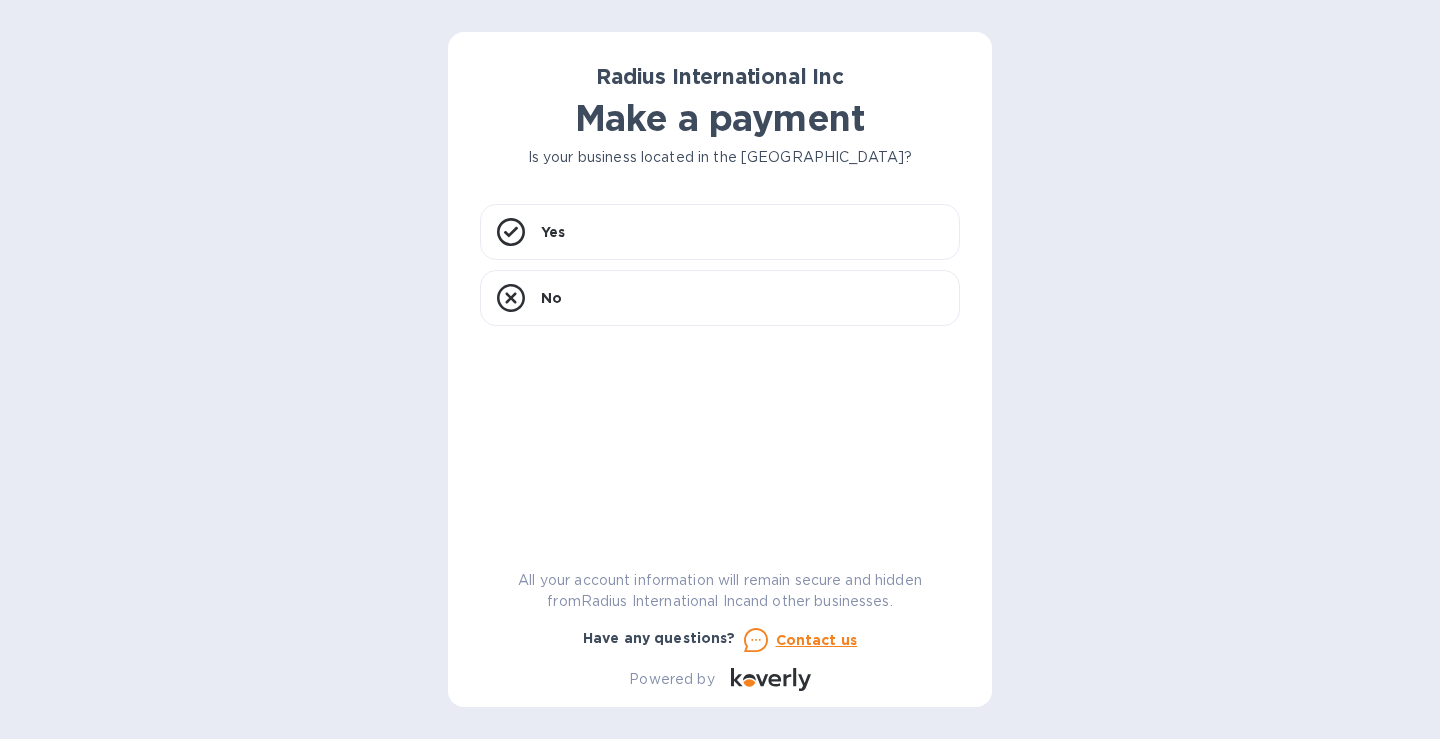 scroll, scrollTop: 0, scrollLeft: 0, axis: both 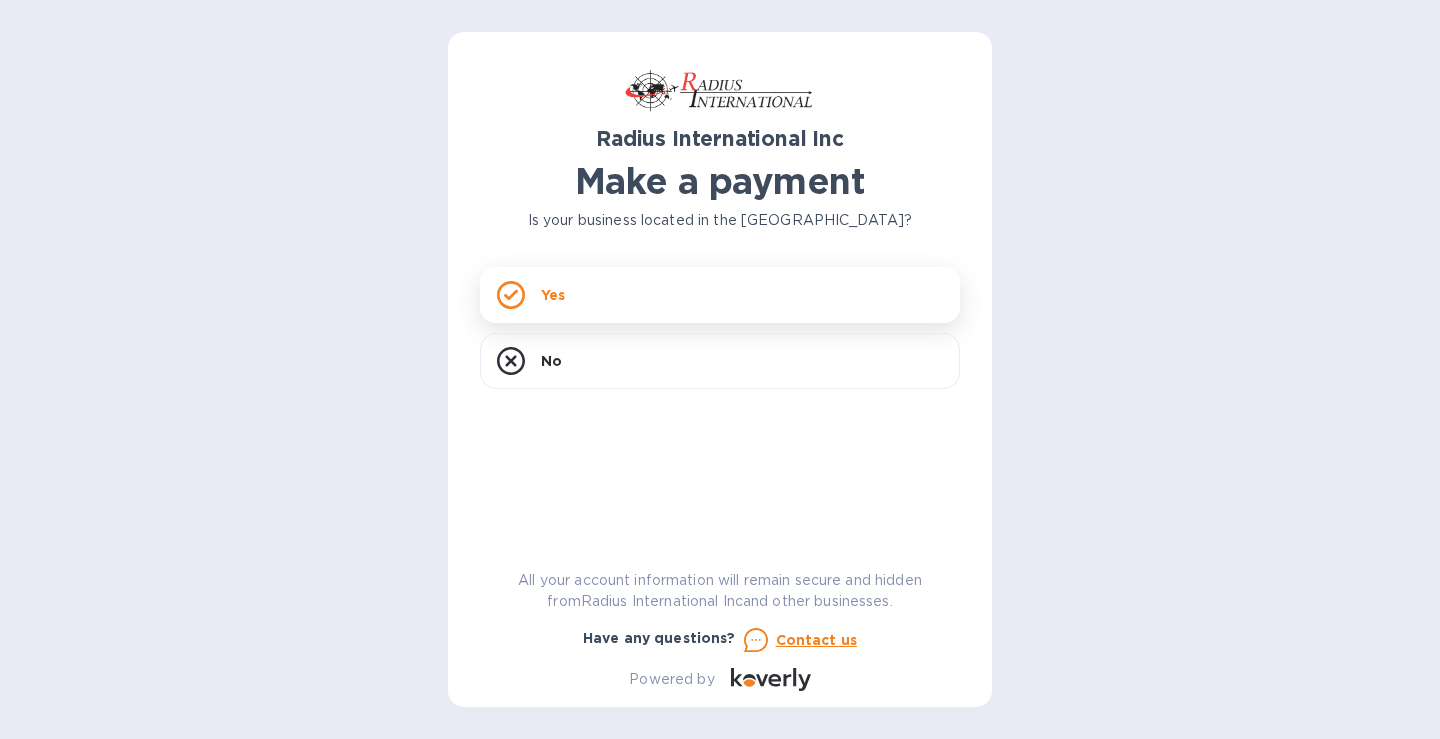 click on "Yes" at bounding box center [553, 295] 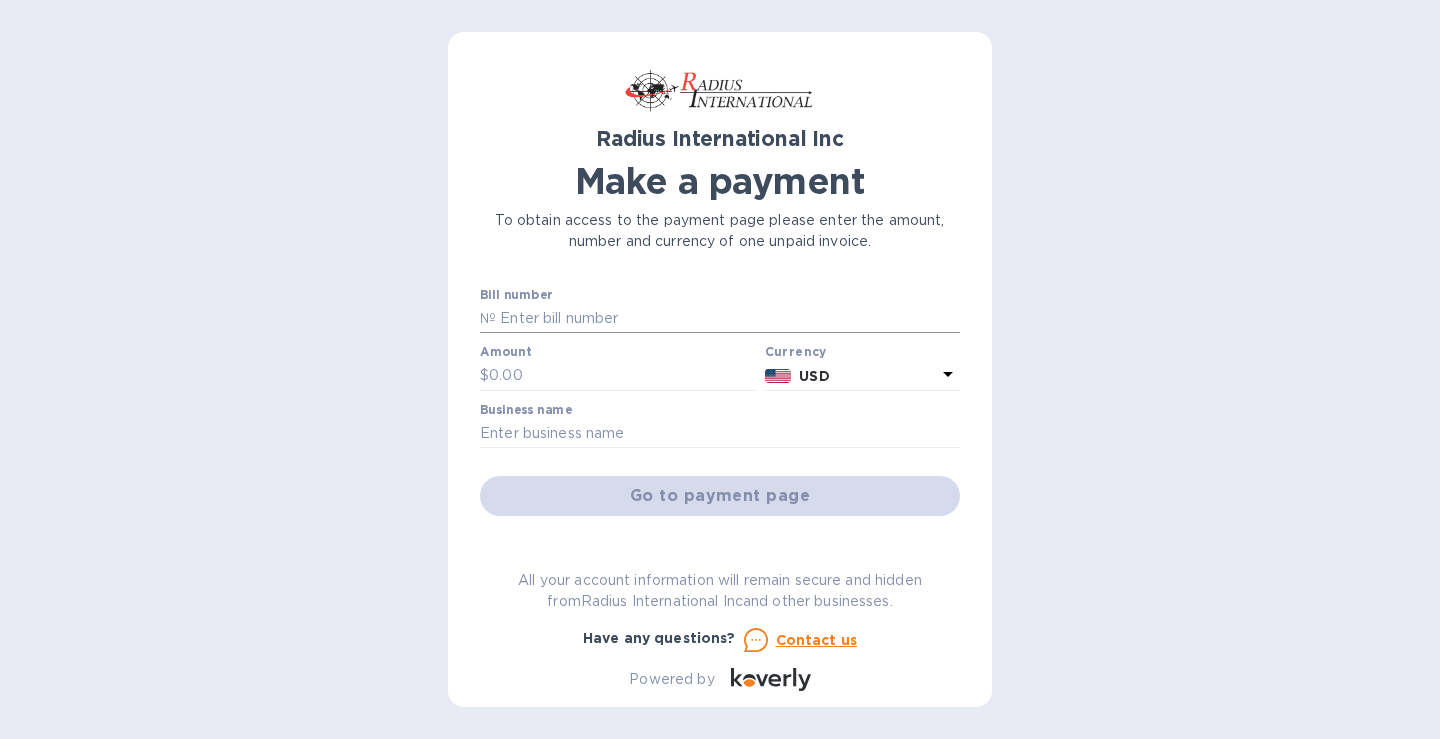 click at bounding box center (728, 319) 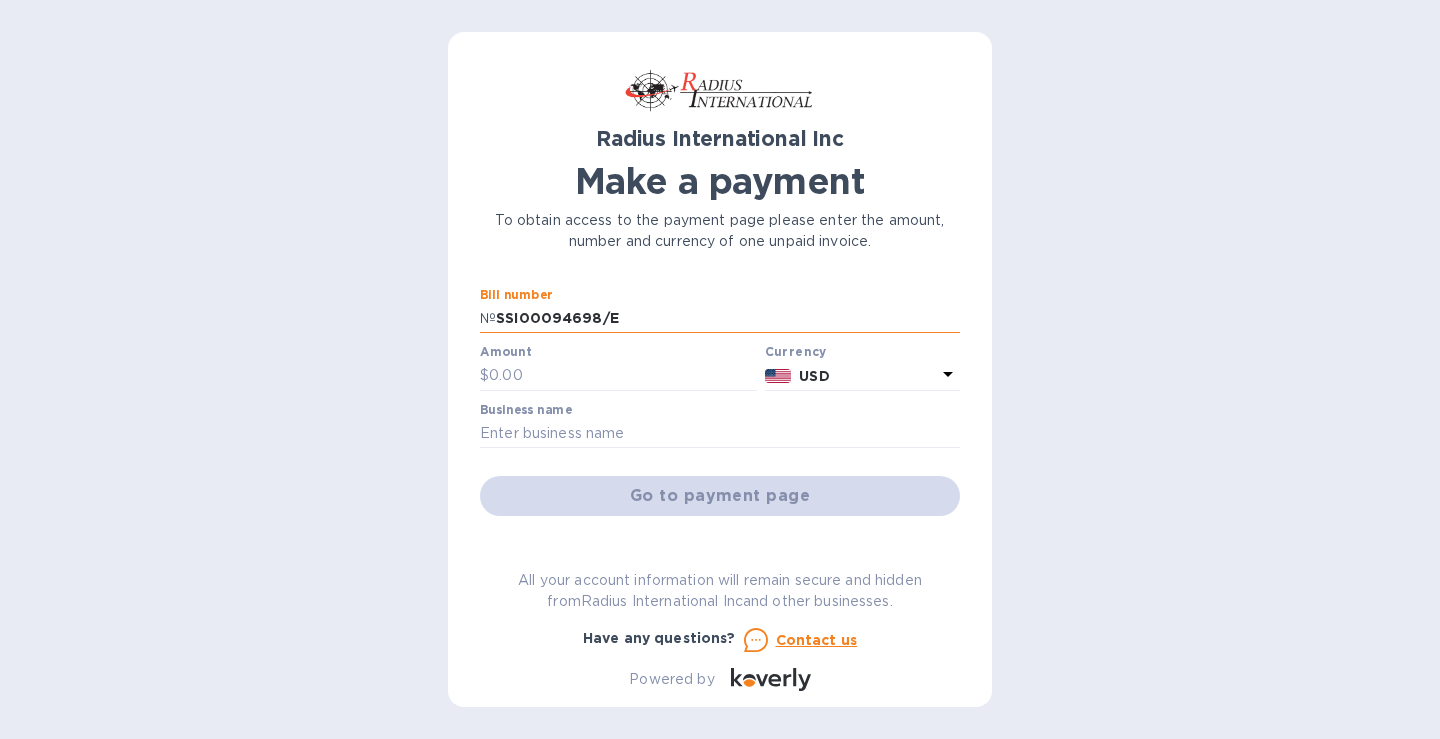 type on "SSI00094698/E" 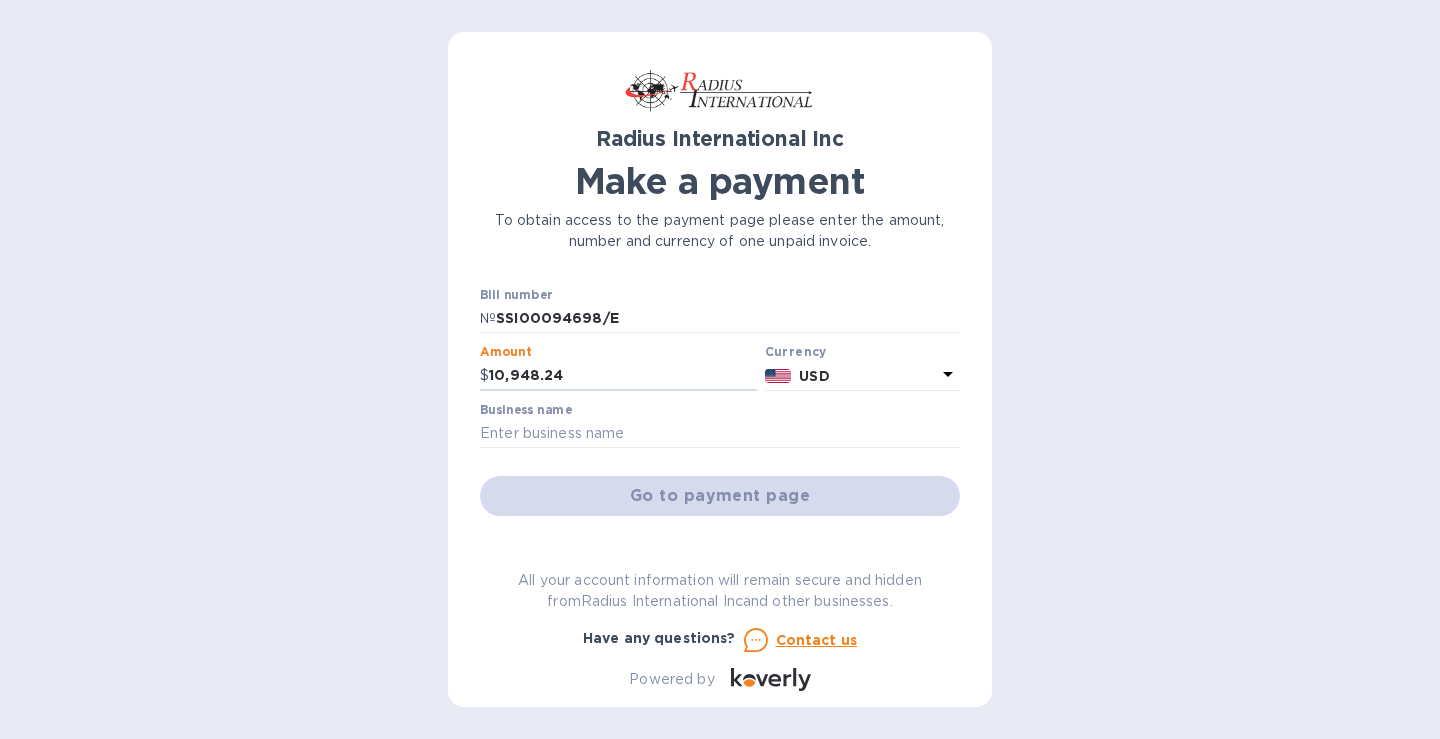 type on "10,948.24" 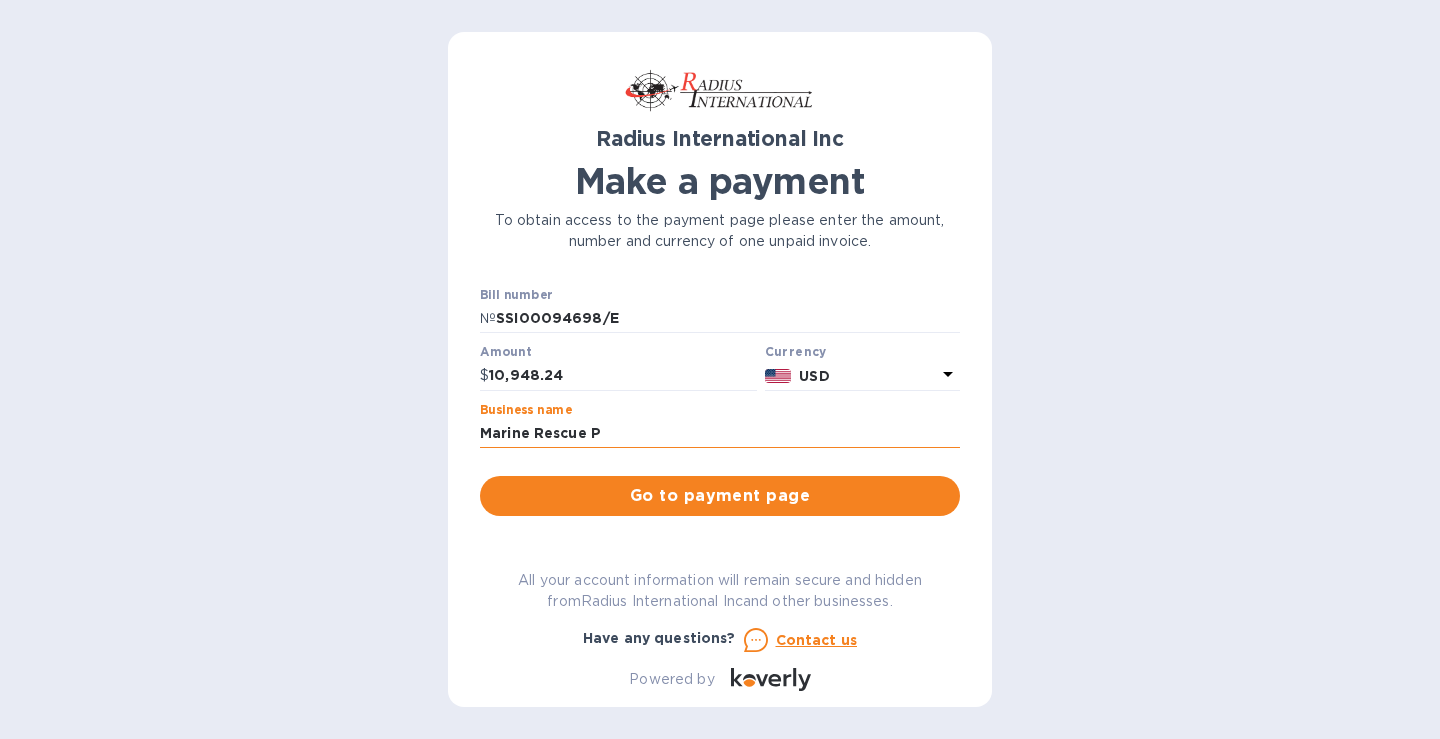 type on "Marine Rescue Products, Inc" 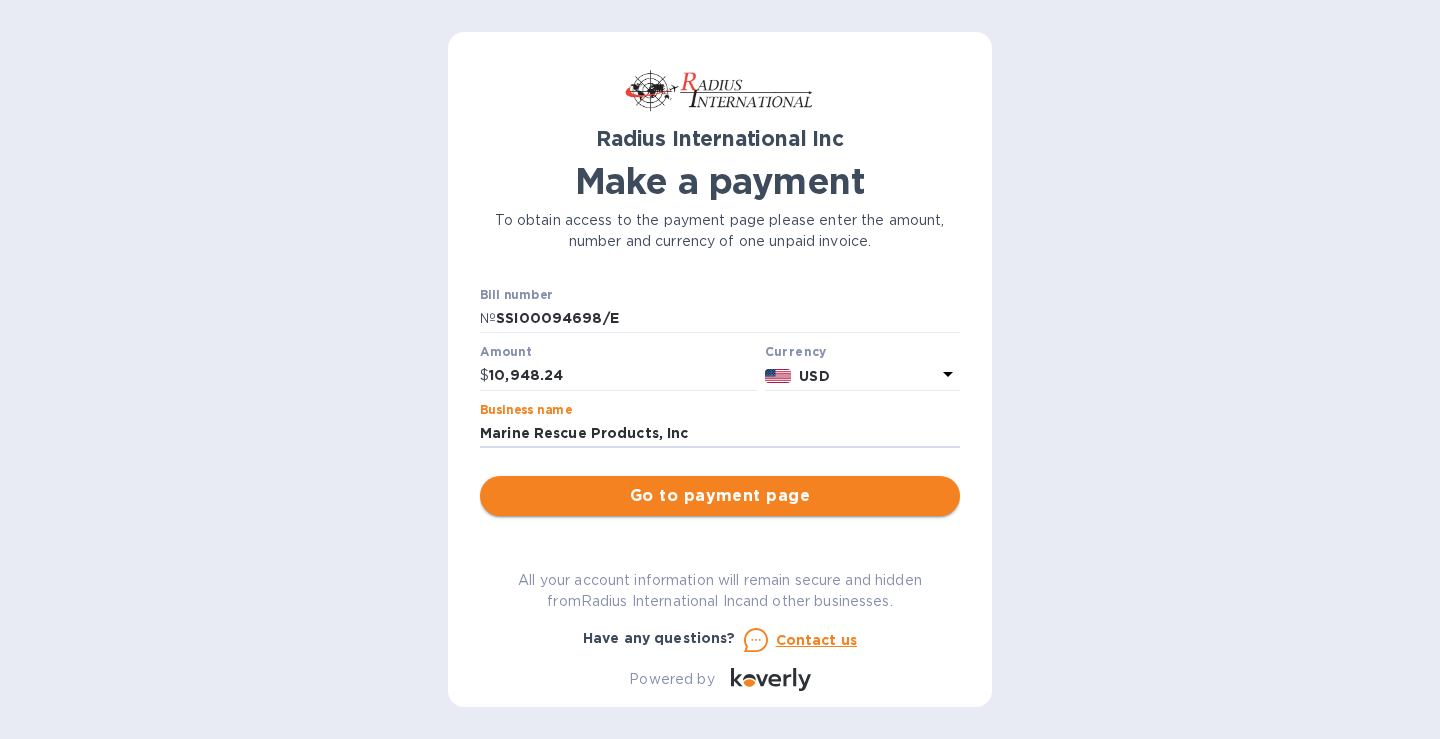 click on "Go to payment page" at bounding box center [720, 496] 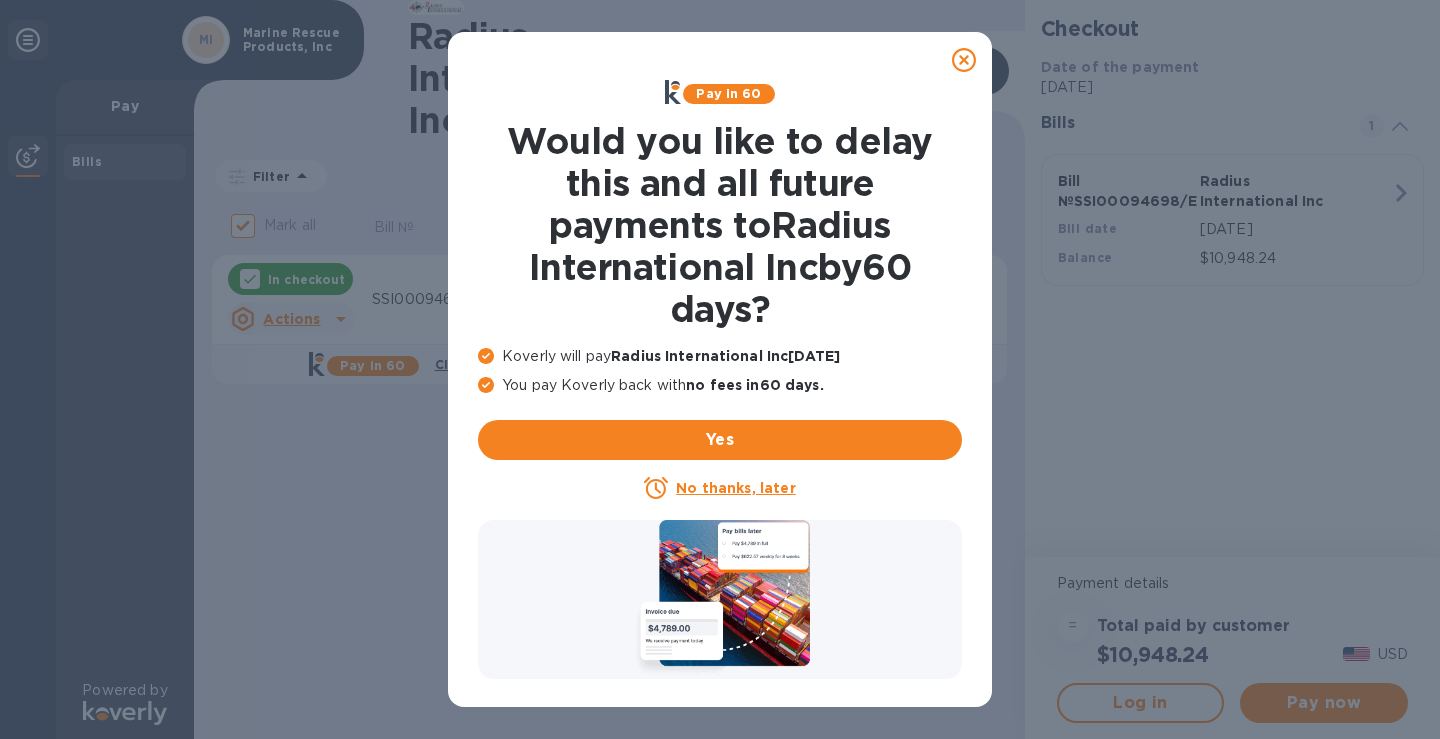 click on "No thanks, later" at bounding box center [735, 488] 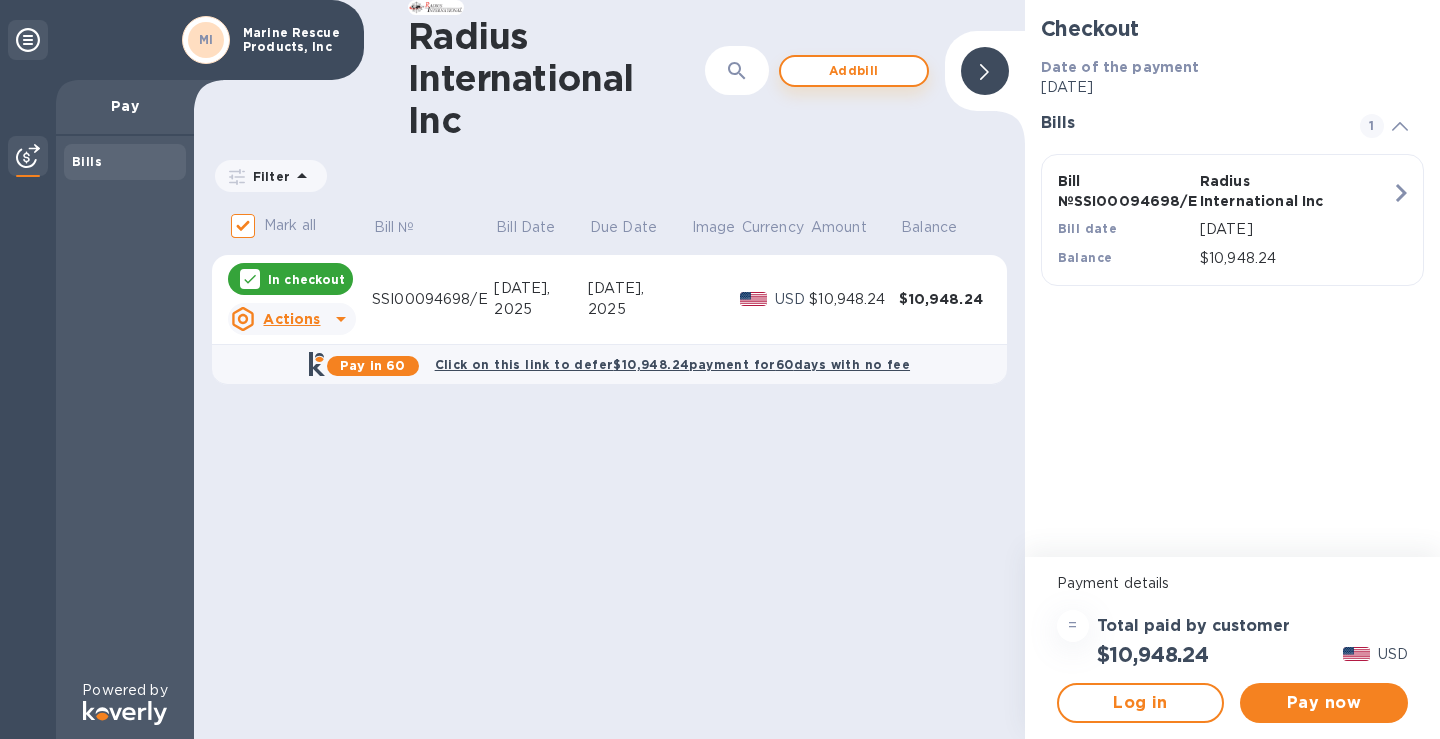 click on "Add   bill" at bounding box center (854, 71) 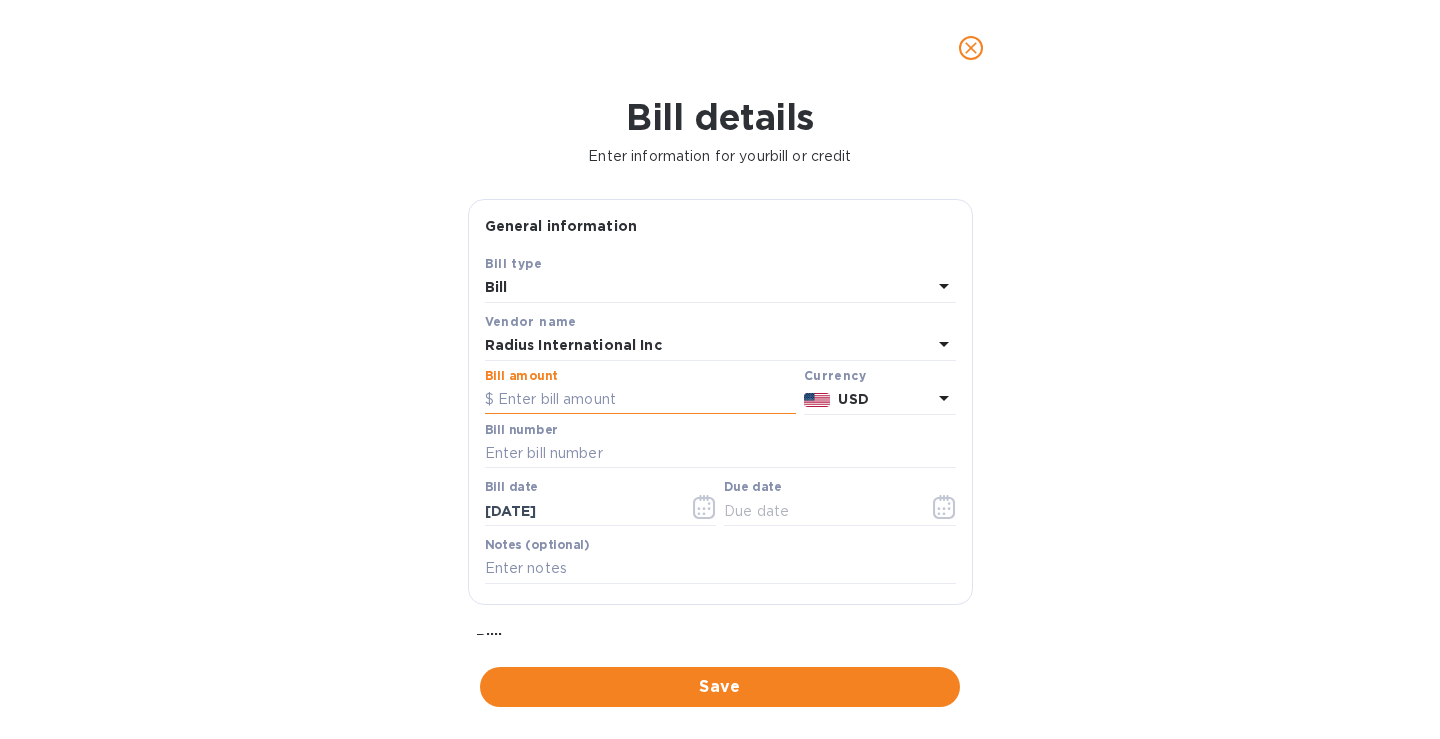 click at bounding box center [640, 400] 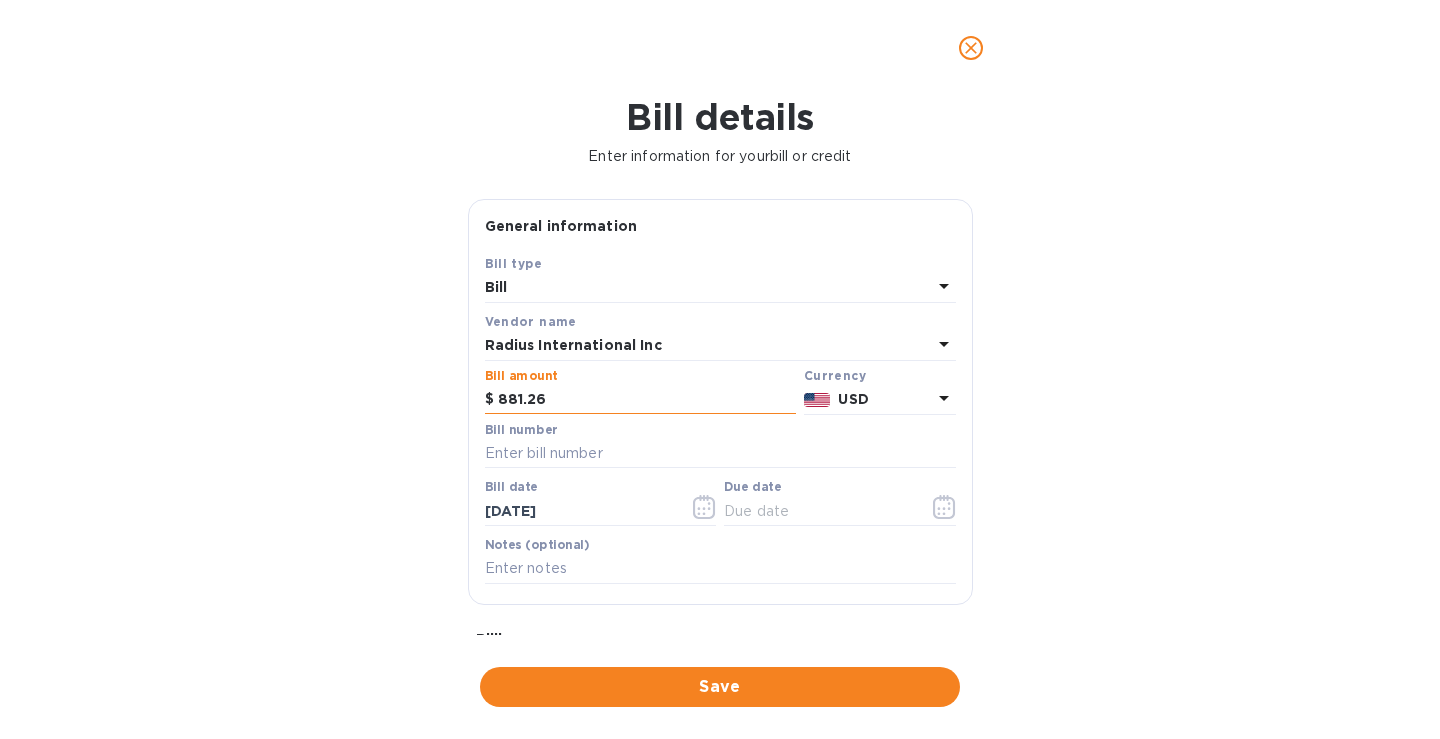 type on "881.26" 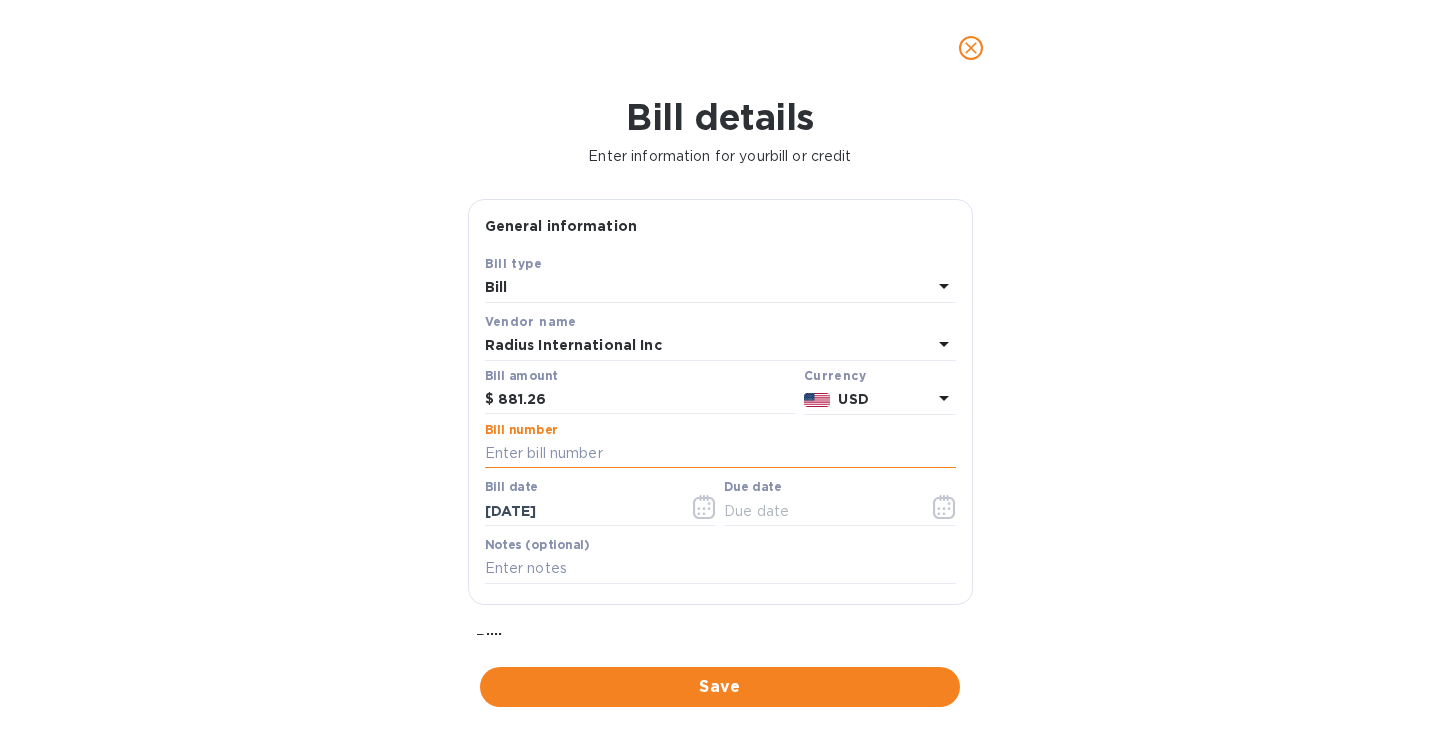 click at bounding box center [720, 454] 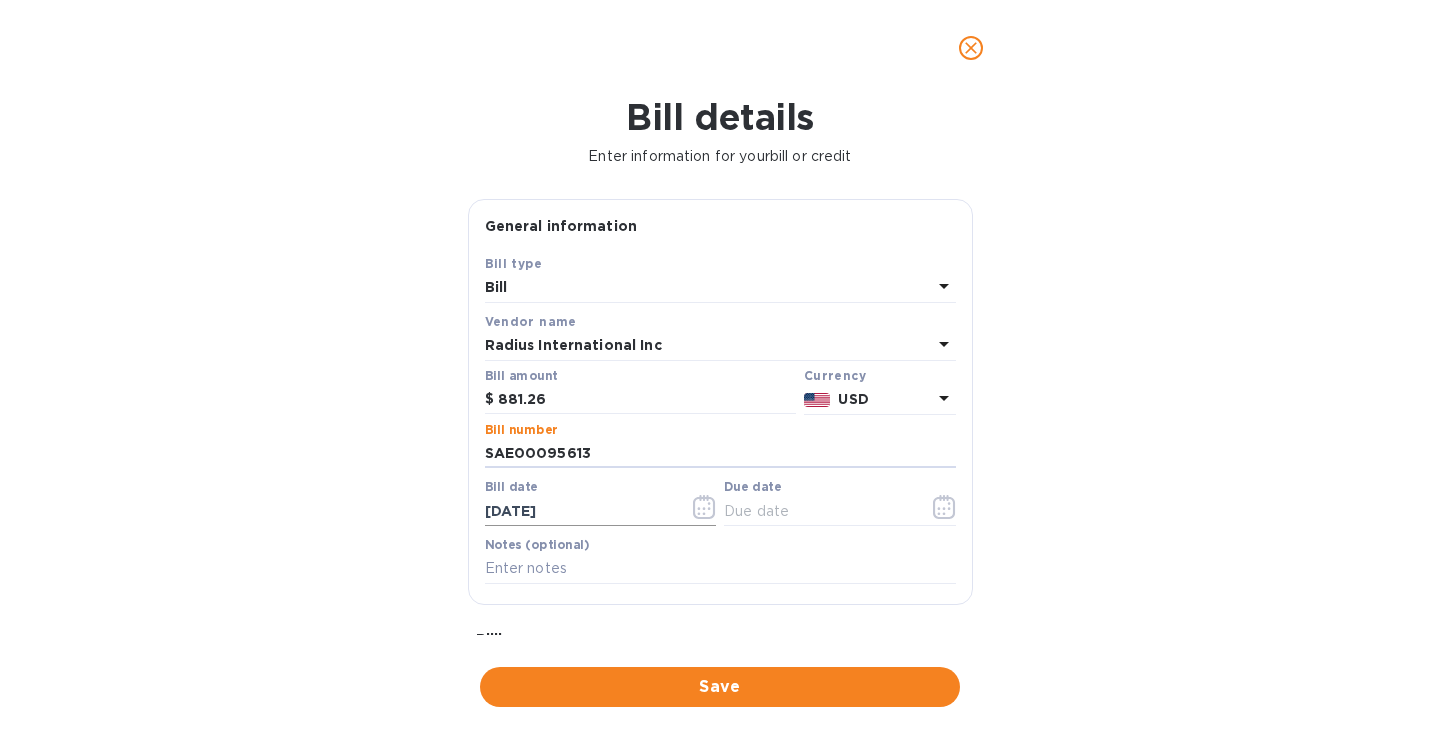 type on "SAE00095613" 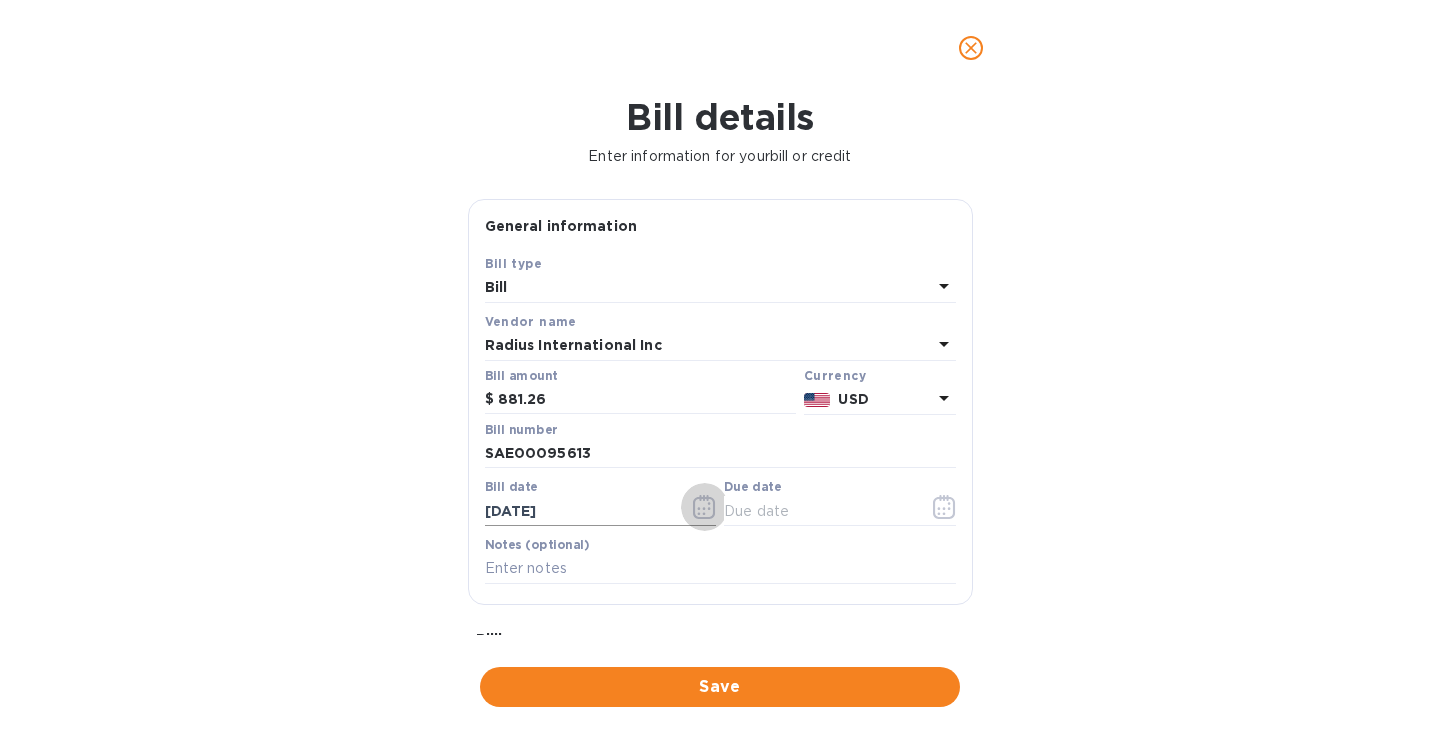 click 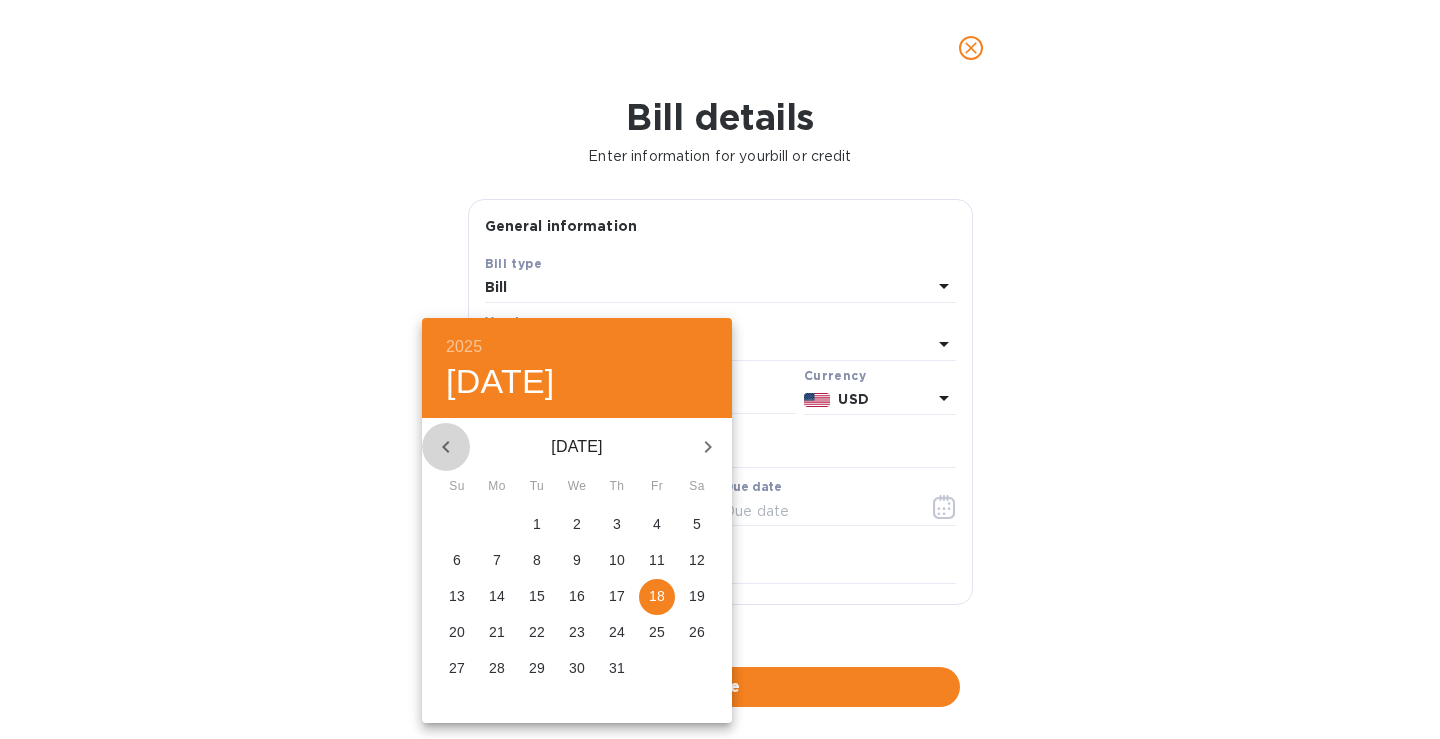 click 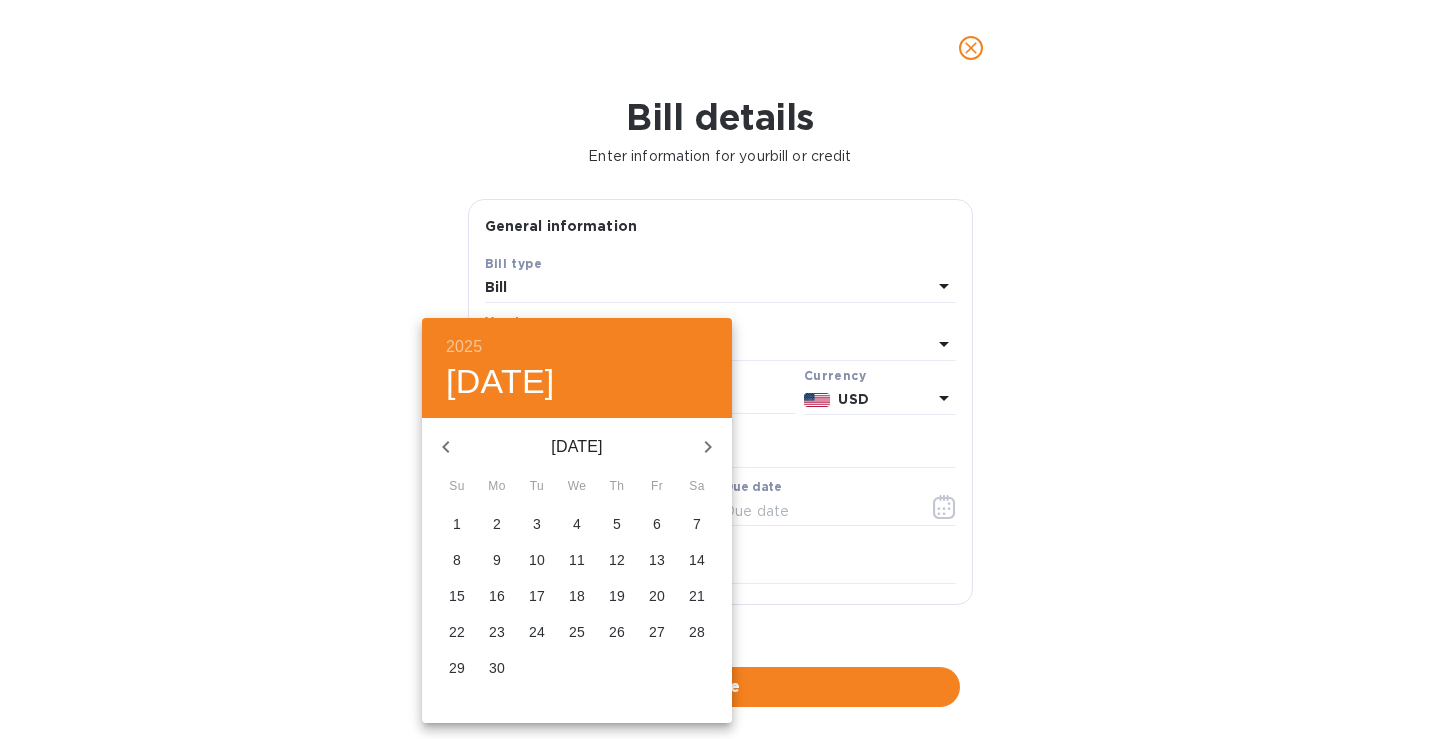 click on "25" at bounding box center [577, 632] 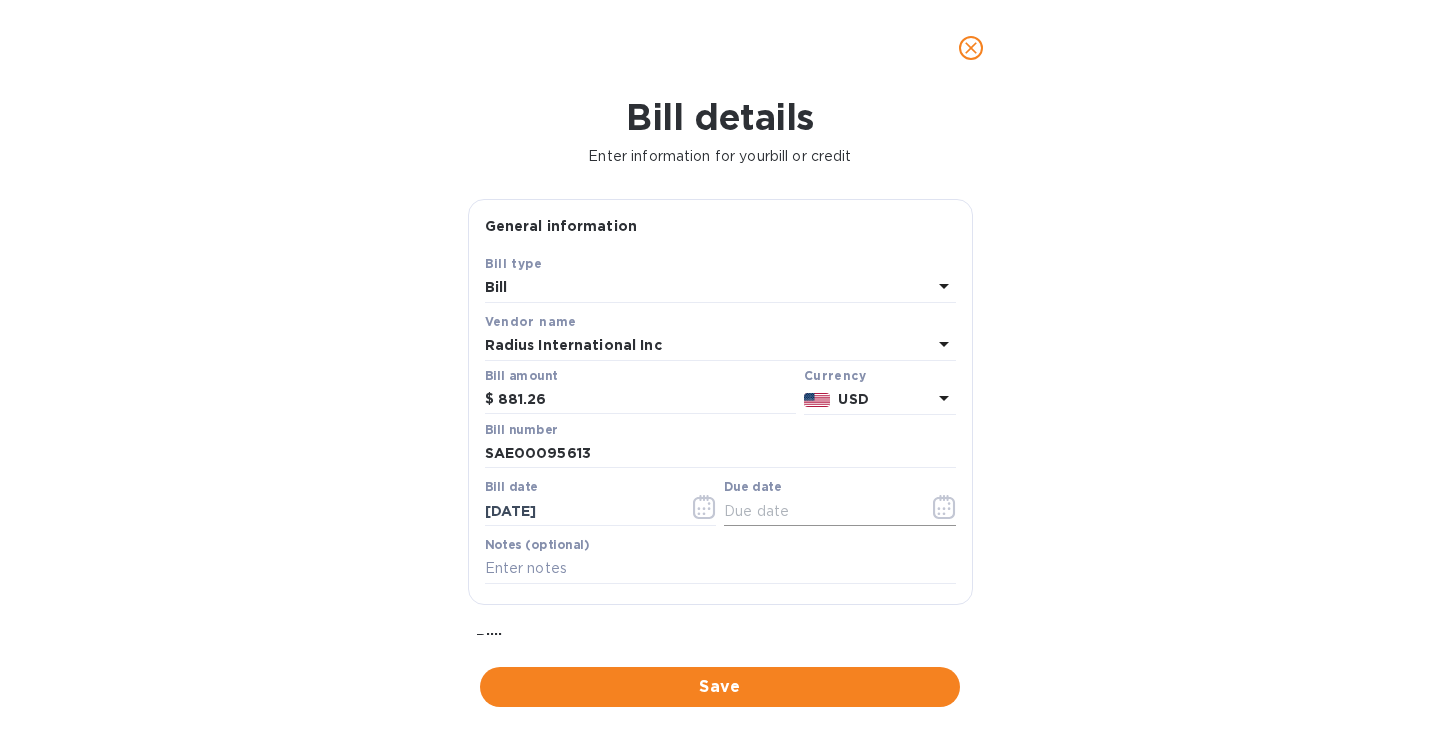 click 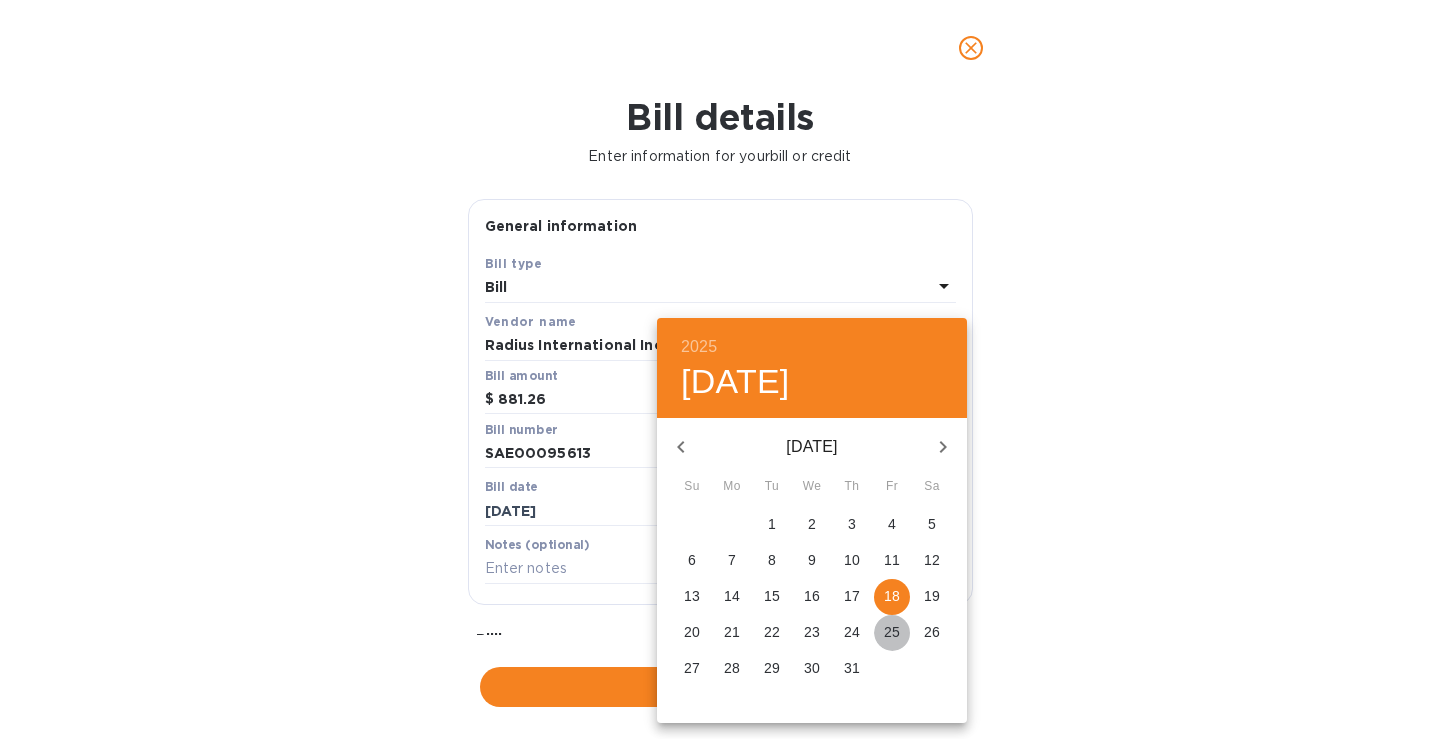 click on "25" at bounding box center (892, 632) 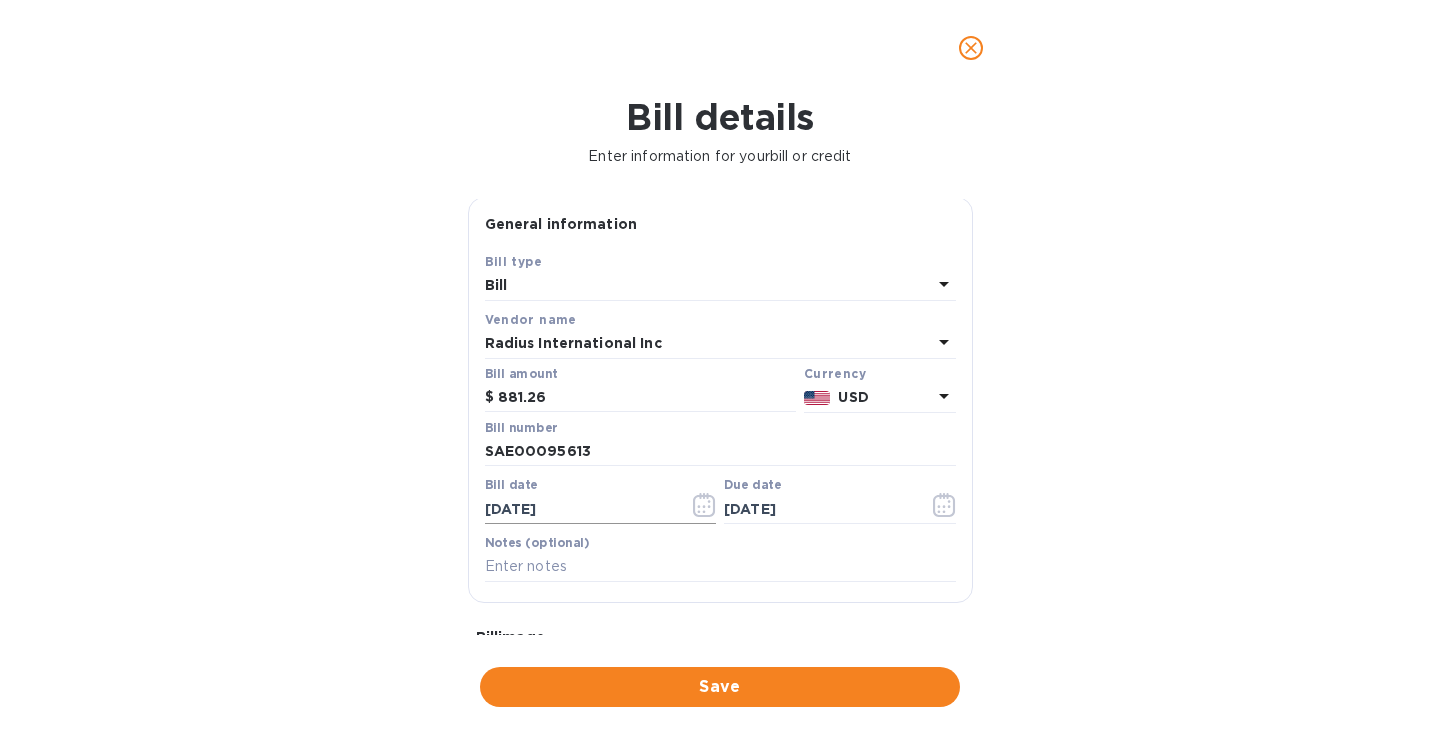 scroll, scrollTop: 0, scrollLeft: 0, axis: both 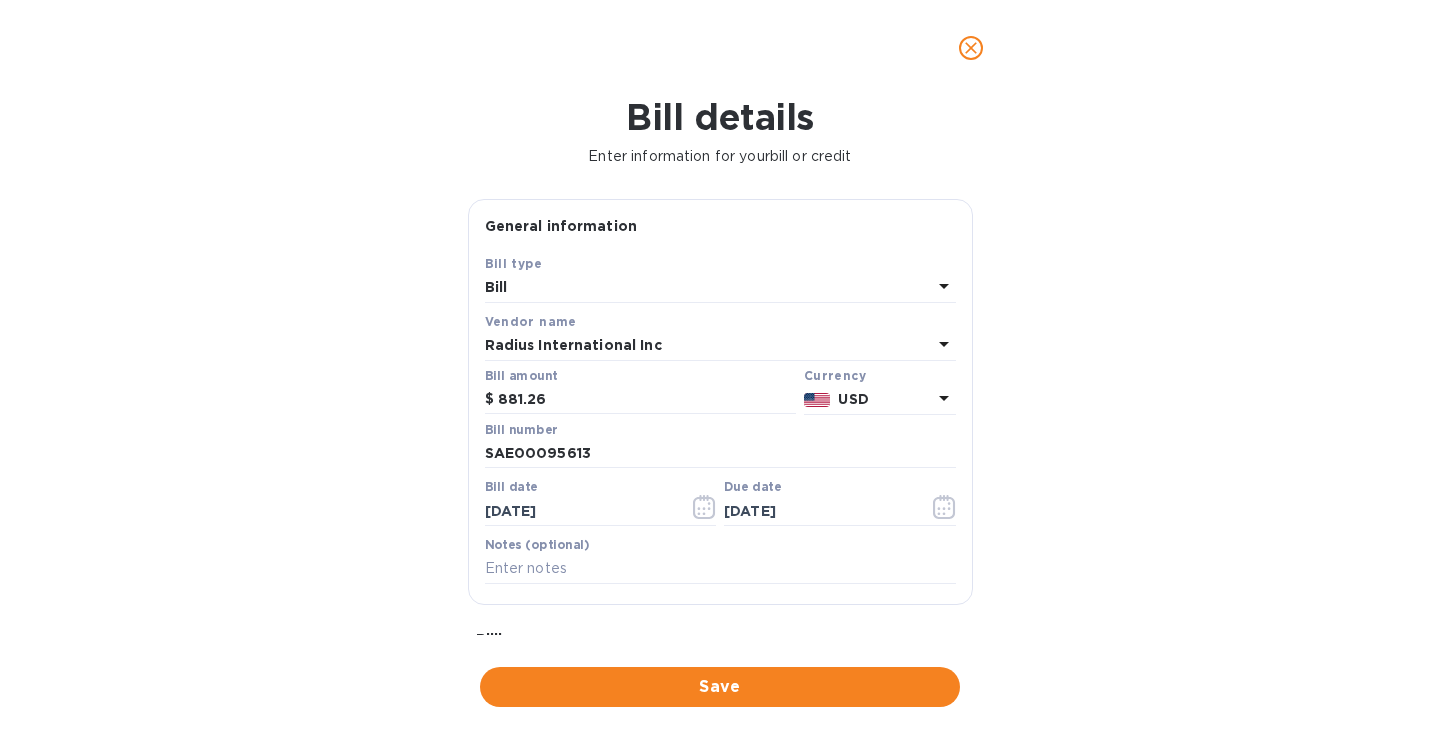 click on "Bill" at bounding box center [708, 288] 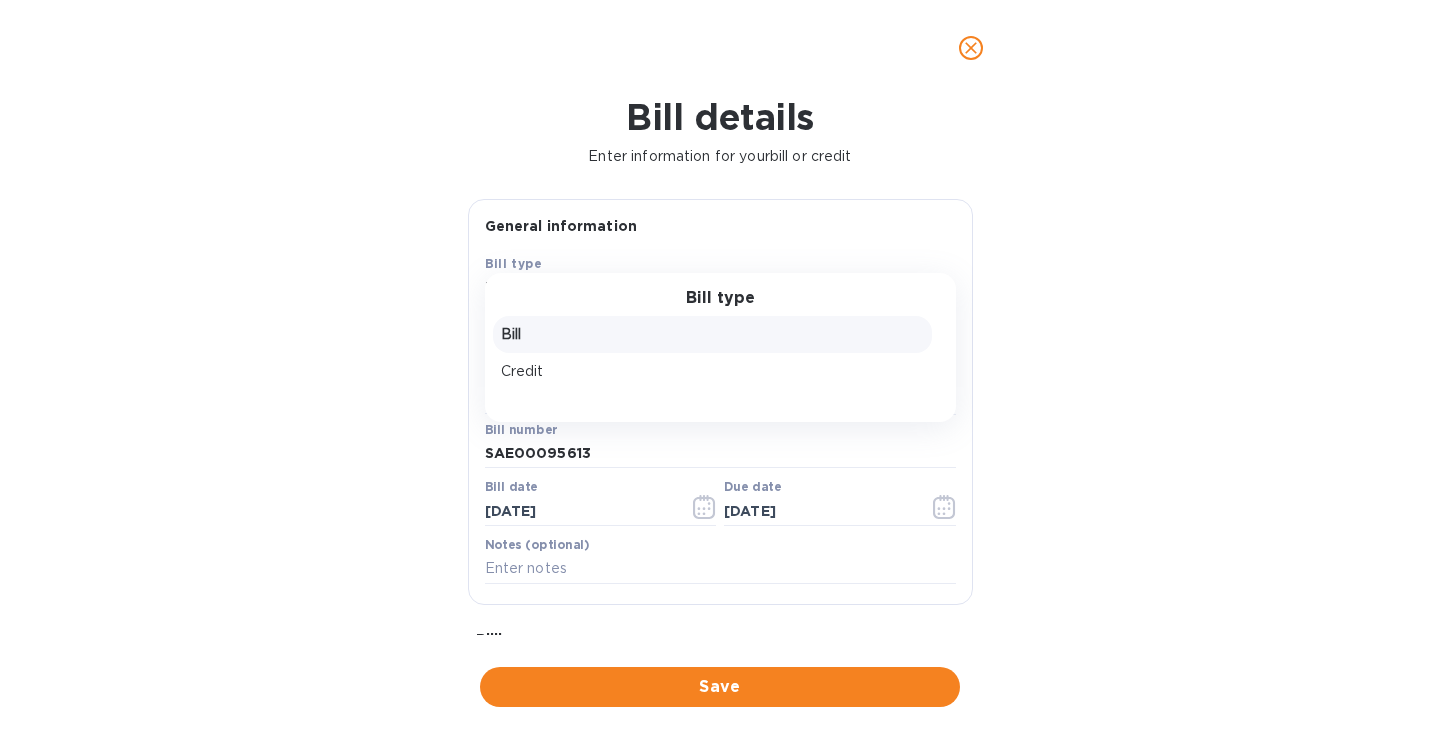 click on "Bill details Enter information for your  bill or credit General information Save Bill type Bill Bill type Bill Credit Vendor name Radius International Inc Bill amount $ 881.26 Currency USD Bill number SAE00095613   Bill date [DATE]   Due date [DATE]   Notes (optional)   Bill  image Choose  a bill  and   drag it here Save" at bounding box center [720, 417] 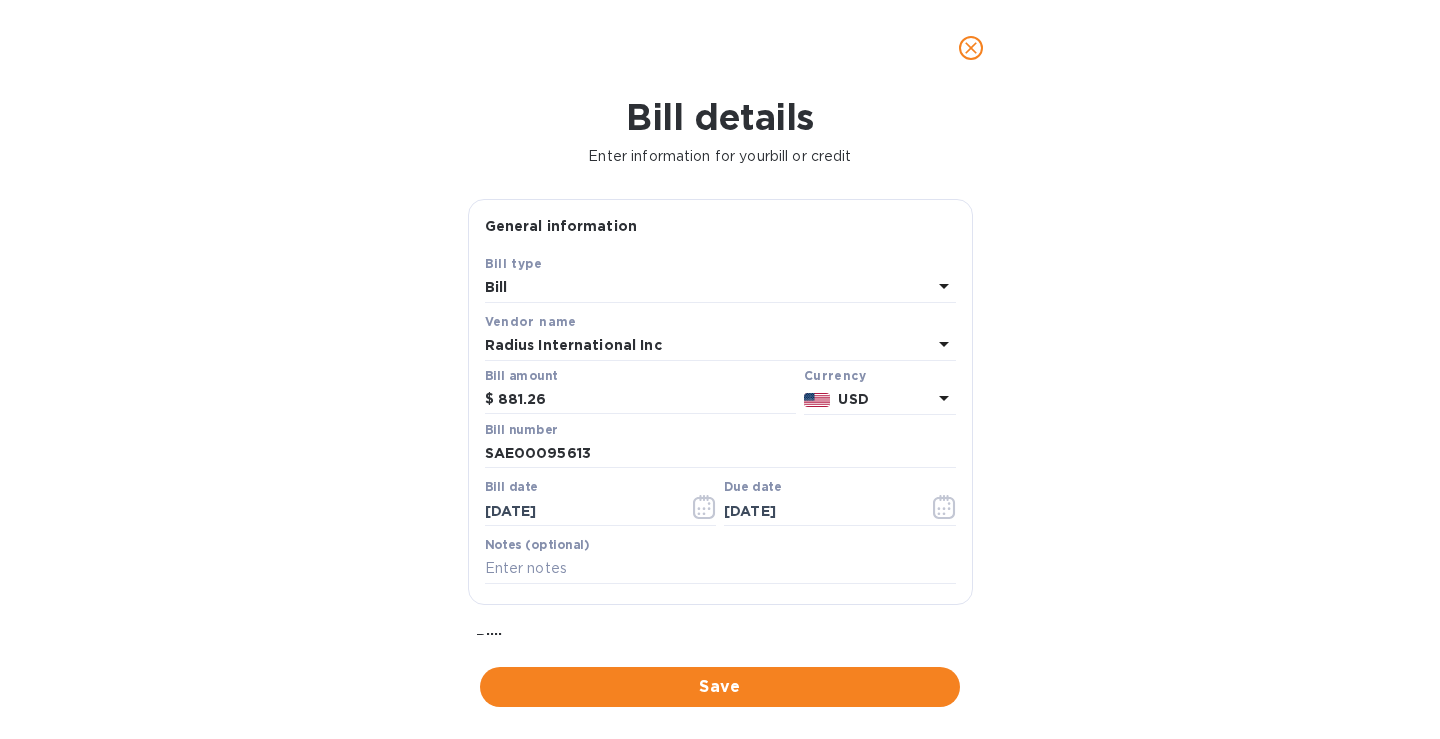 click on "Save" at bounding box center (720, 687) 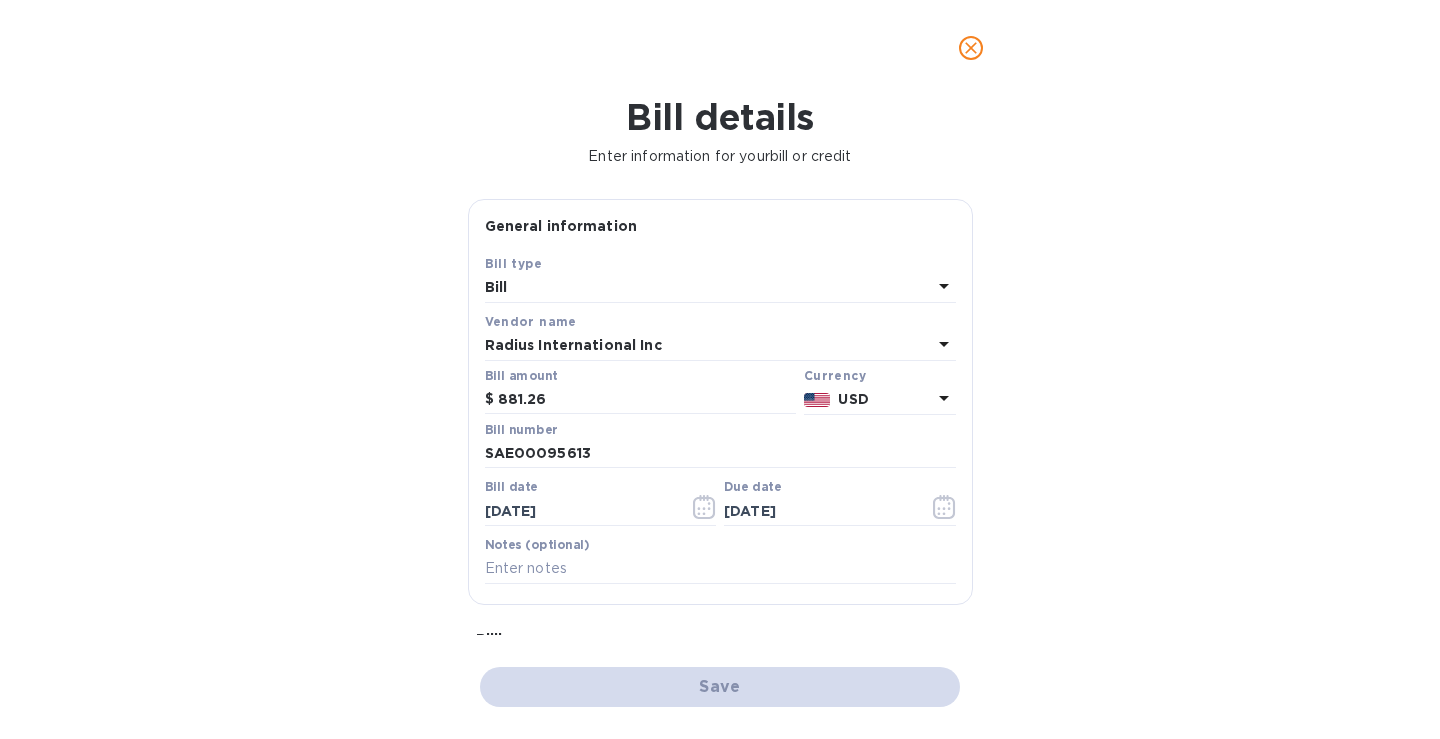 checkbox on "false" 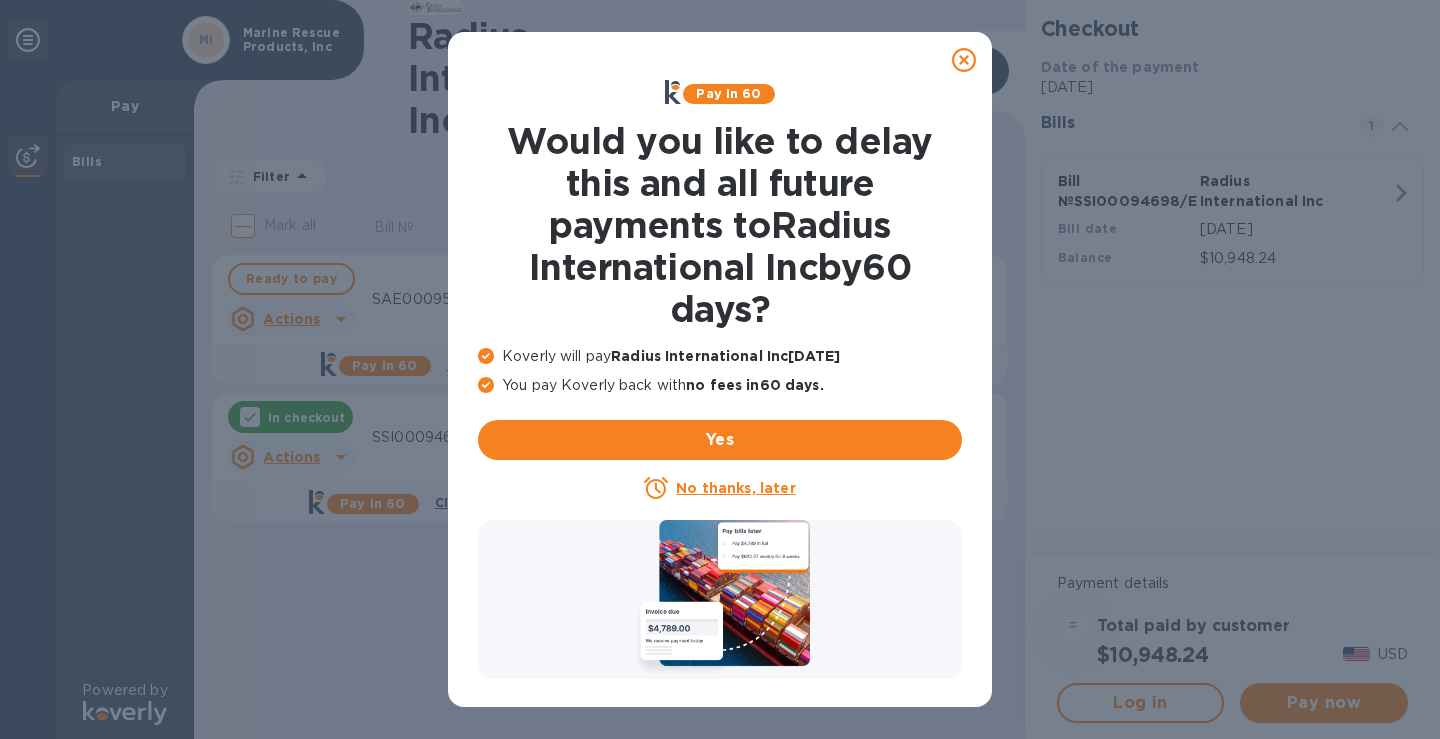 click on "No thanks, later" at bounding box center (735, 488) 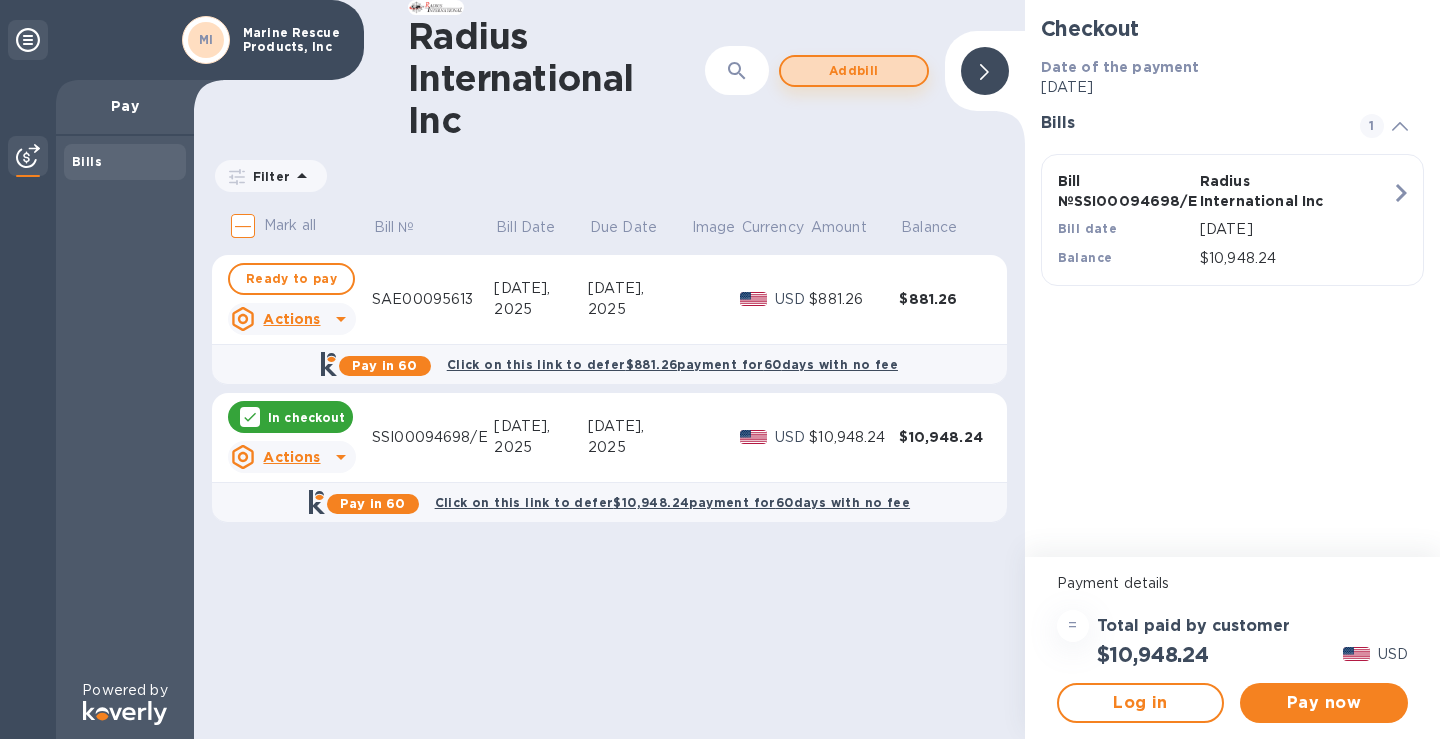 click on "Add   bill" at bounding box center (854, 71) 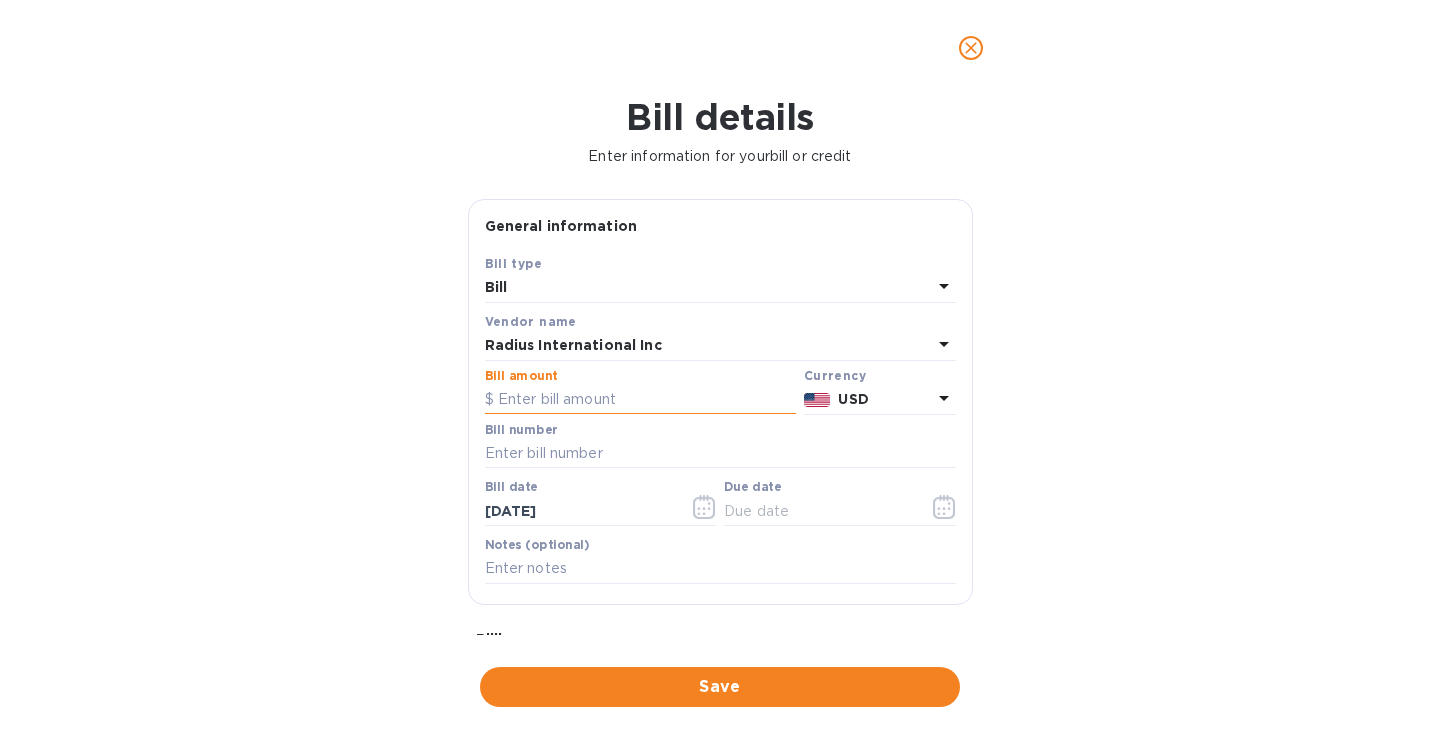 click at bounding box center [640, 400] 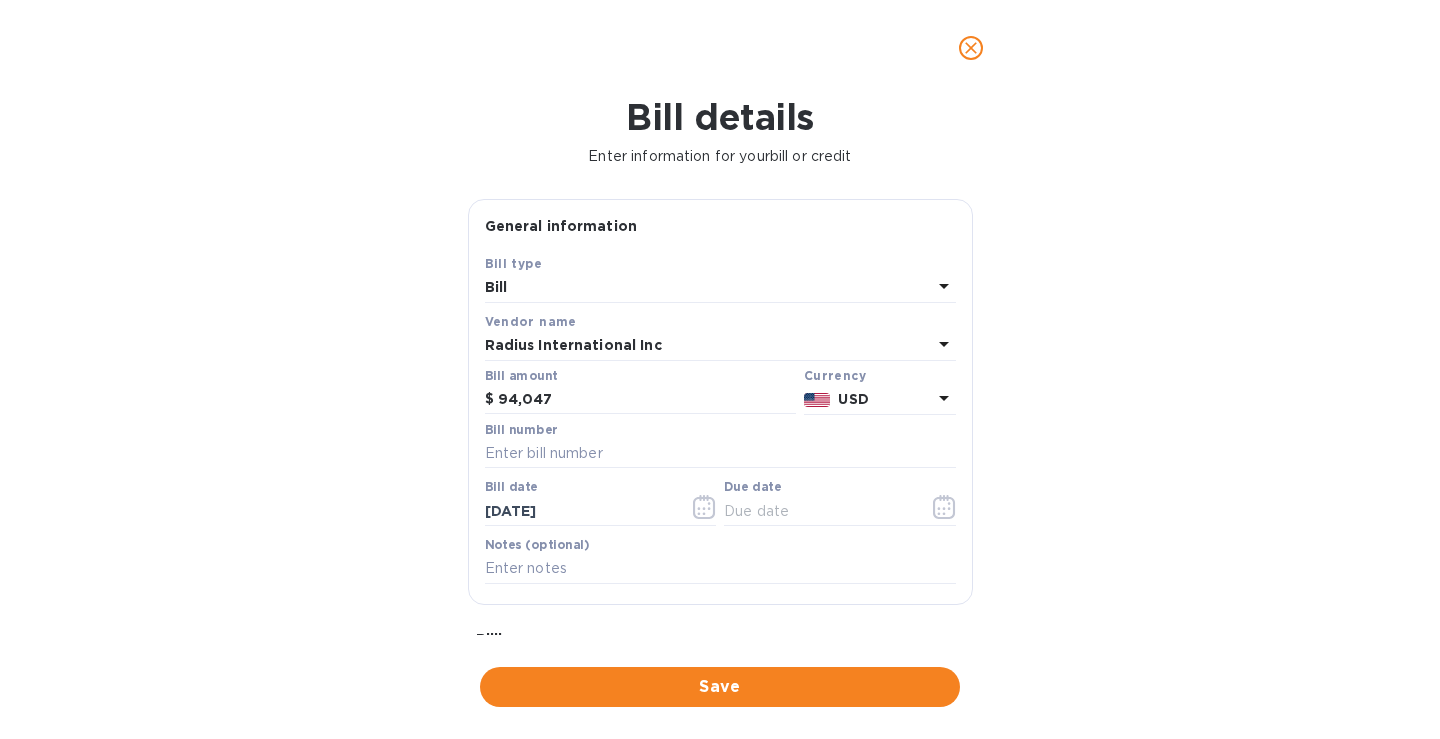 click on "Bill amount $ 94,047" at bounding box center (640, 392) 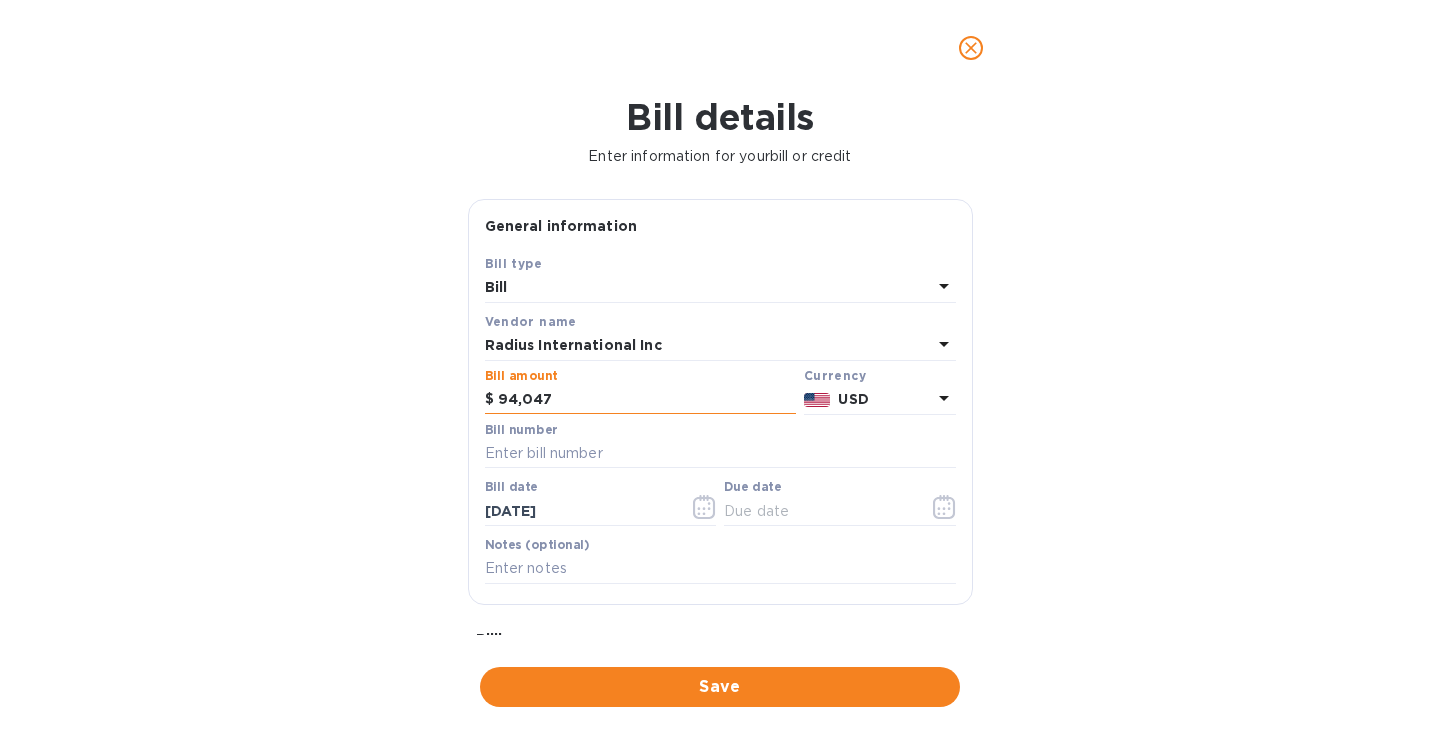 drag, startPoint x: 562, startPoint y: 386, endPoint x: 484, endPoint y: 388, distance: 78.025635 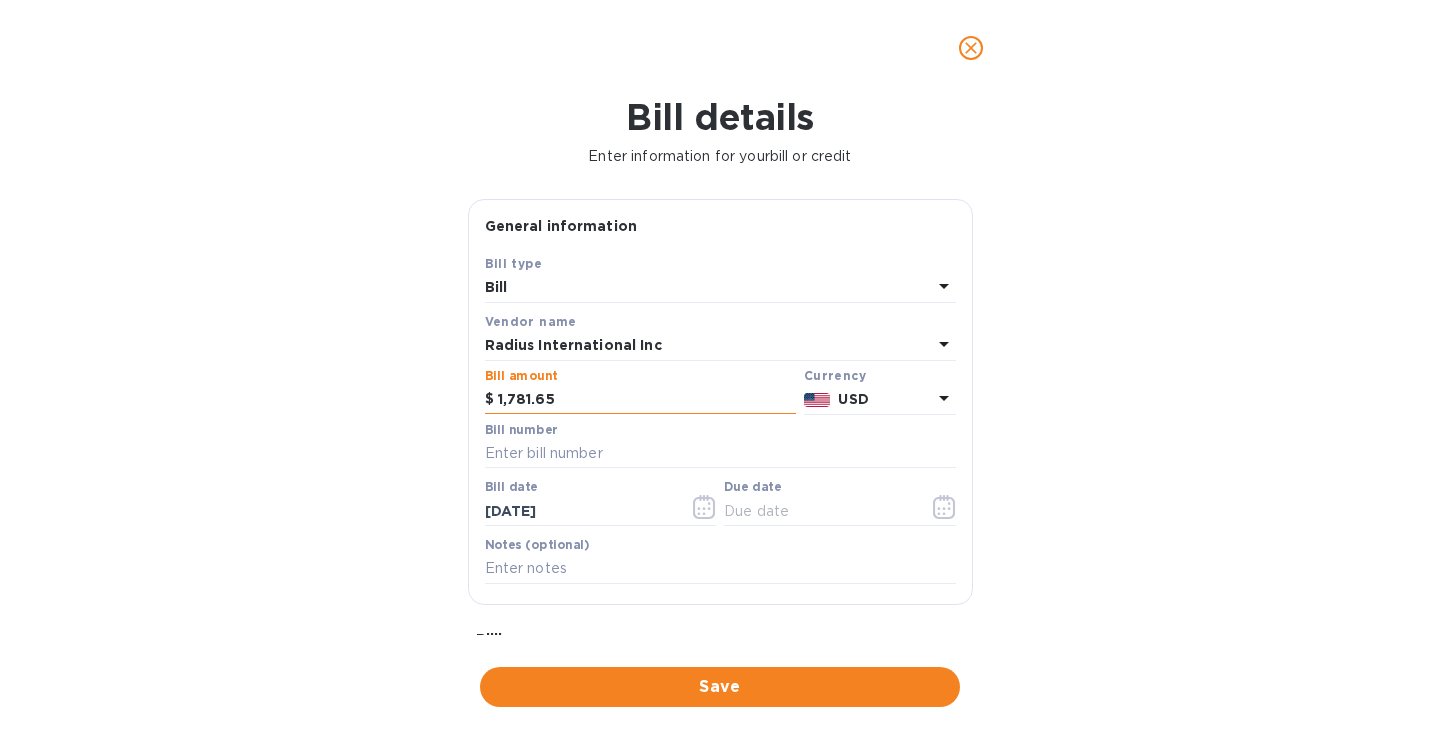 type on "1,781.65" 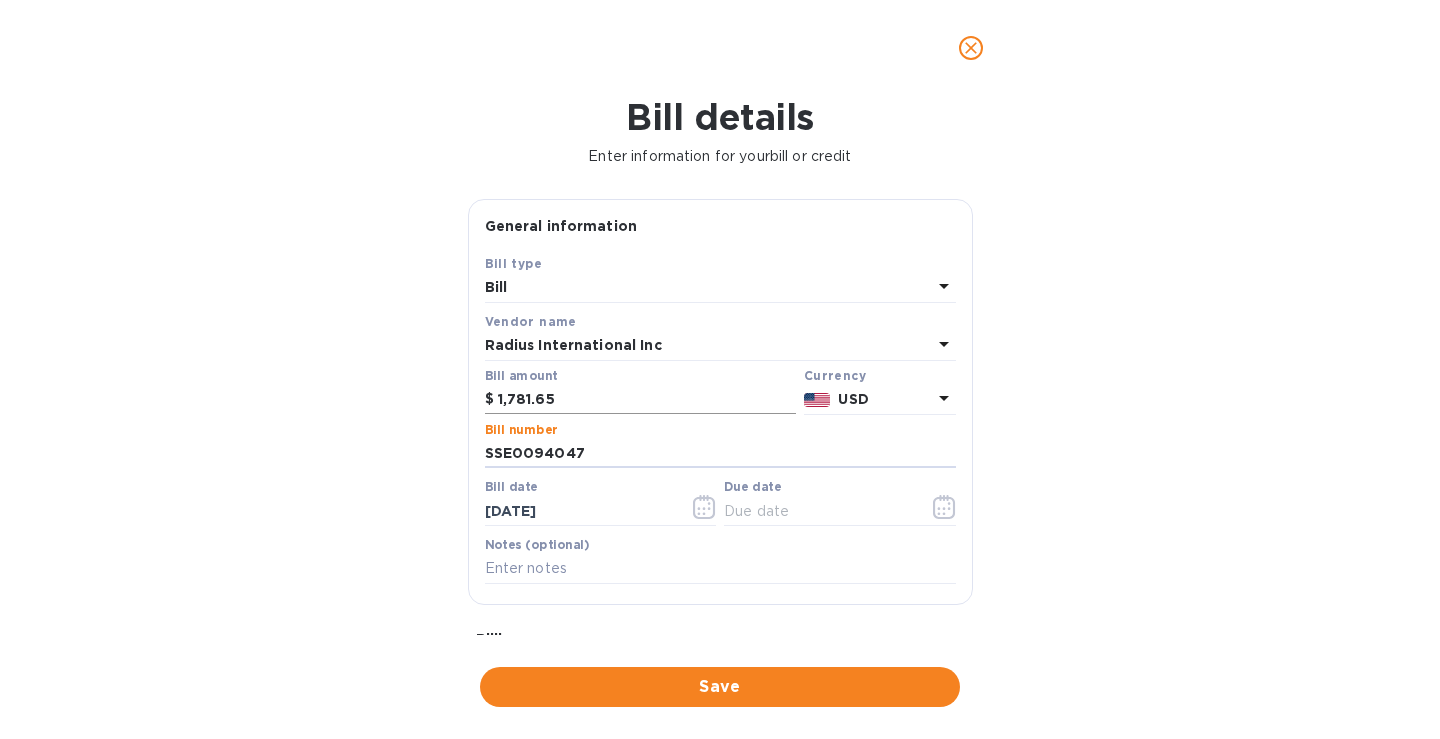 type on "SSE0094047" 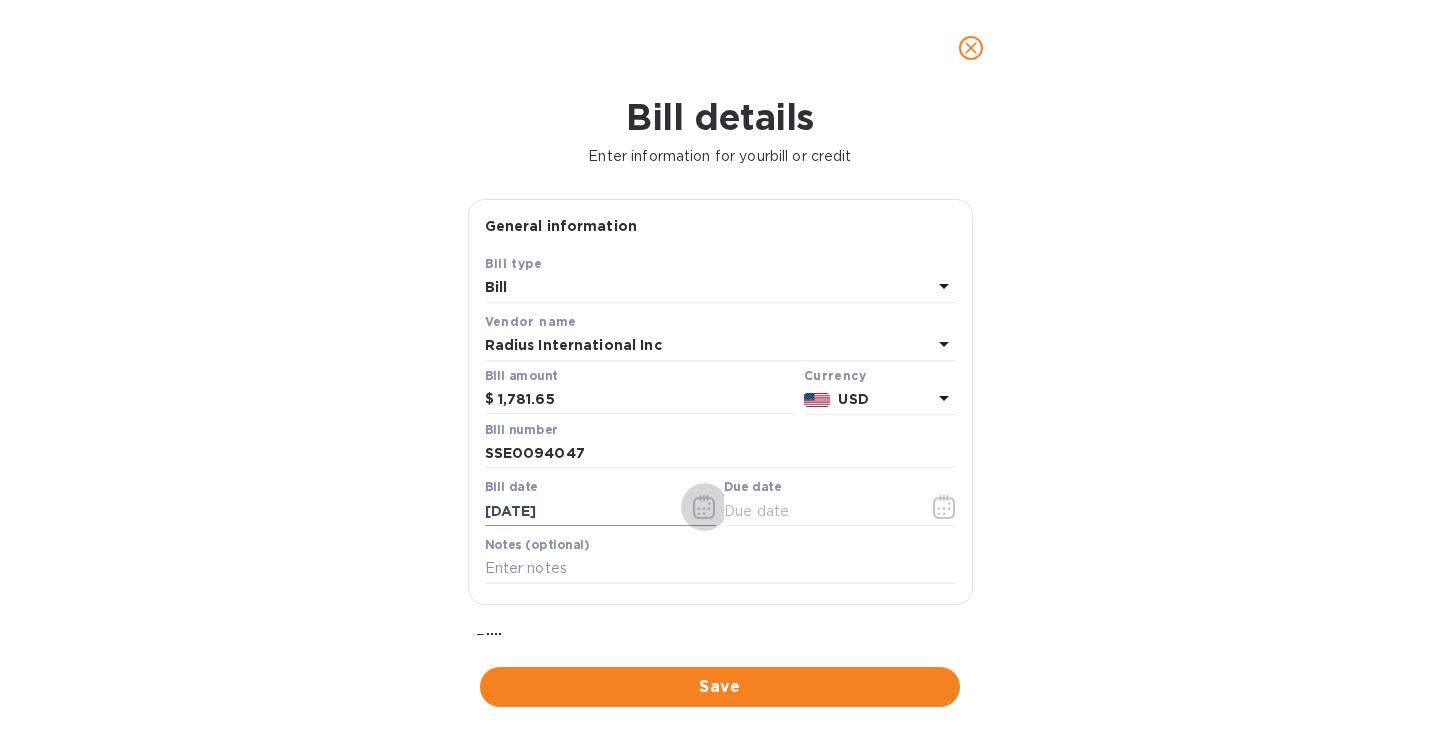 click 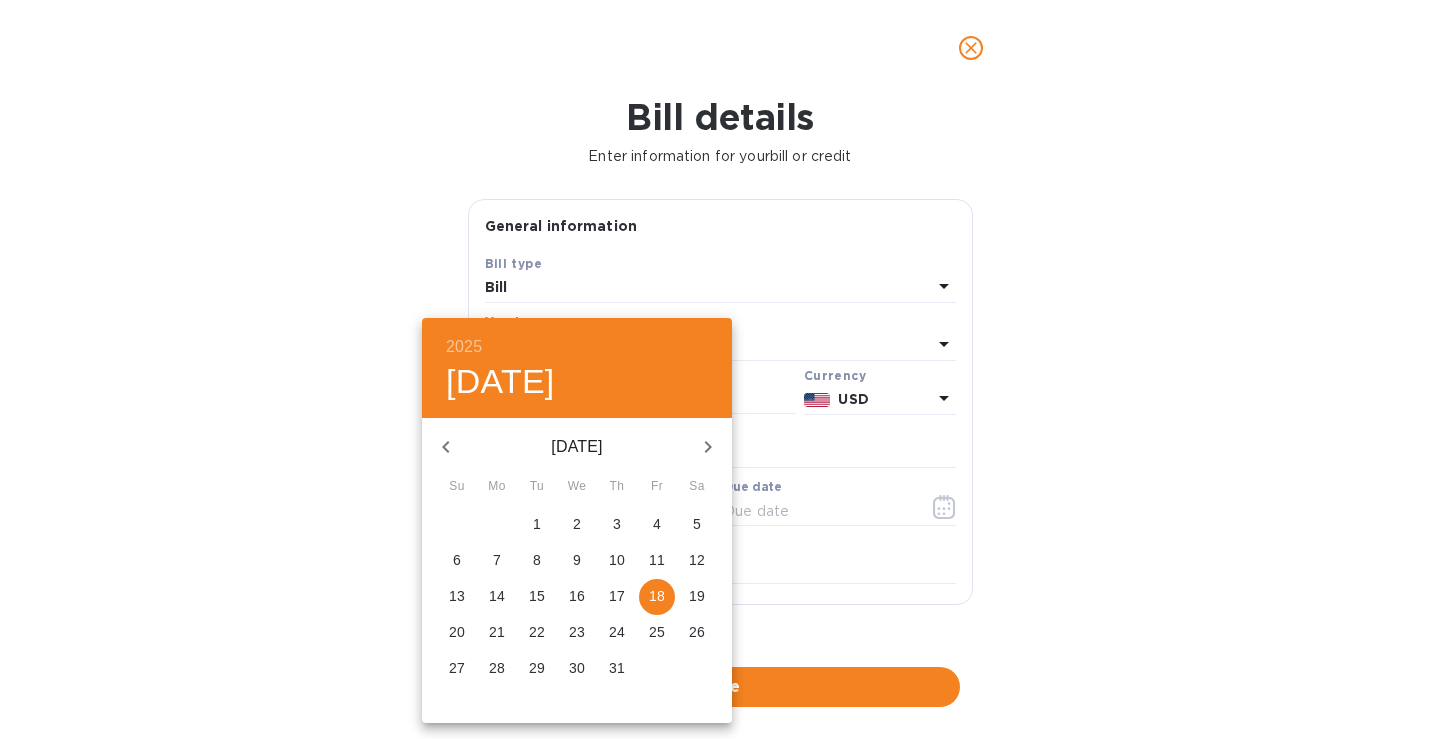 drag, startPoint x: 446, startPoint y: 447, endPoint x: 457, endPoint y: 458, distance: 15.556349 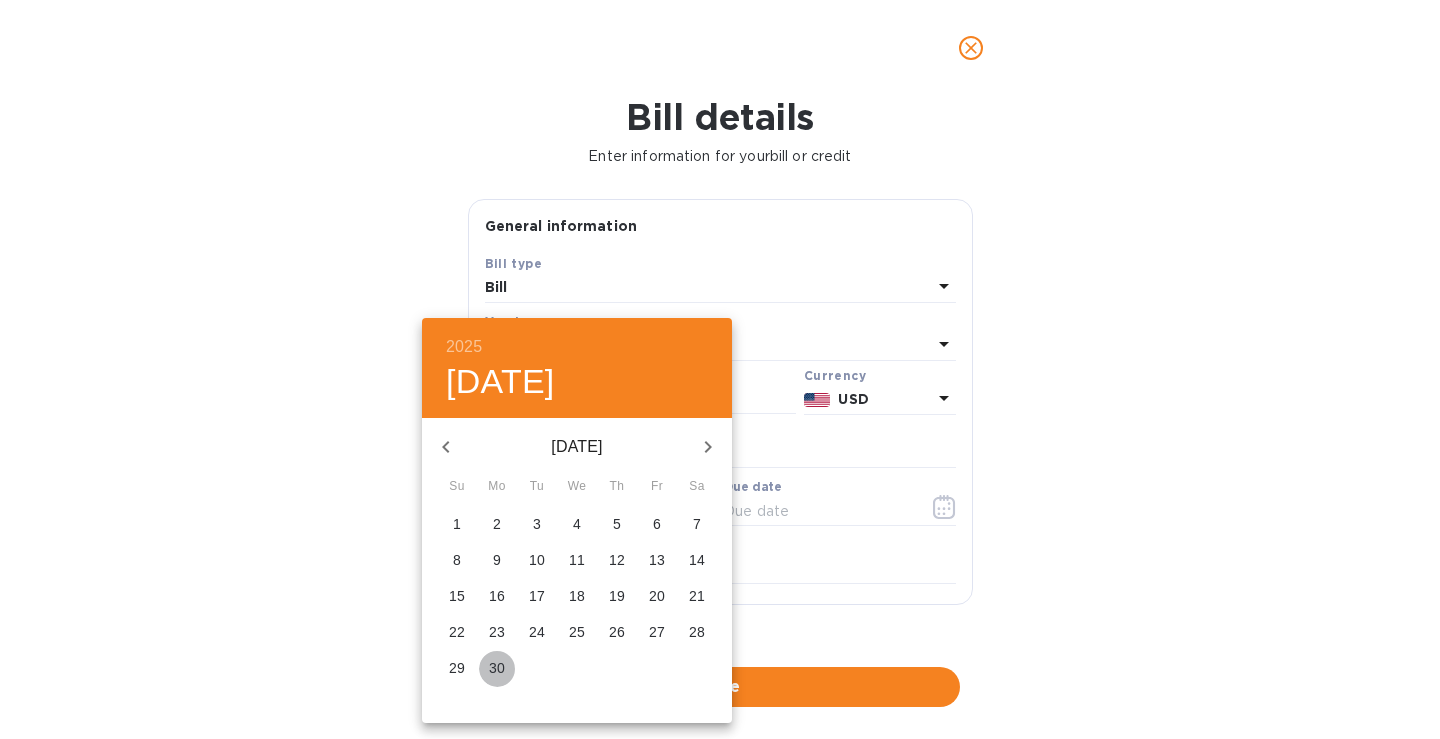 click on "30" at bounding box center [497, 668] 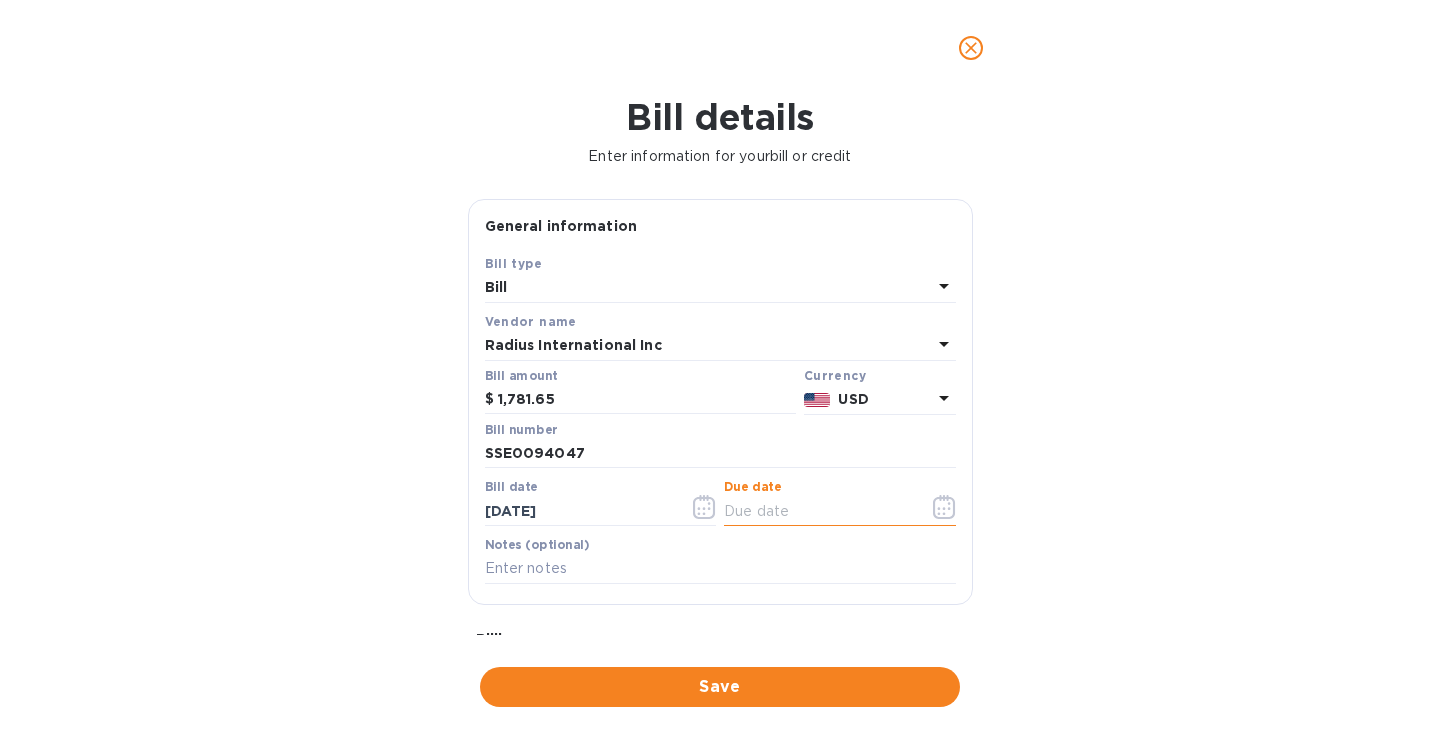click at bounding box center [818, 511] 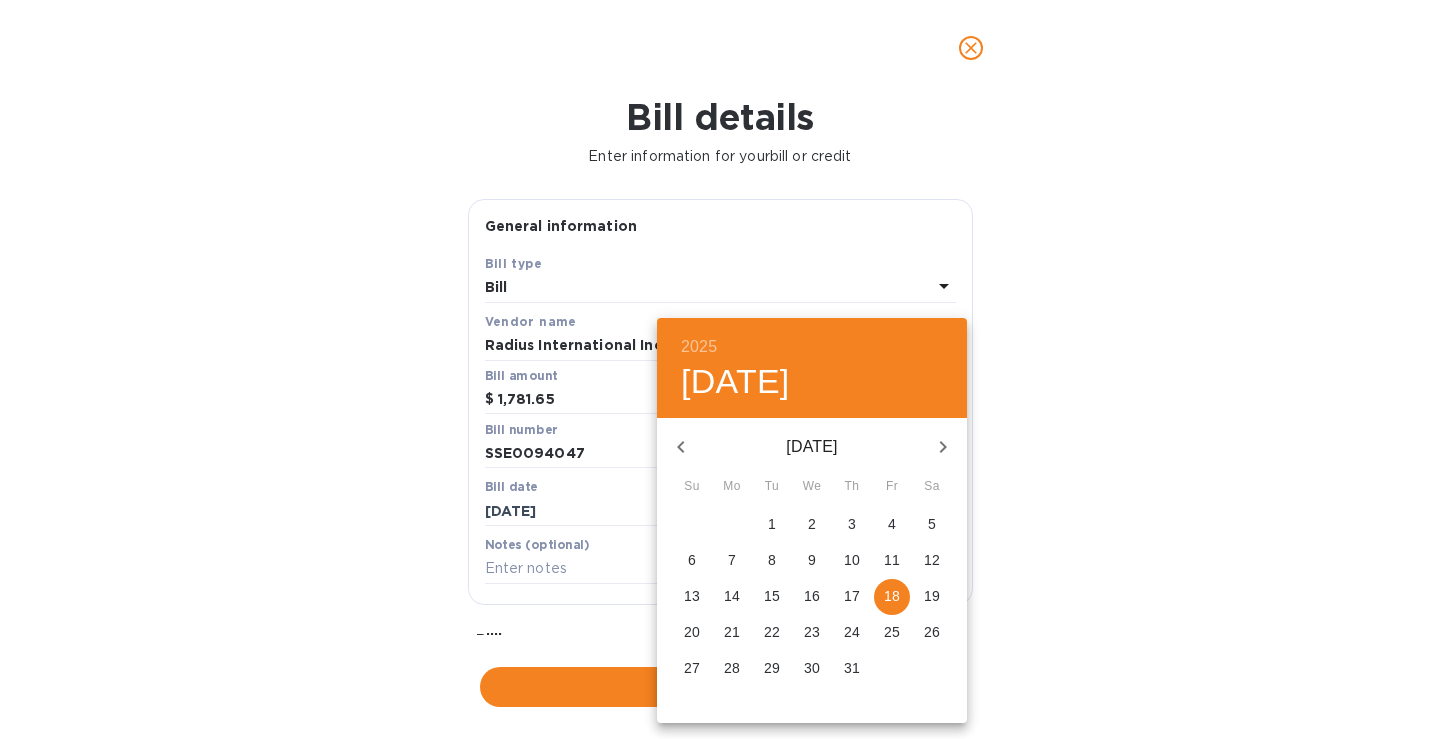 click on "30" at bounding box center [812, 668] 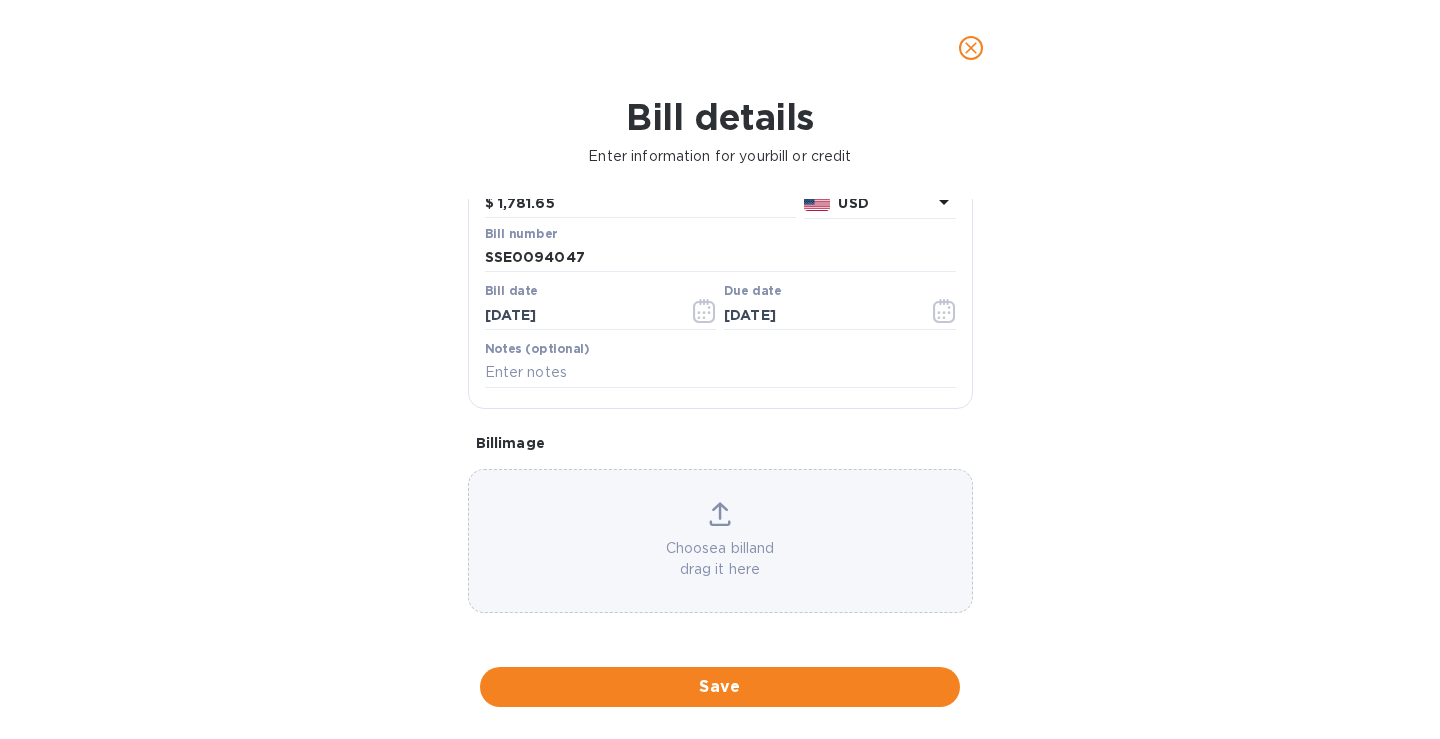 scroll, scrollTop: 198, scrollLeft: 0, axis: vertical 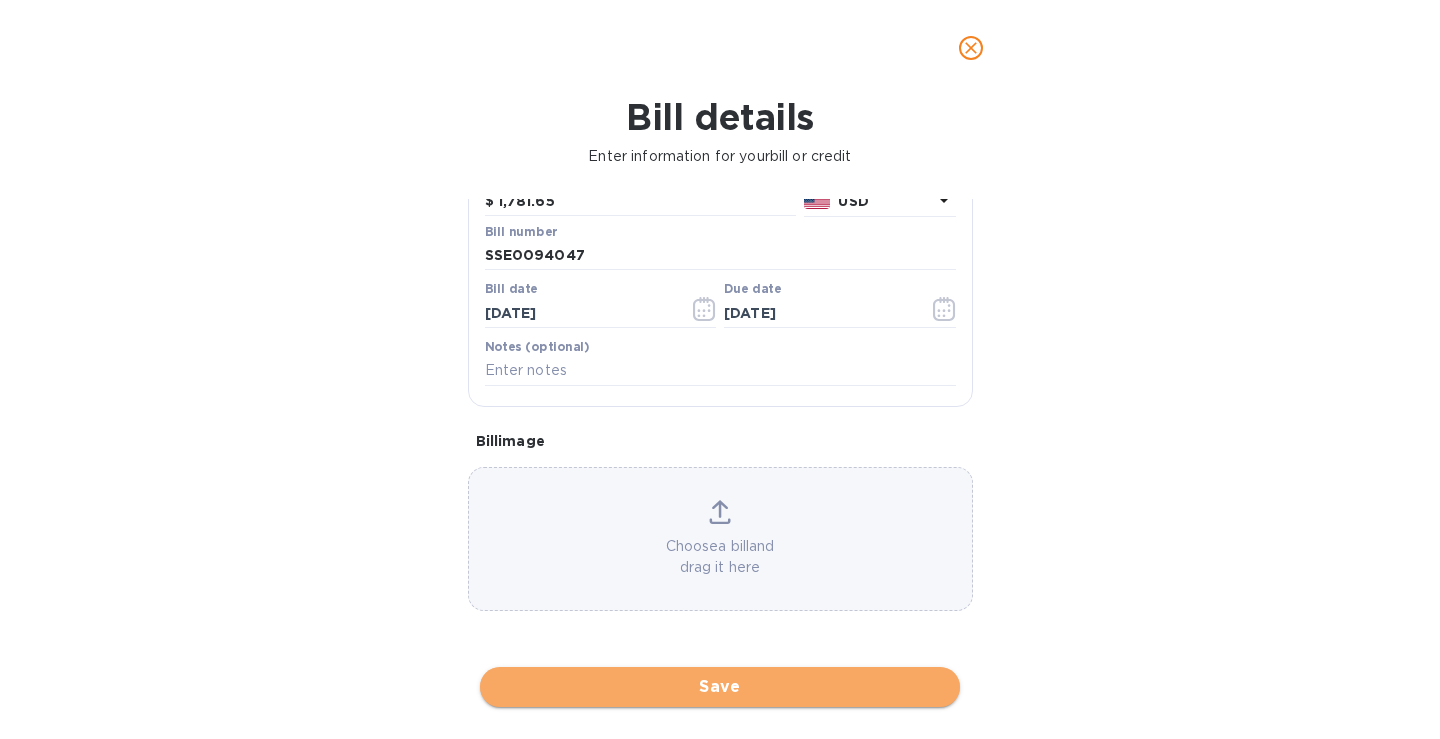 click on "Save" at bounding box center [720, 687] 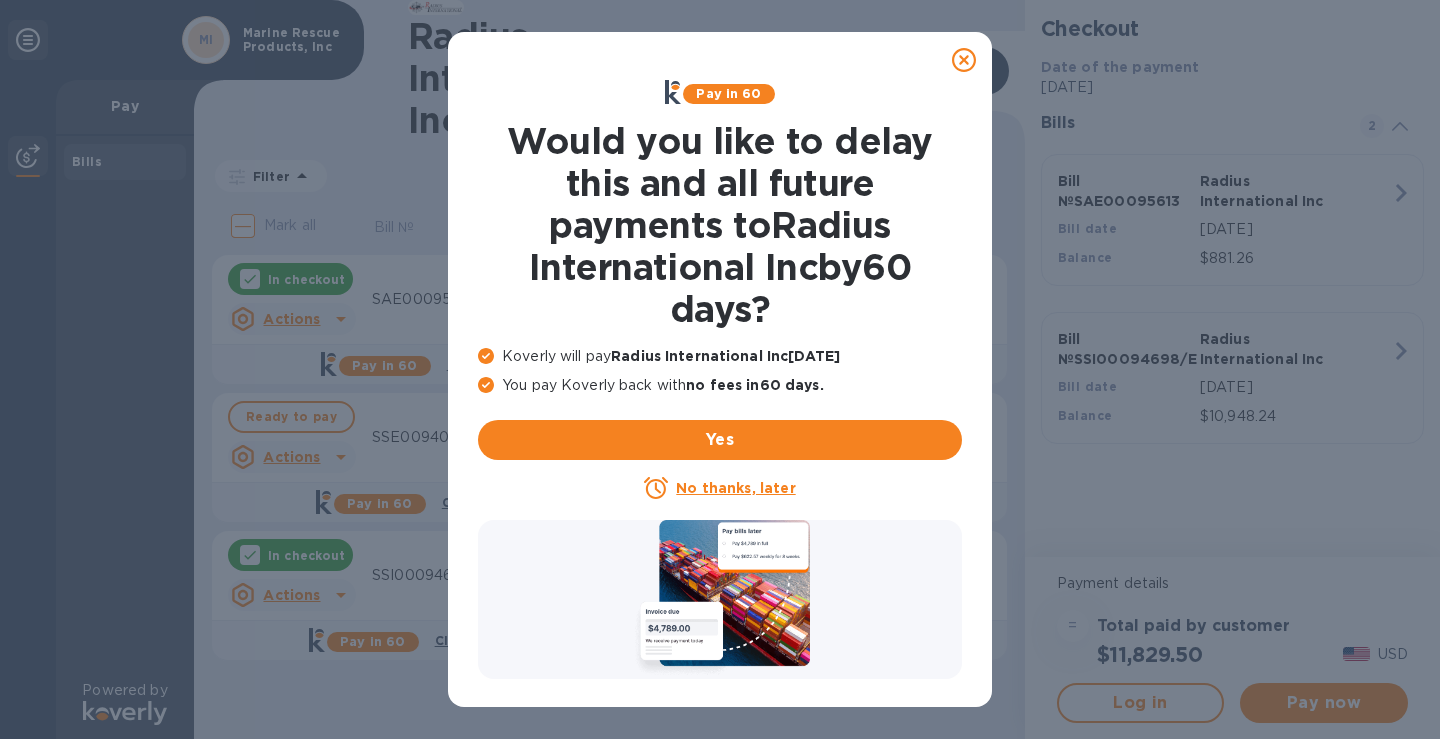 click on "No thanks, later" at bounding box center [735, 488] 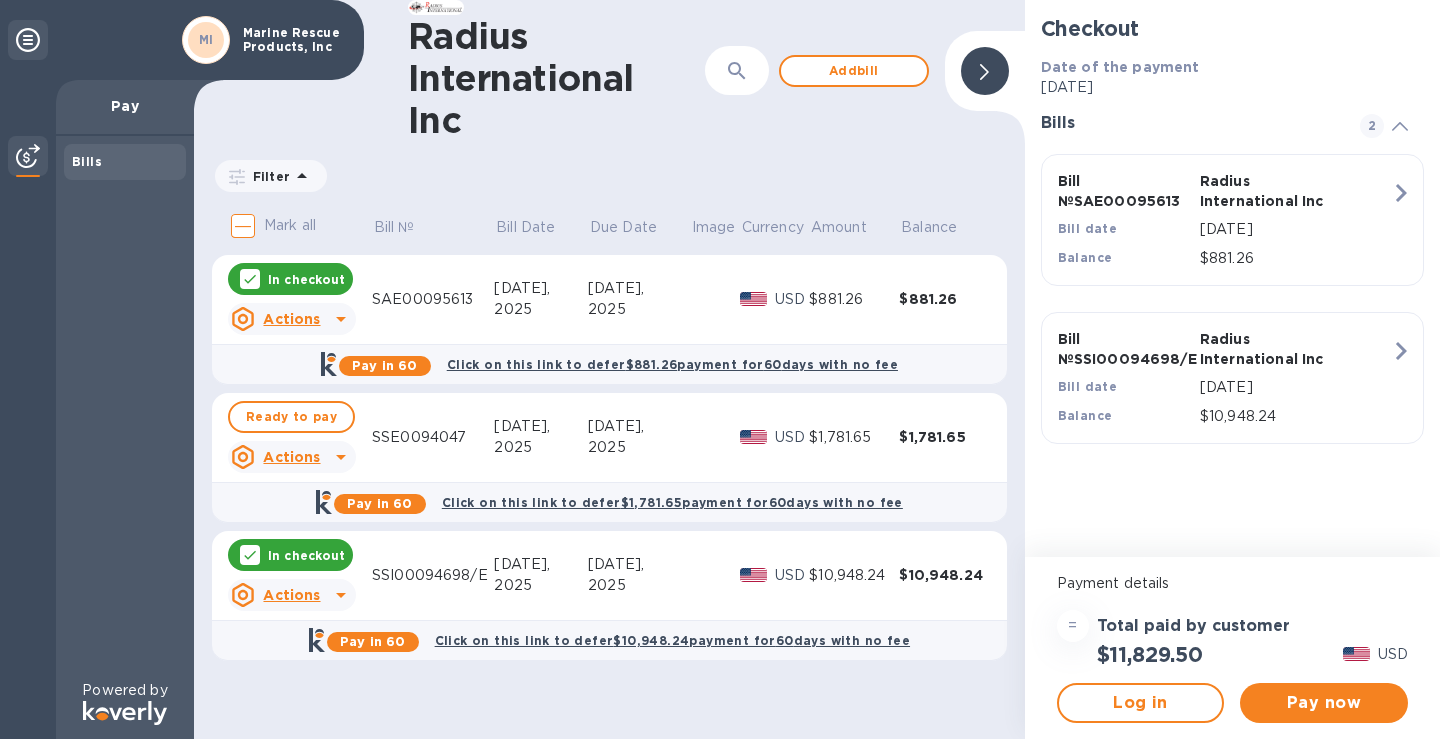 click 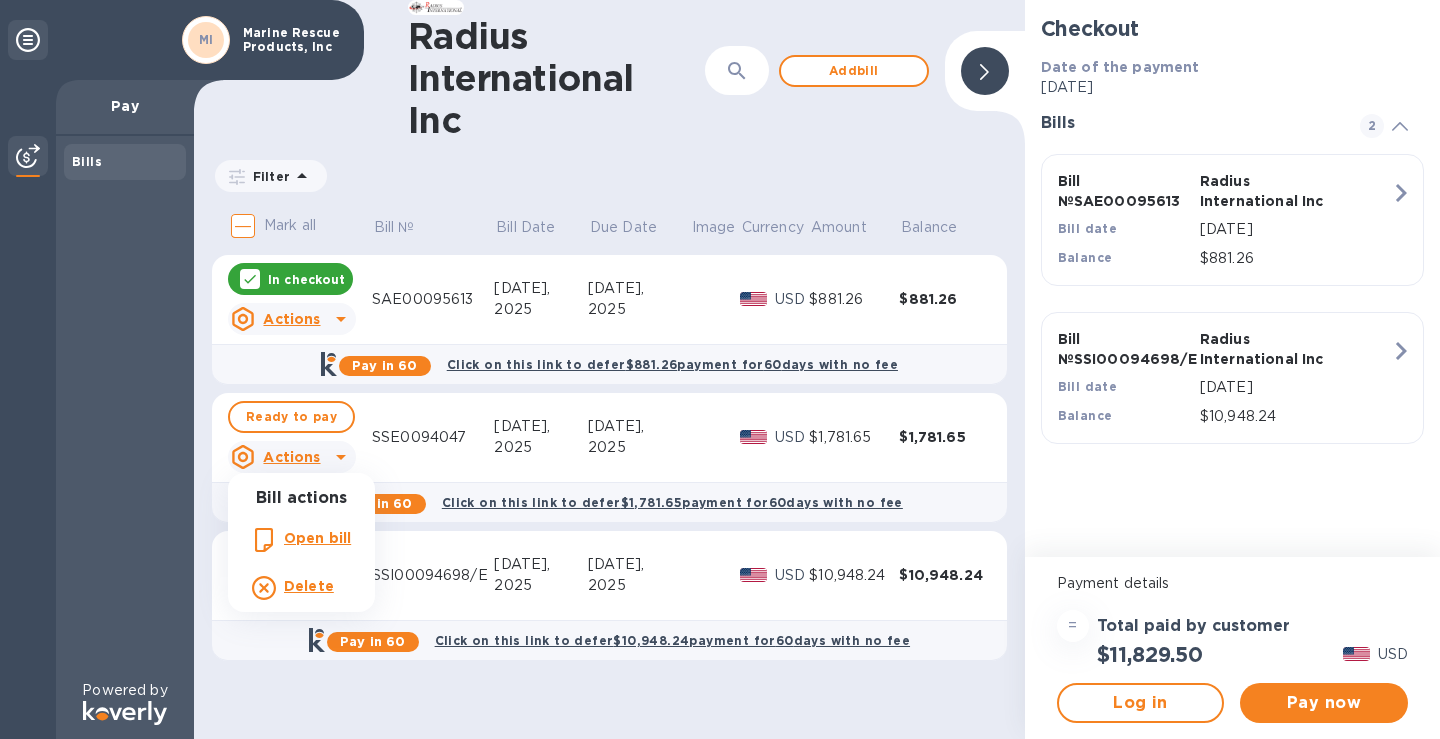 click at bounding box center [720, 369] 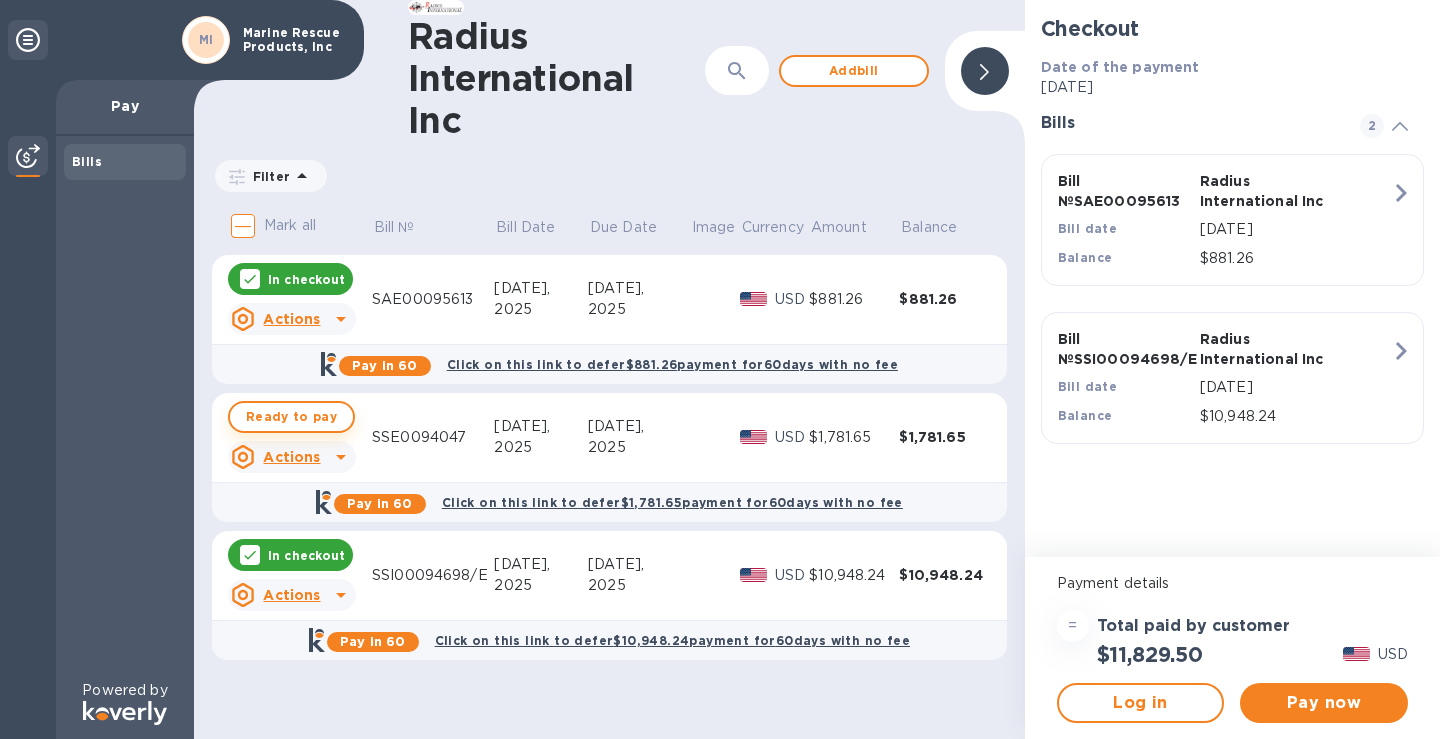 click on "Ready to pay" at bounding box center [291, 417] 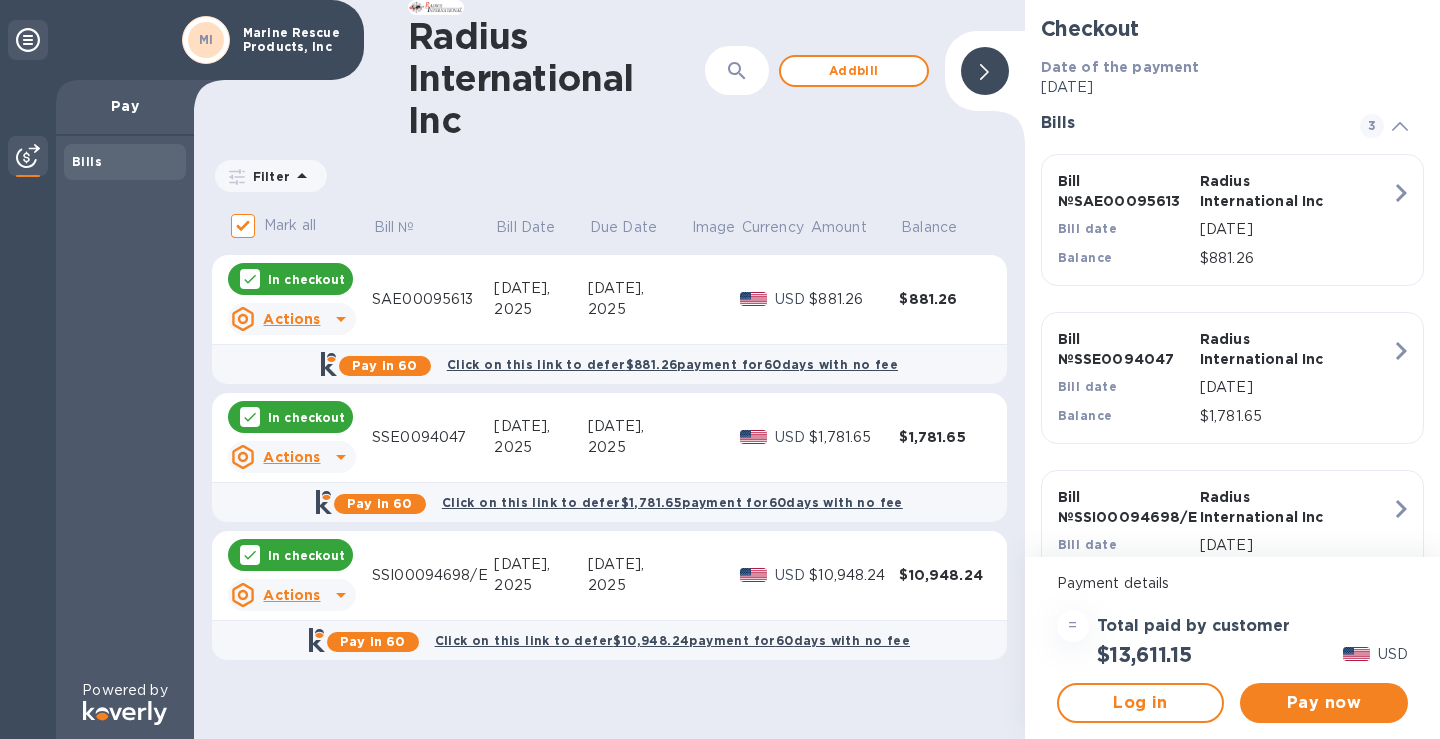 checkbox on "true" 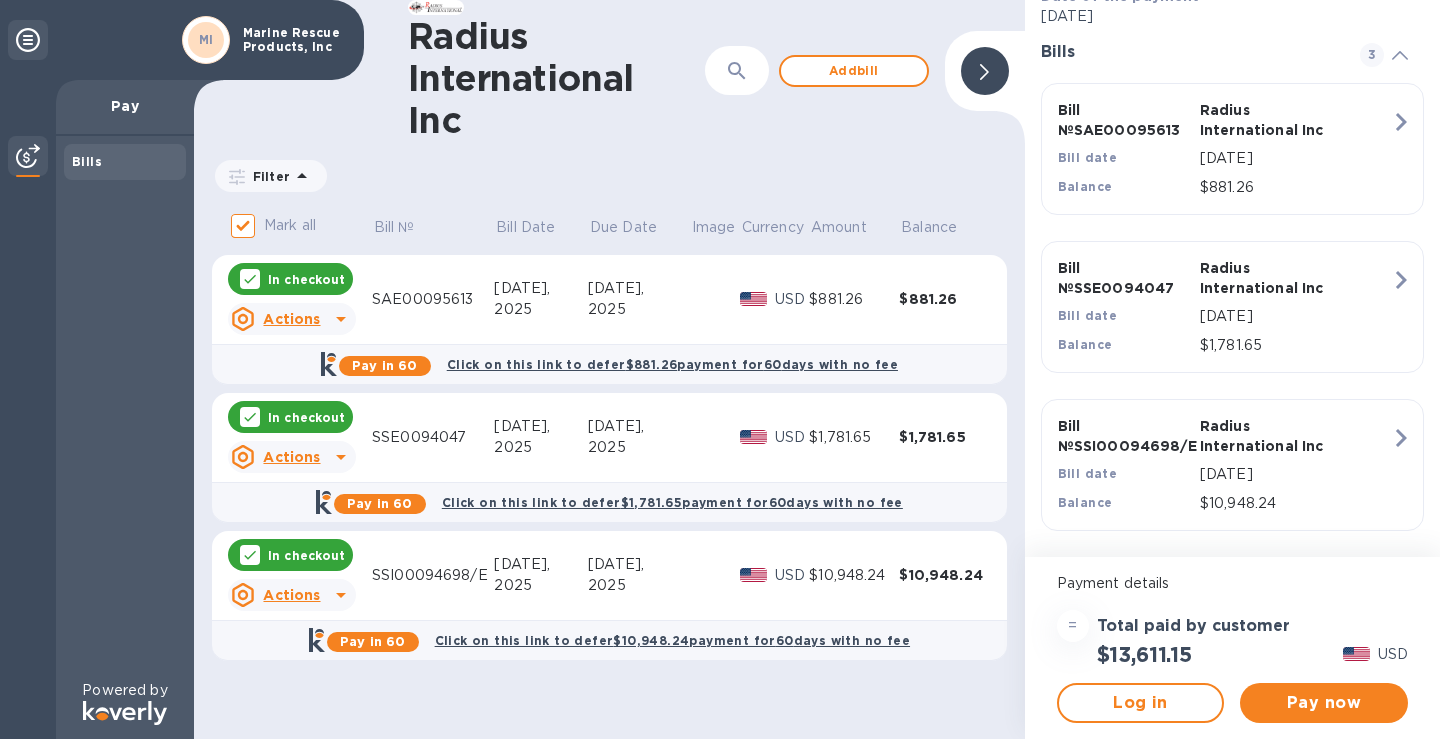 scroll, scrollTop: 0, scrollLeft: 0, axis: both 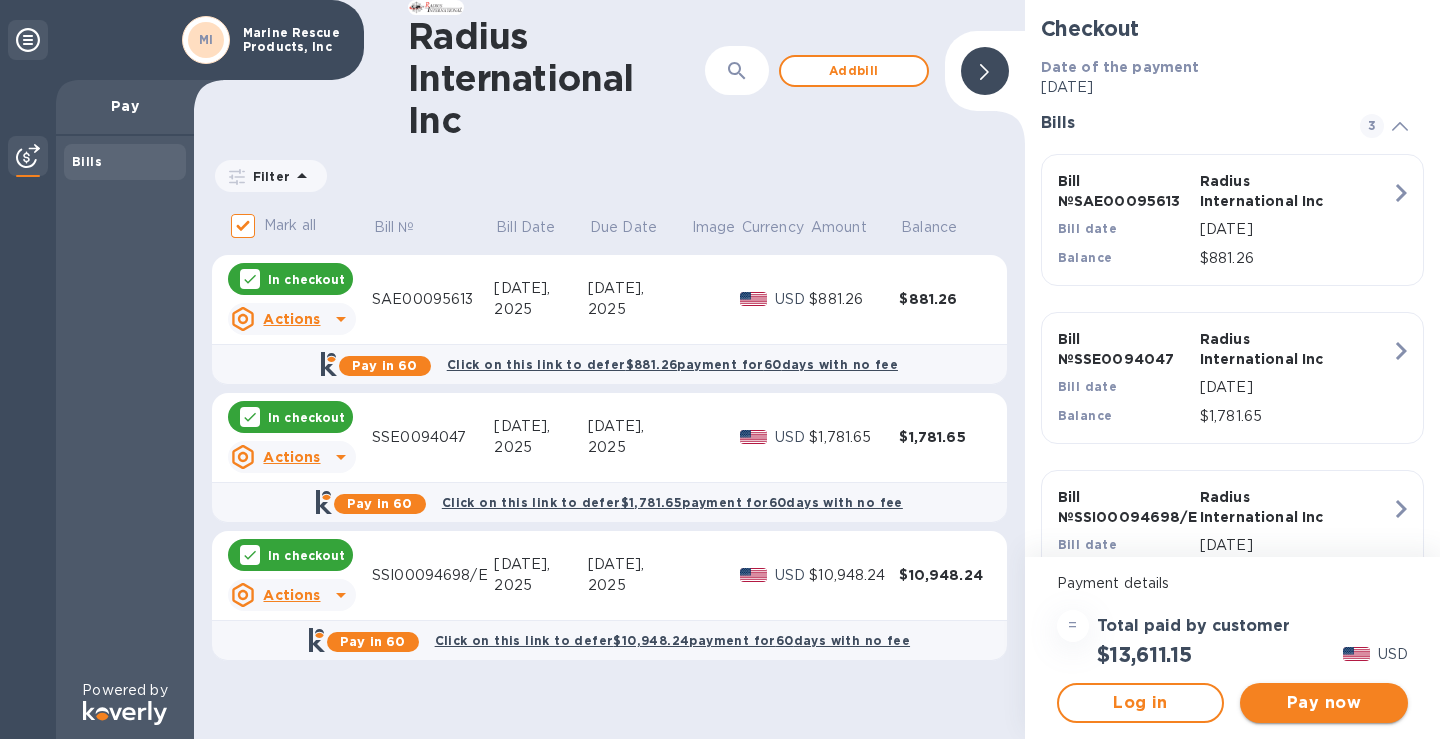 click on "Pay now" at bounding box center [1324, 703] 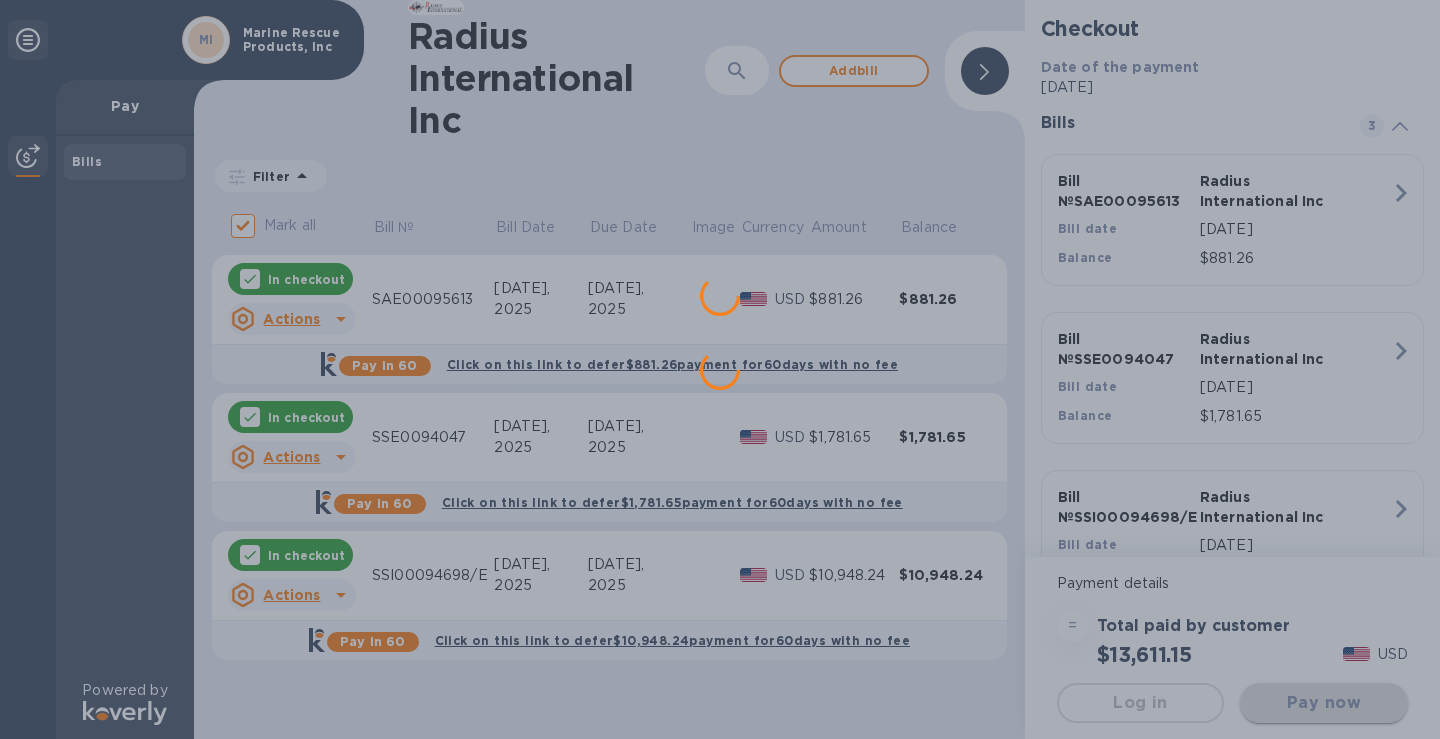 scroll, scrollTop: 0, scrollLeft: 0, axis: both 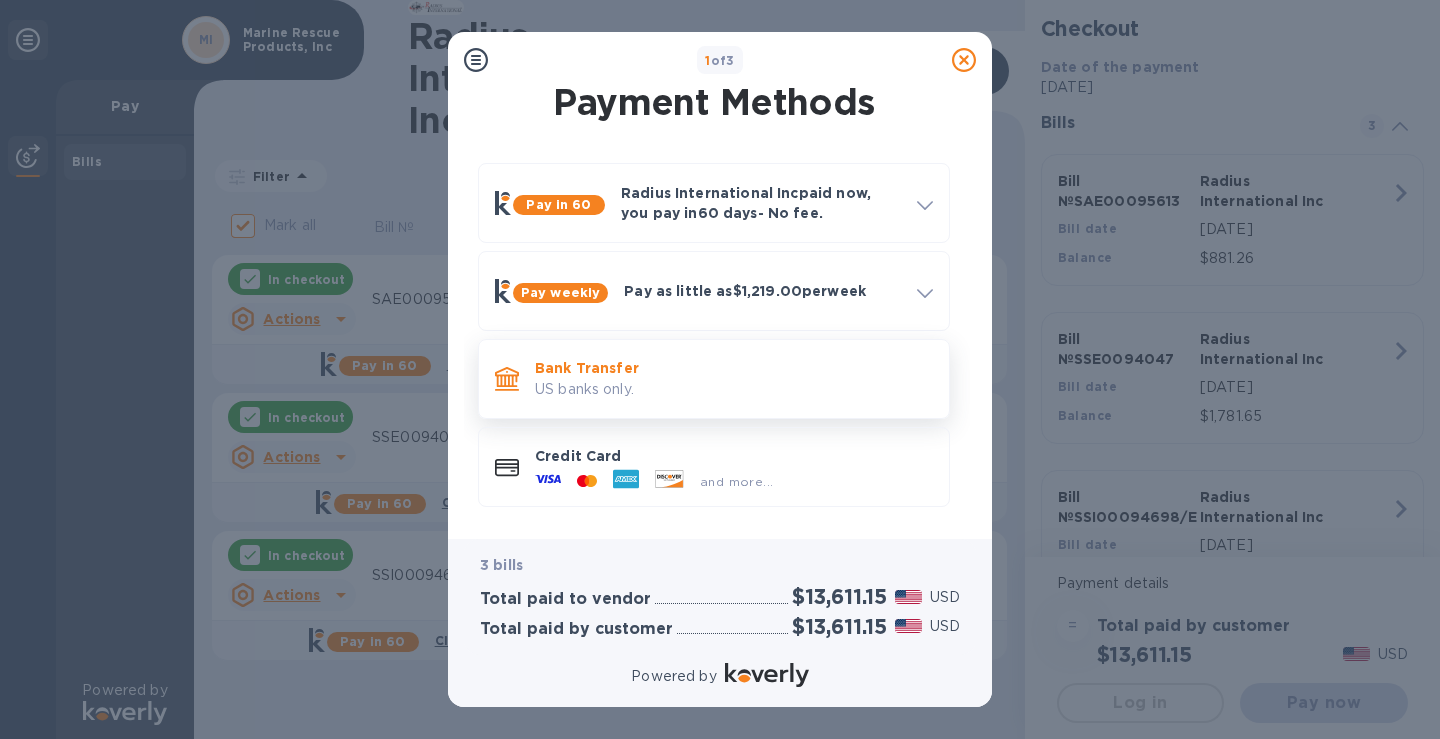 click on "Bank Transfer US banks only." at bounding box center (734, 378) 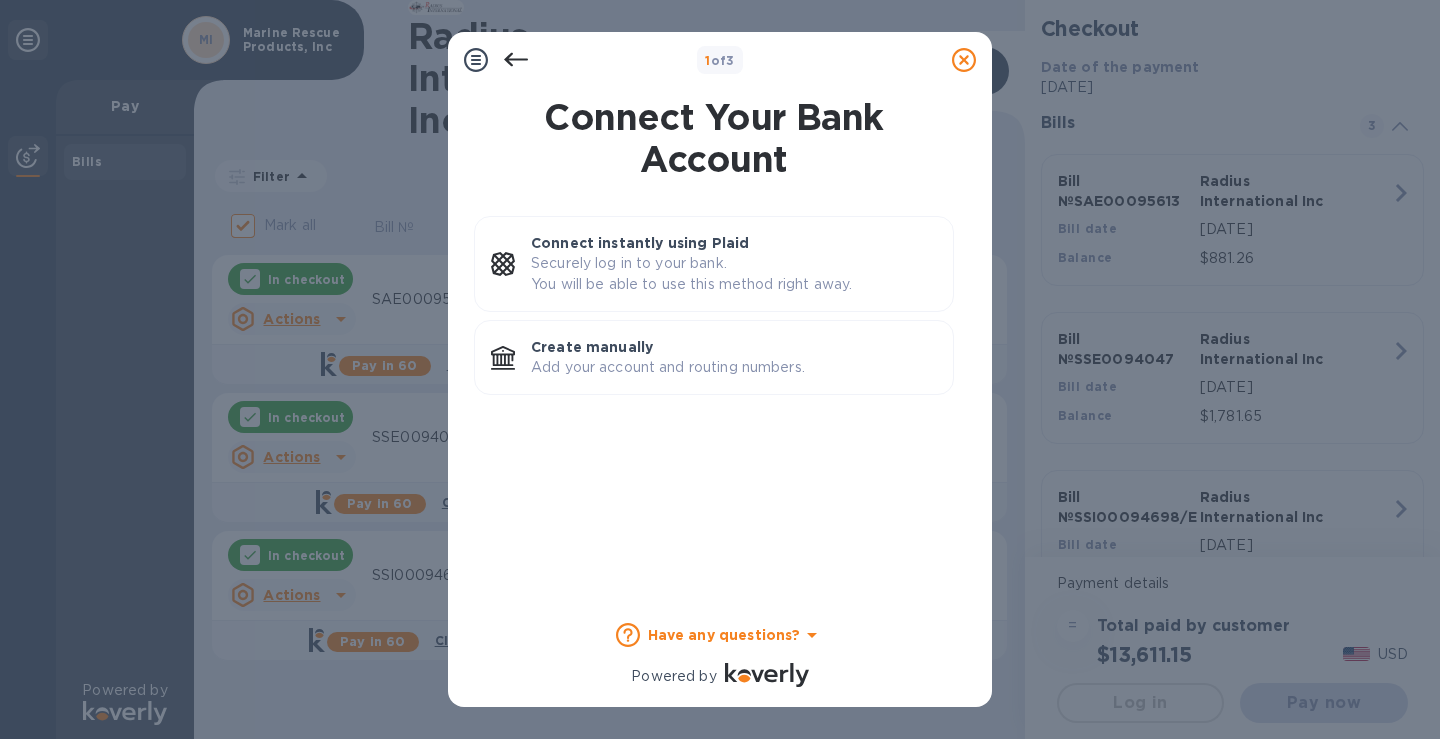 scroll, scrollTop: 0, scrollLeft: 0, axis: both 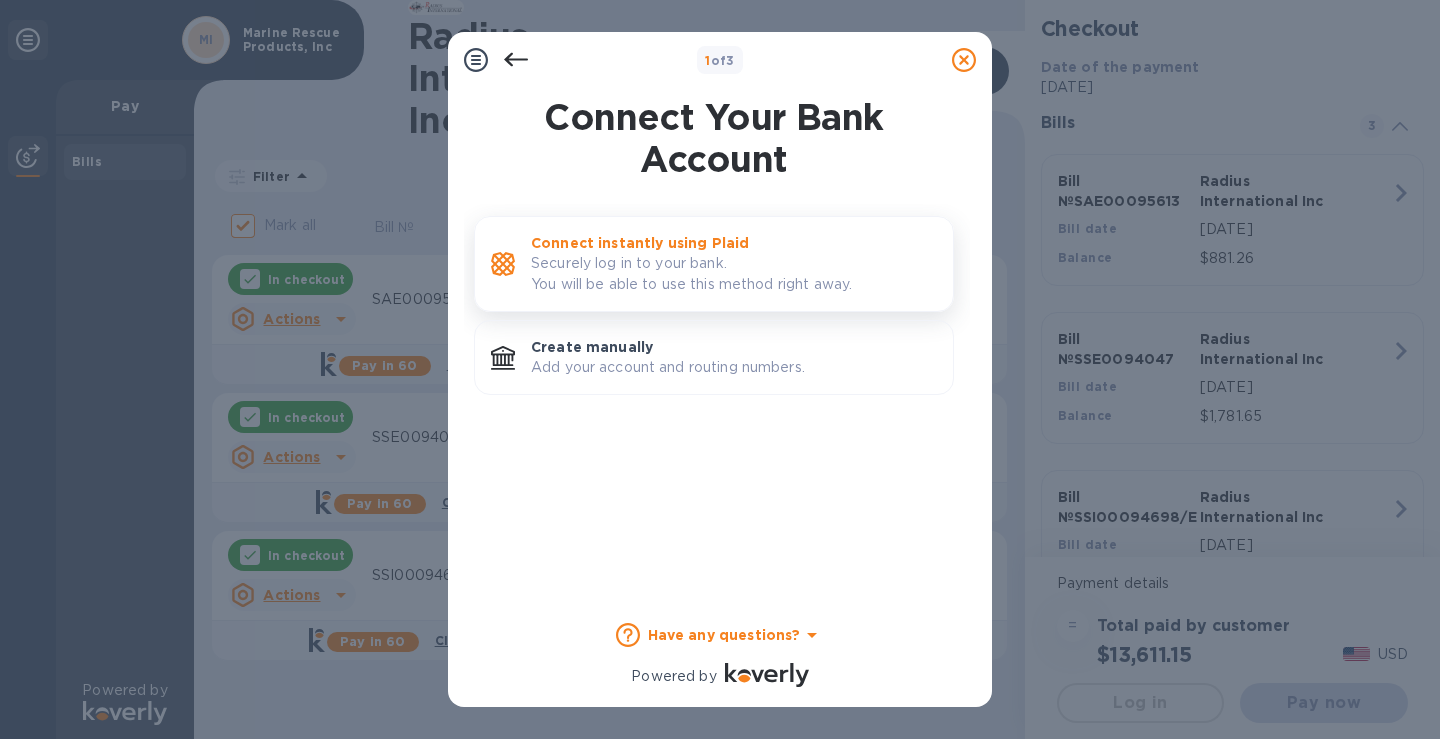 click on "Securely log in to your bank.   You will be able to use this method right away." at bounding box center [734, 274] 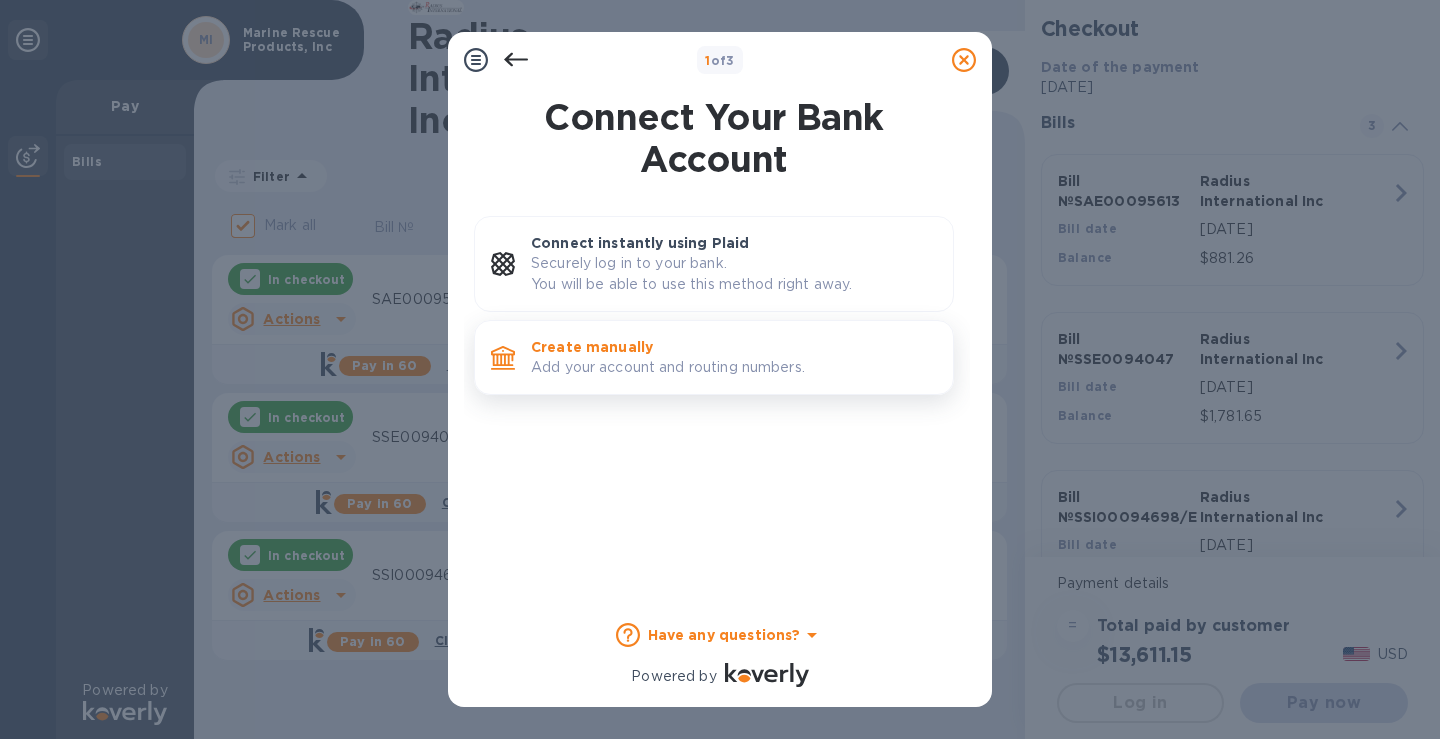 click on "Add your account and routing numbers." at bounding box center (734, 367) 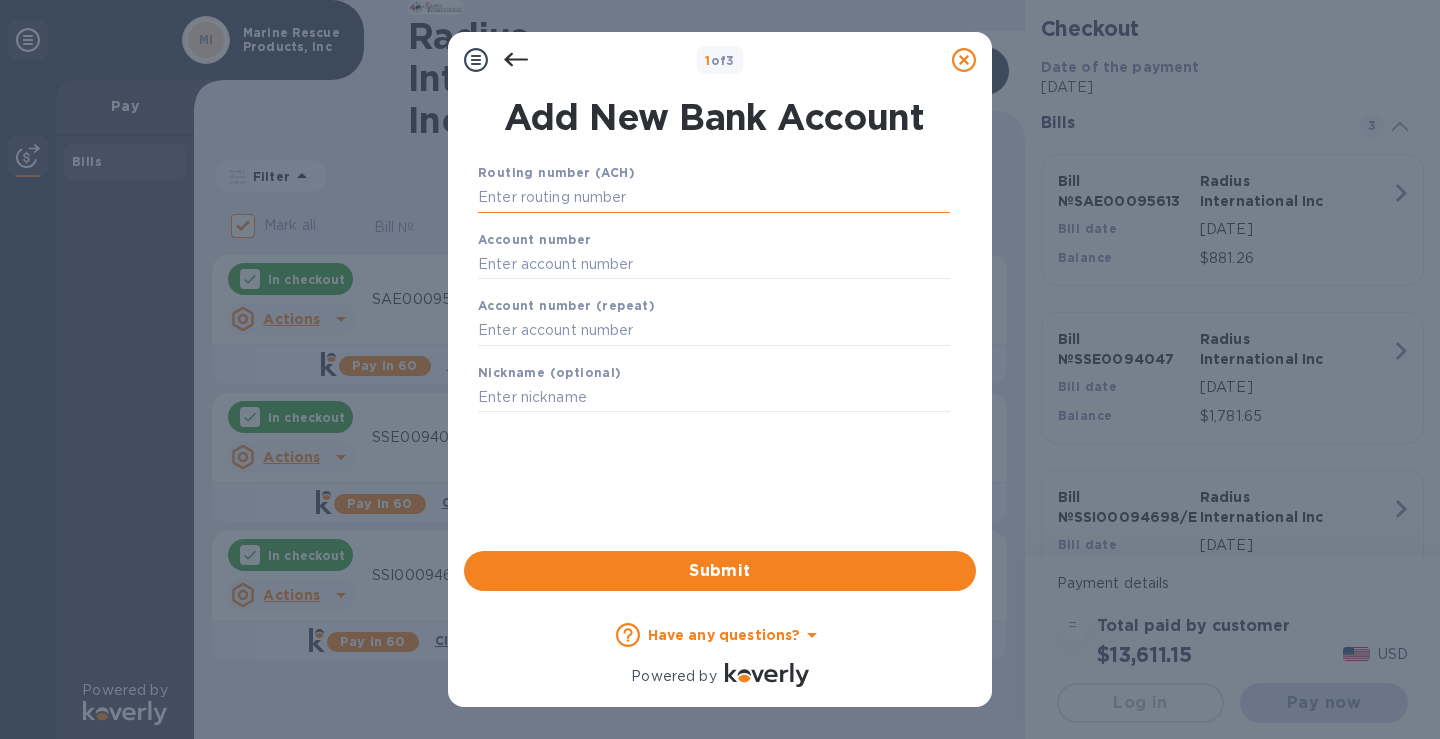 click at bounding box center (714, 198) 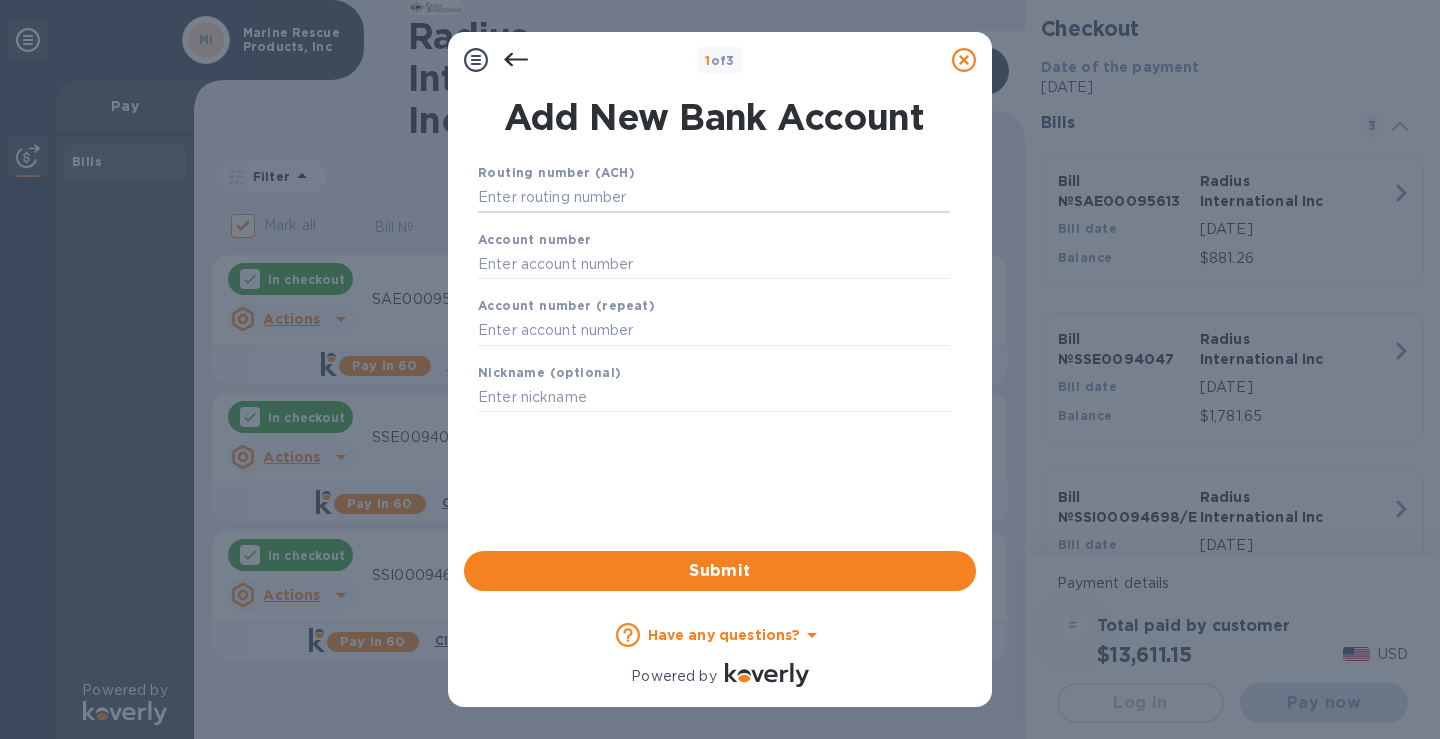 paste on "211574642" 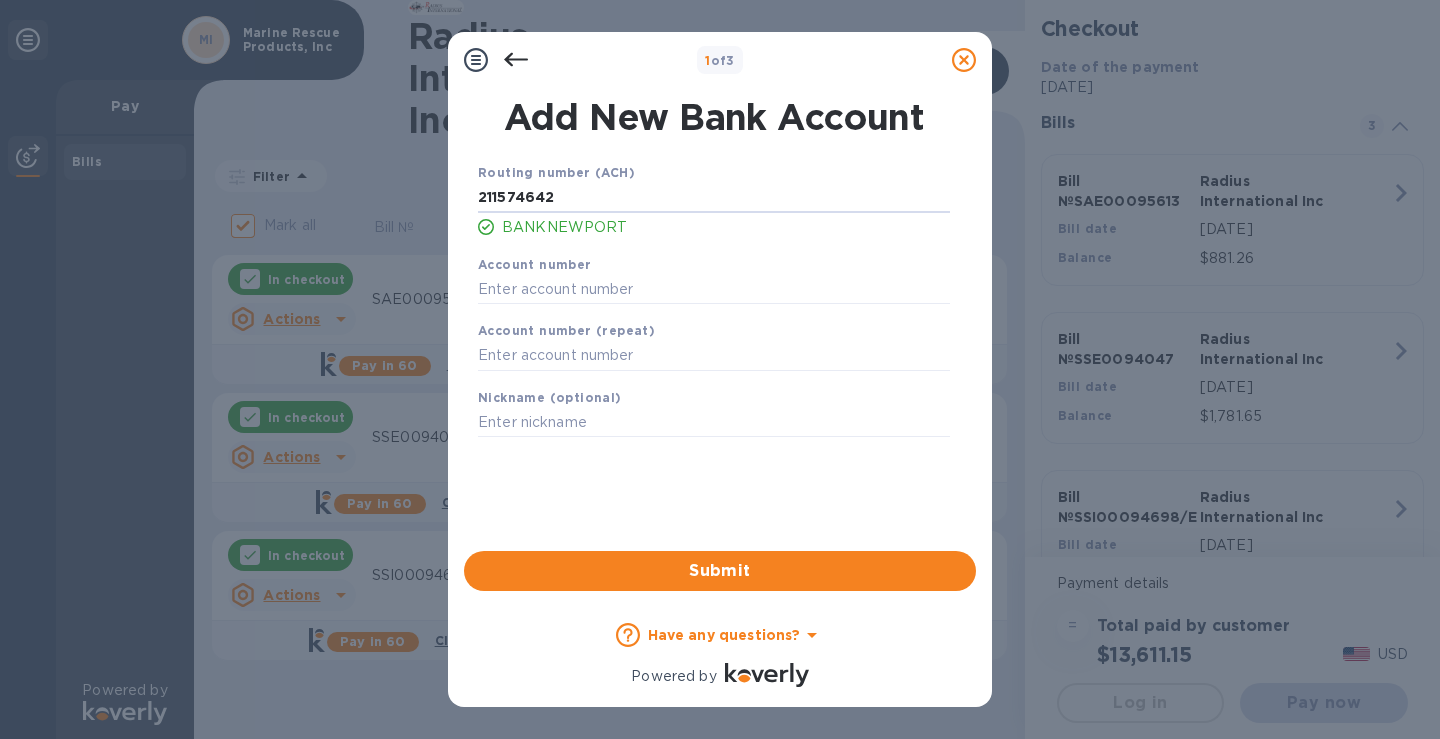 type on "211574642" 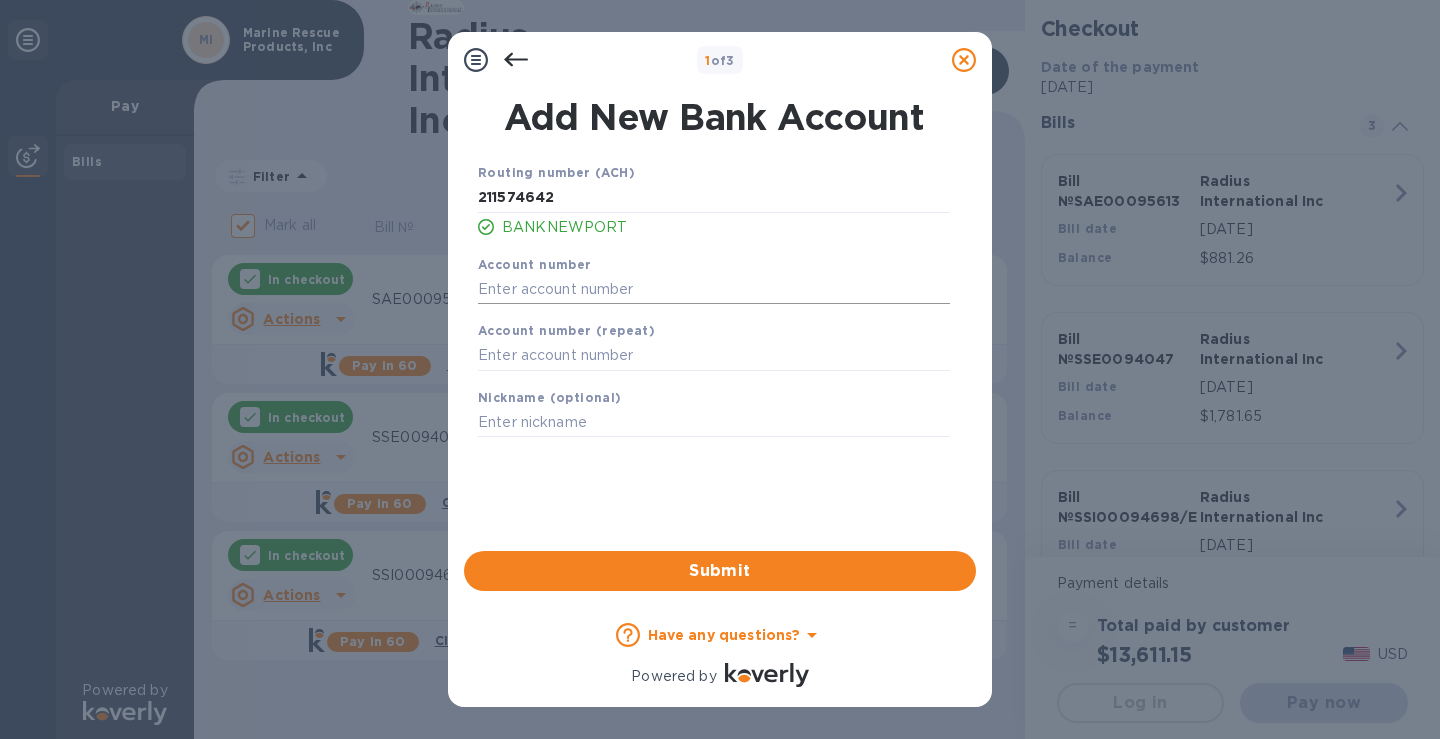 click at bounding box center [714, 289] 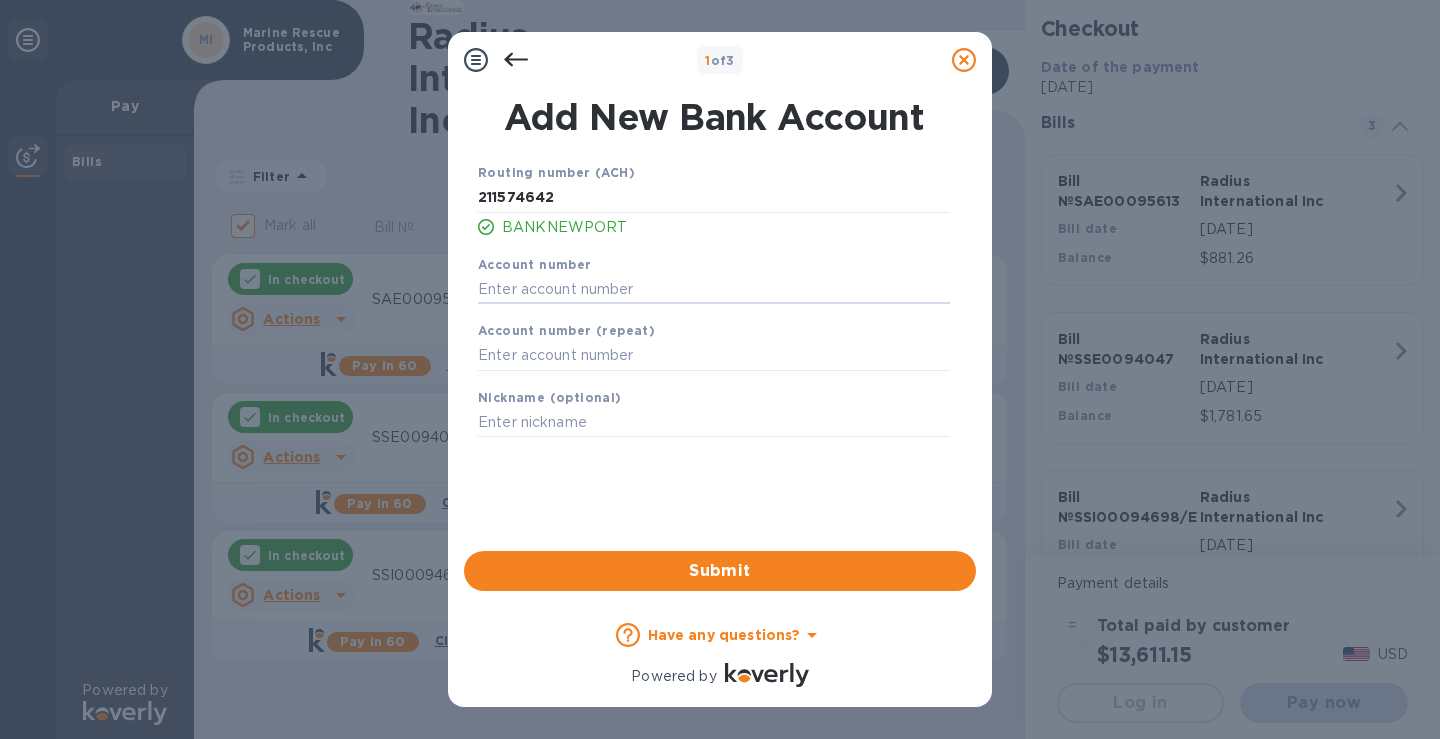 paste on "150001241052" 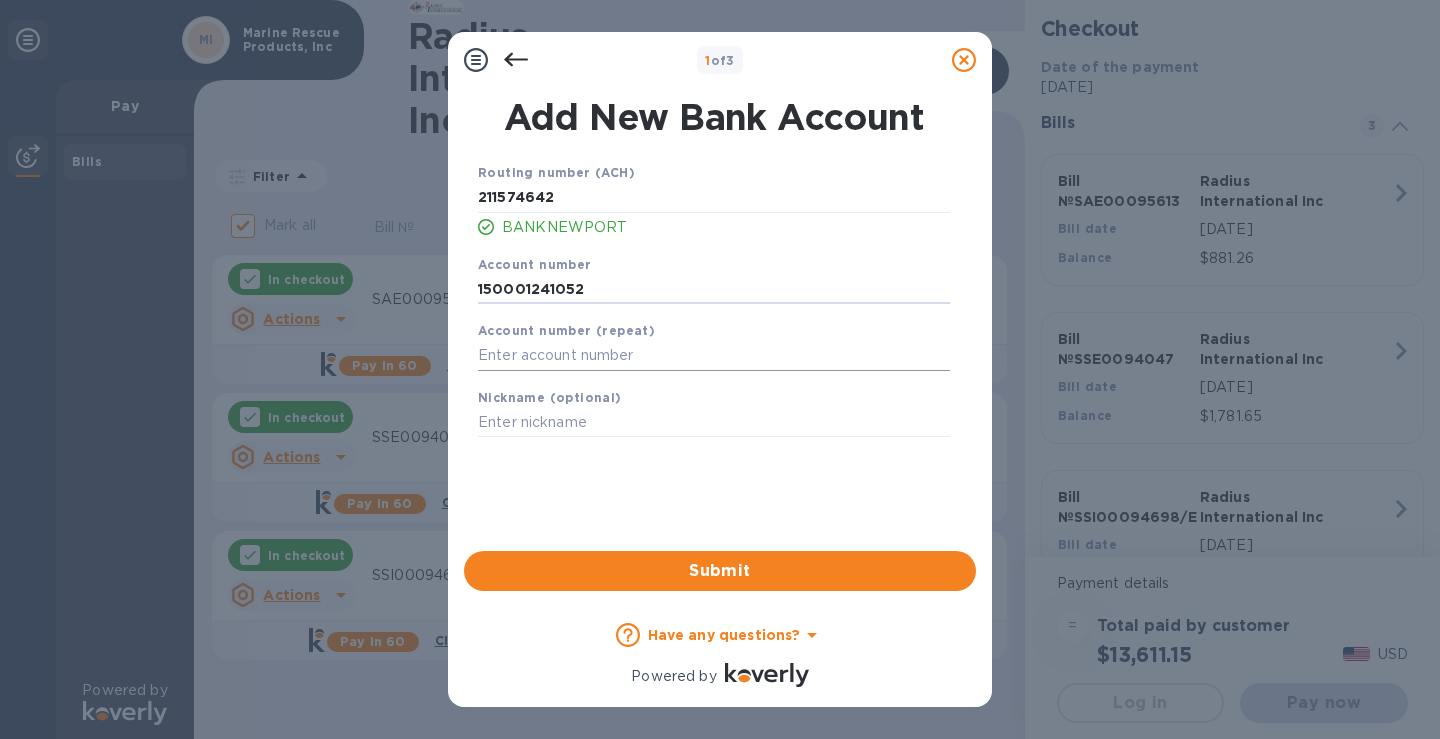 type on "150001241052" 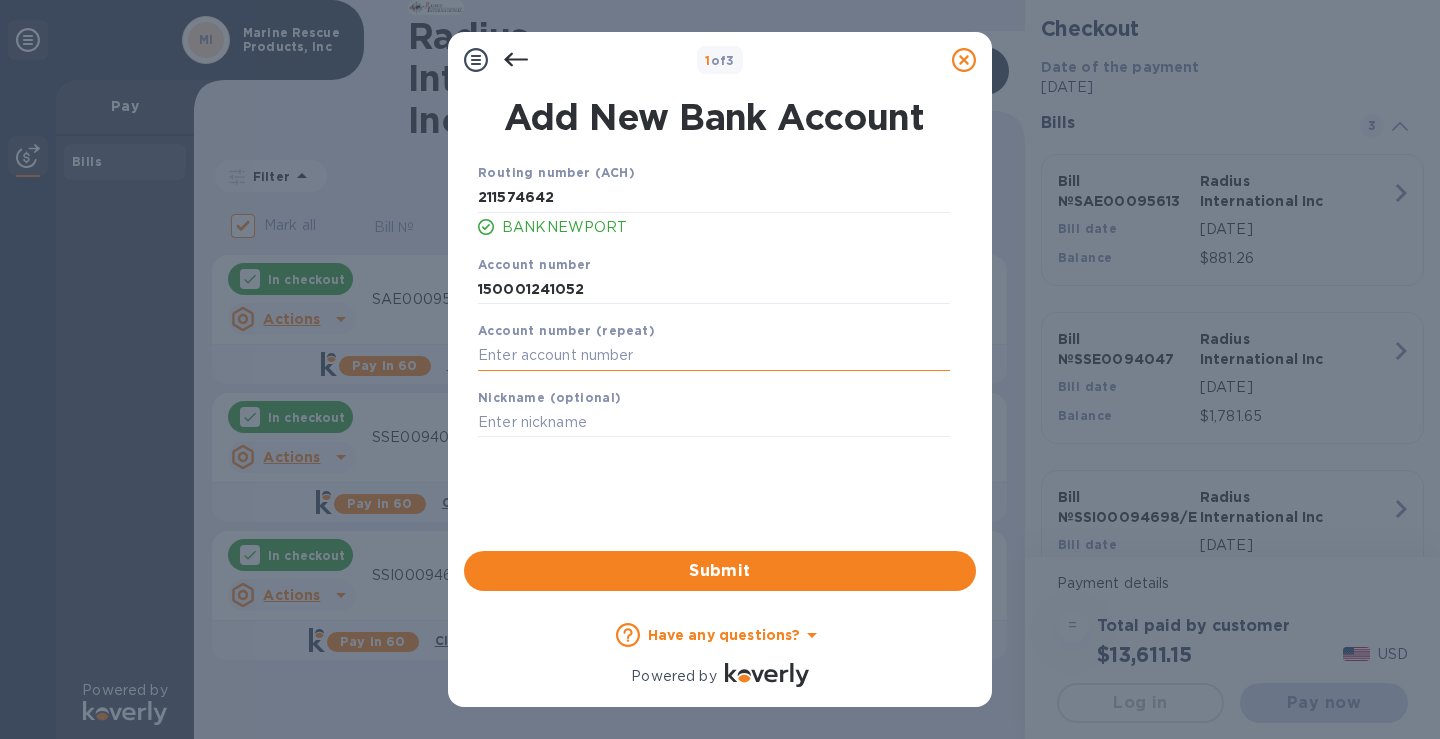 click at bounding box center (714, 356) 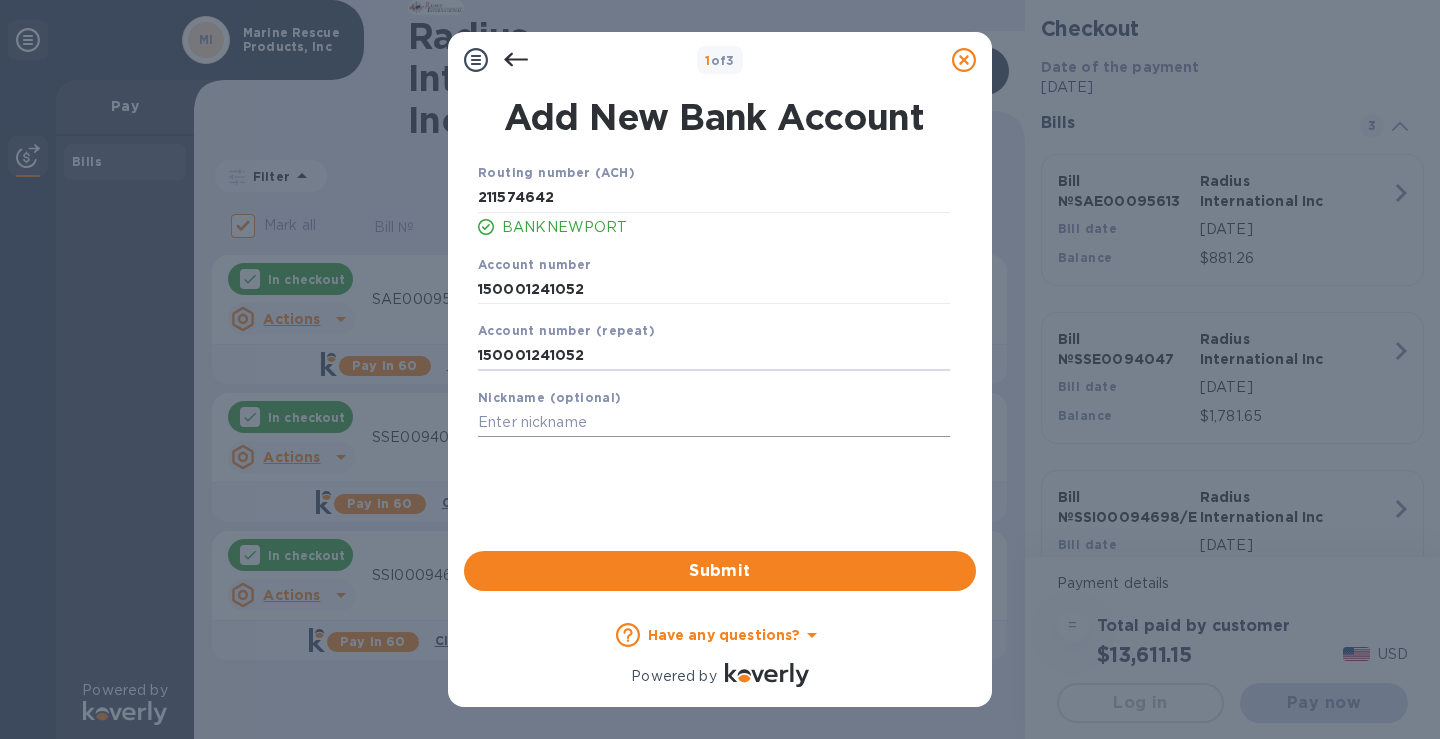 type on "150001241052" 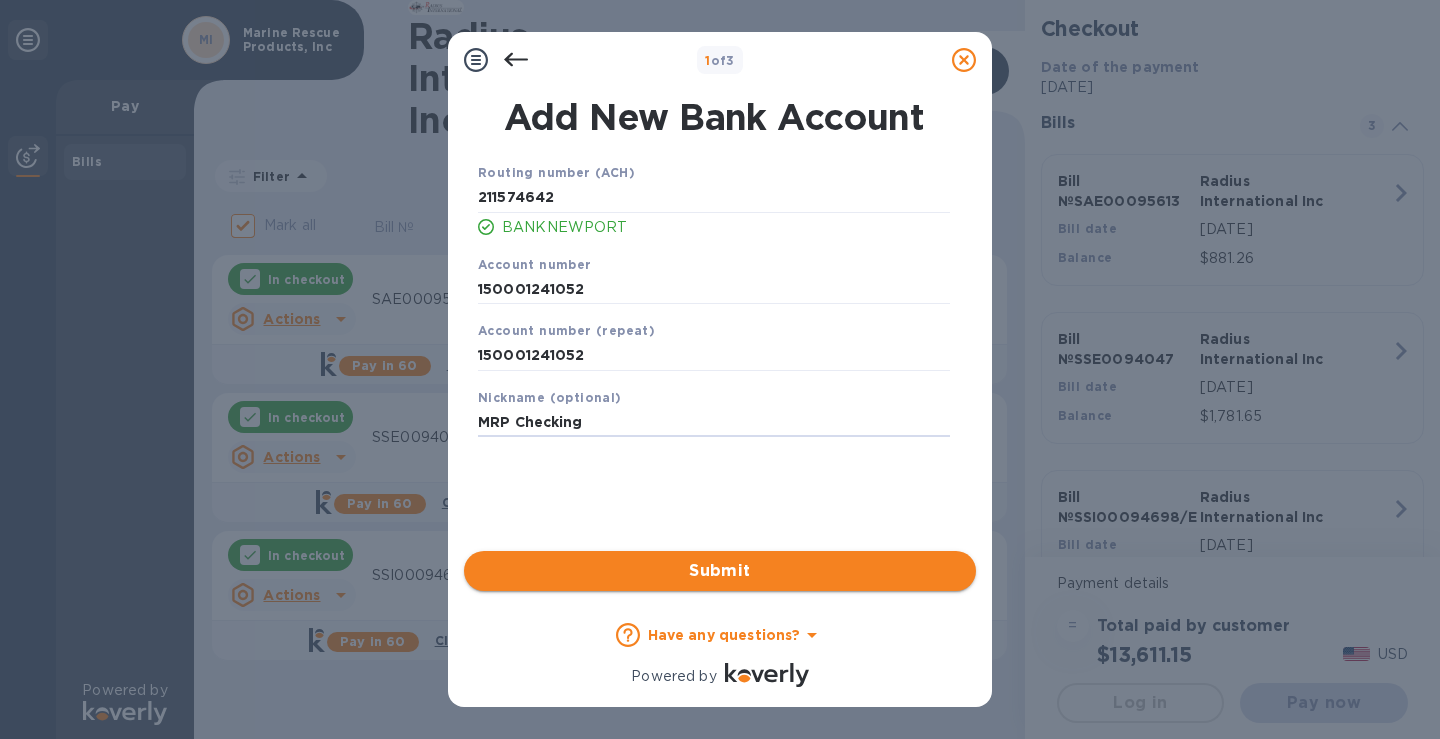 type on "MRP Checking" 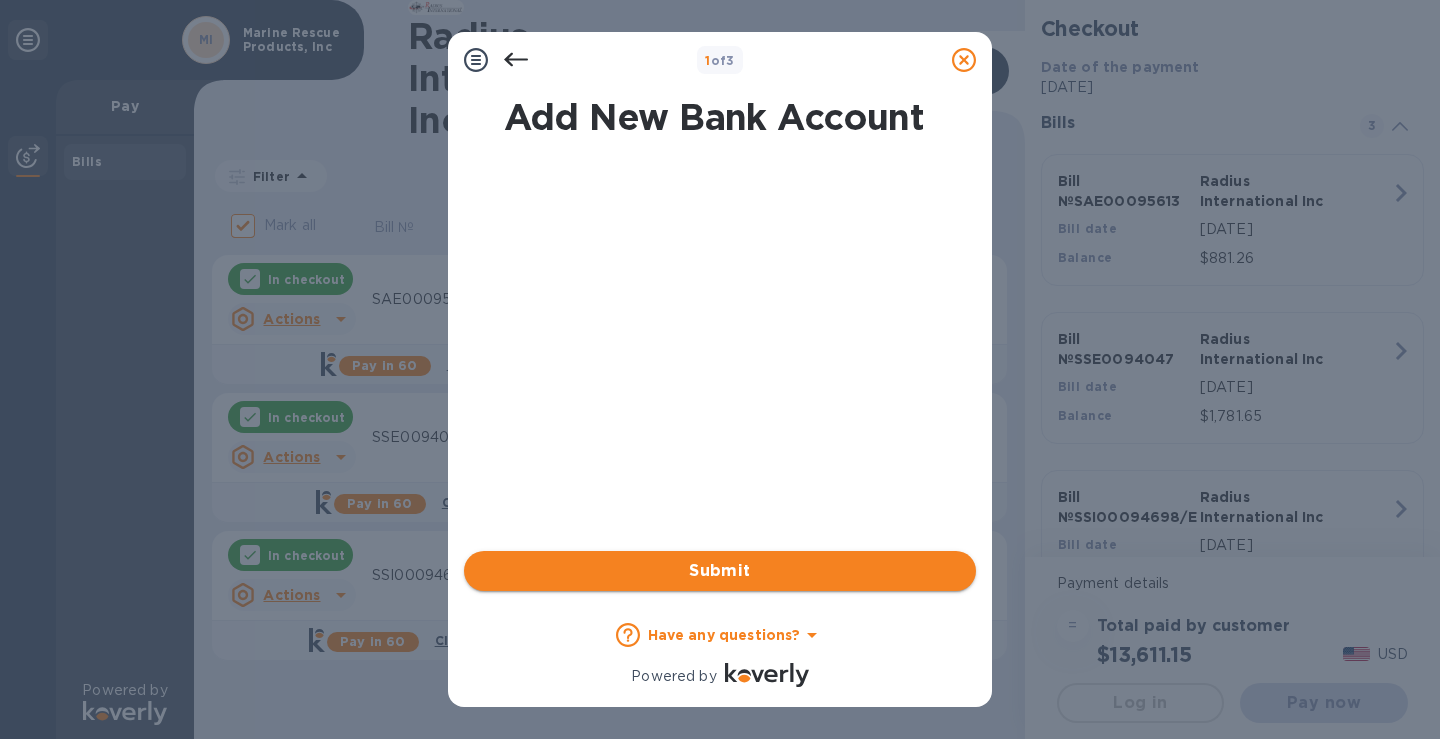 click on "Submit" at bounding box center (720, 571) 